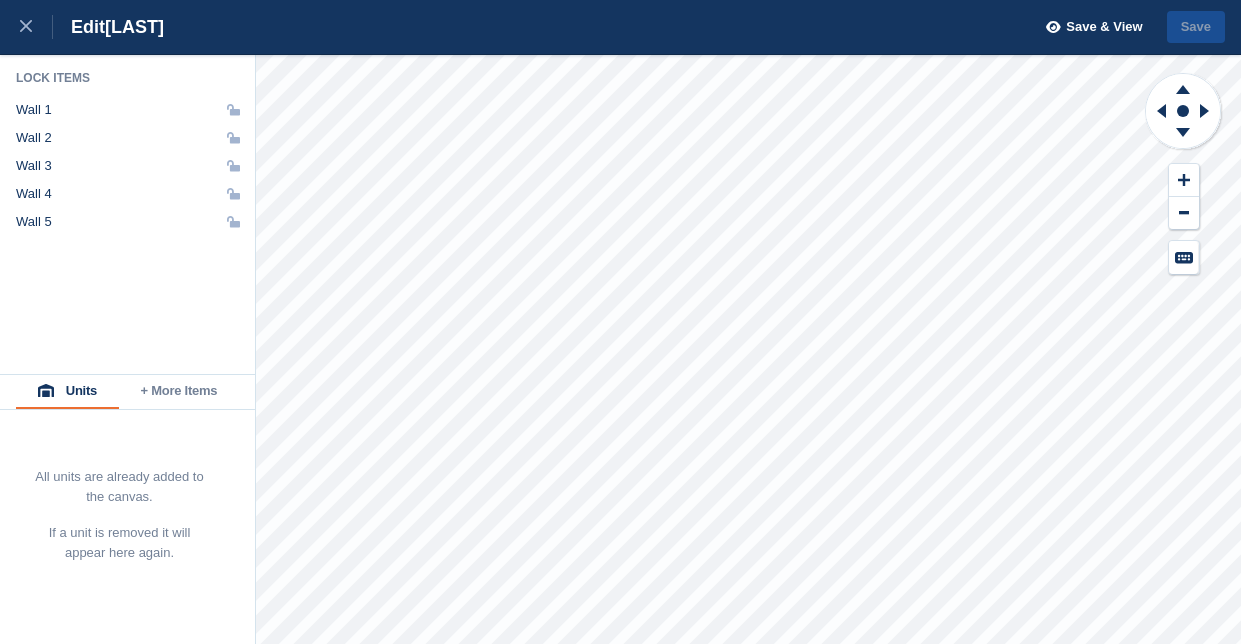 scroll, scrollTop: 0, scrollLeft: 0, axis: both 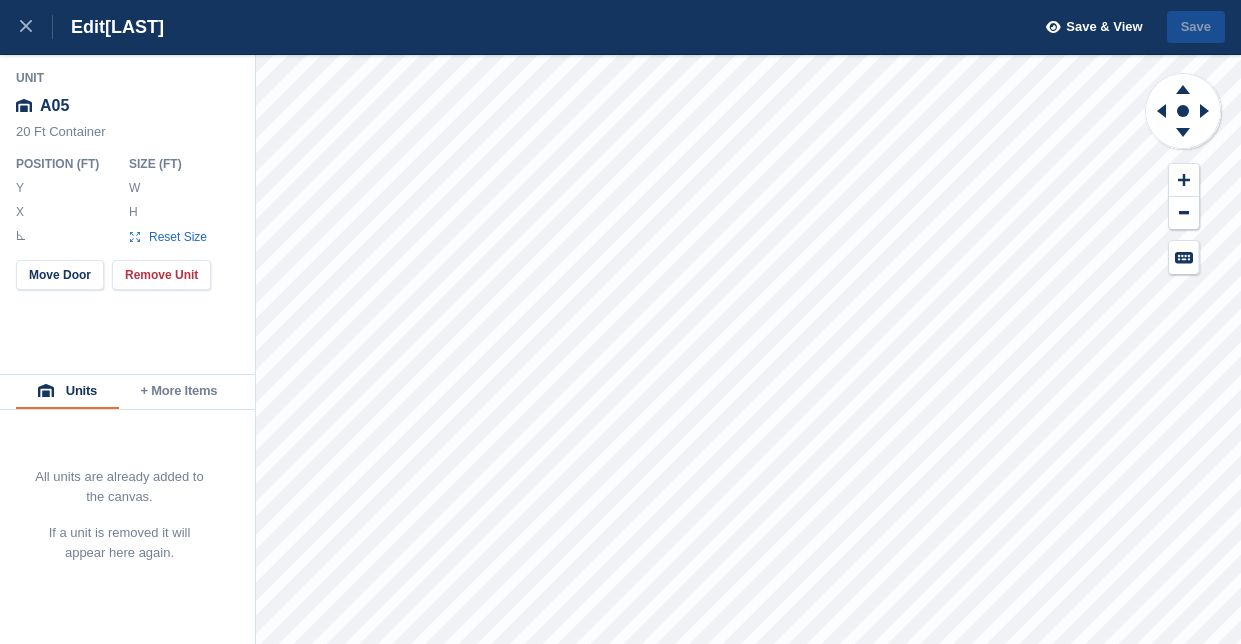 type on "****" 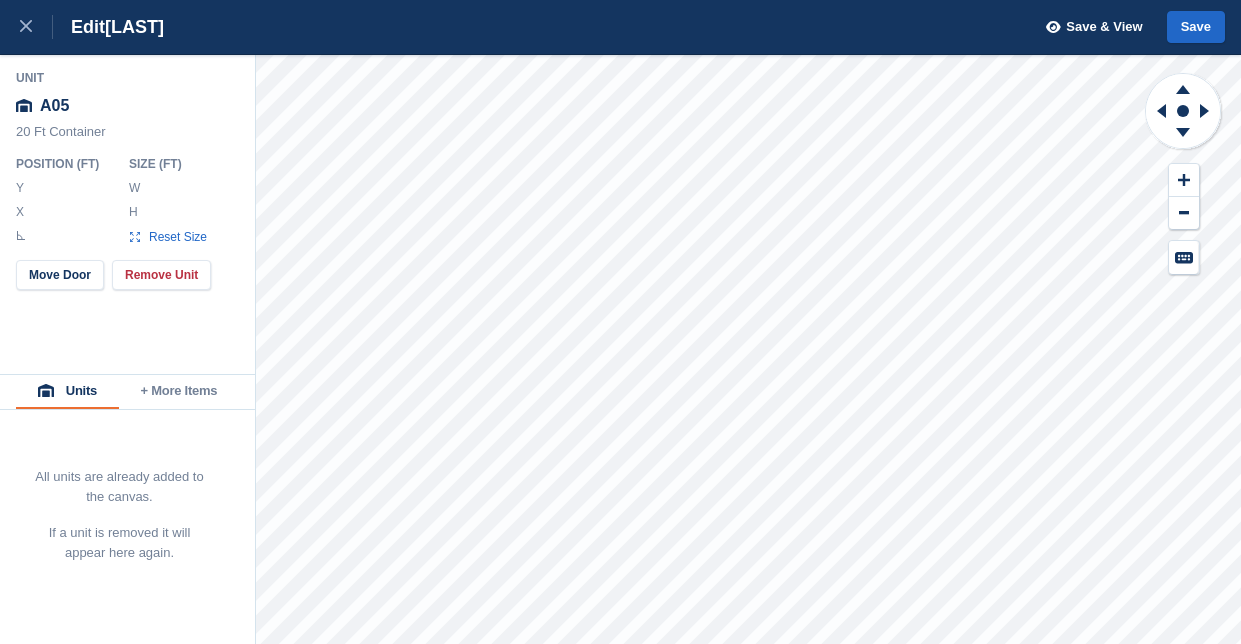 type on "******" 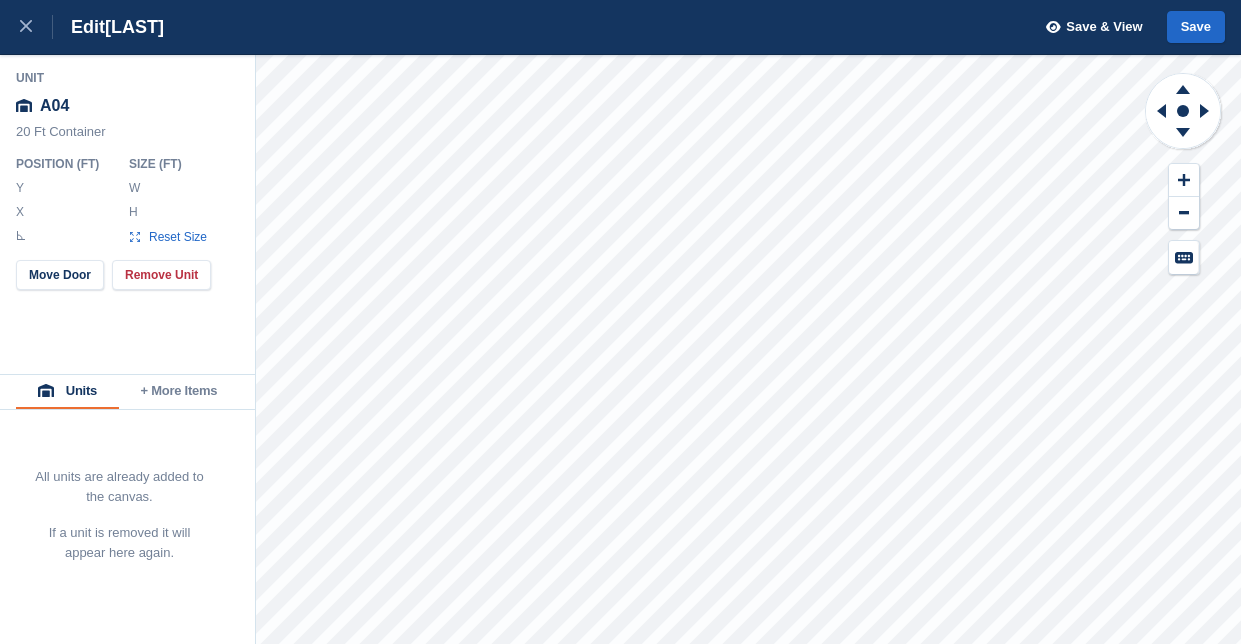 type on "******" 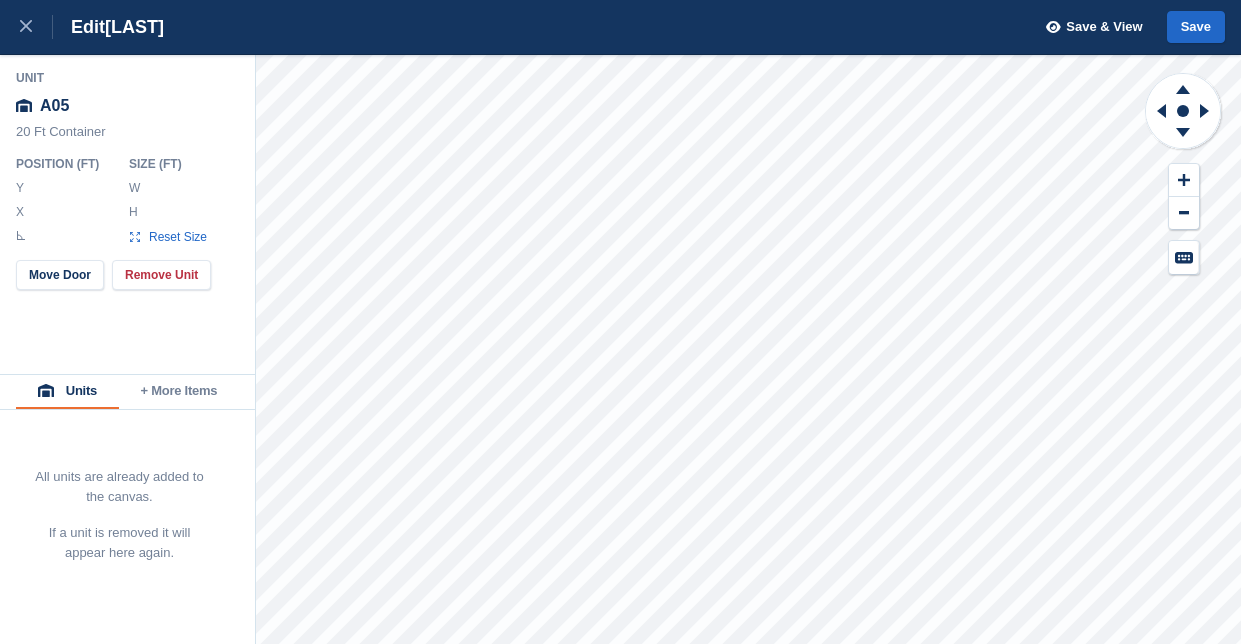 type on "*****" 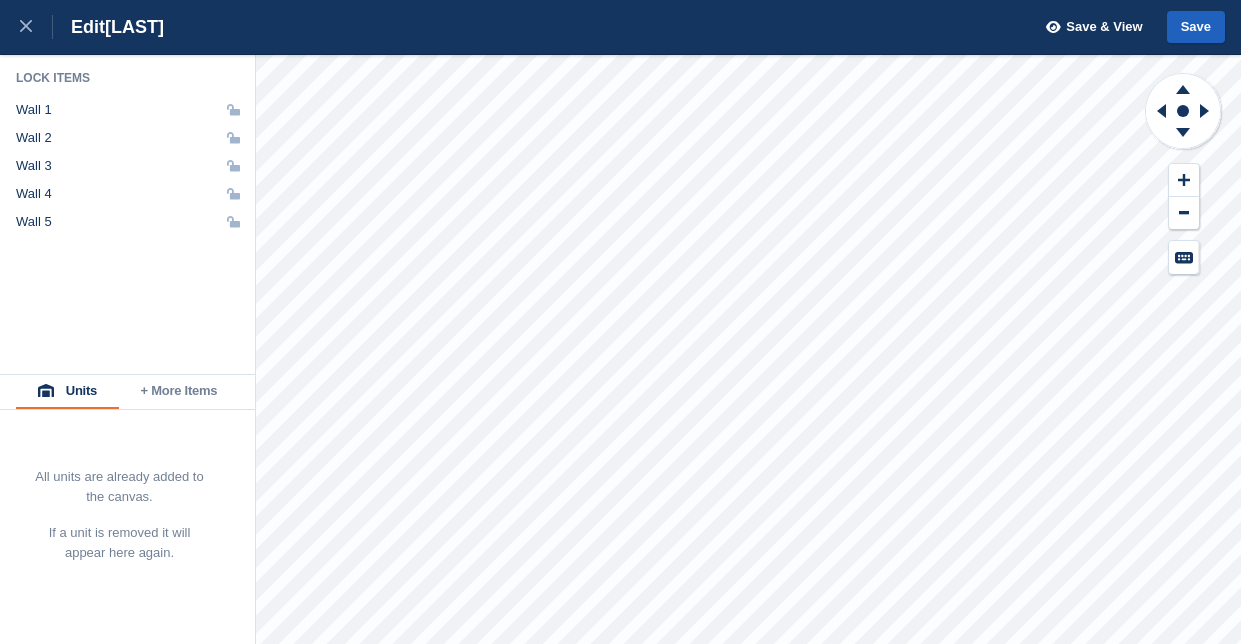 click on "Save" at bounding box center [1196, 27] 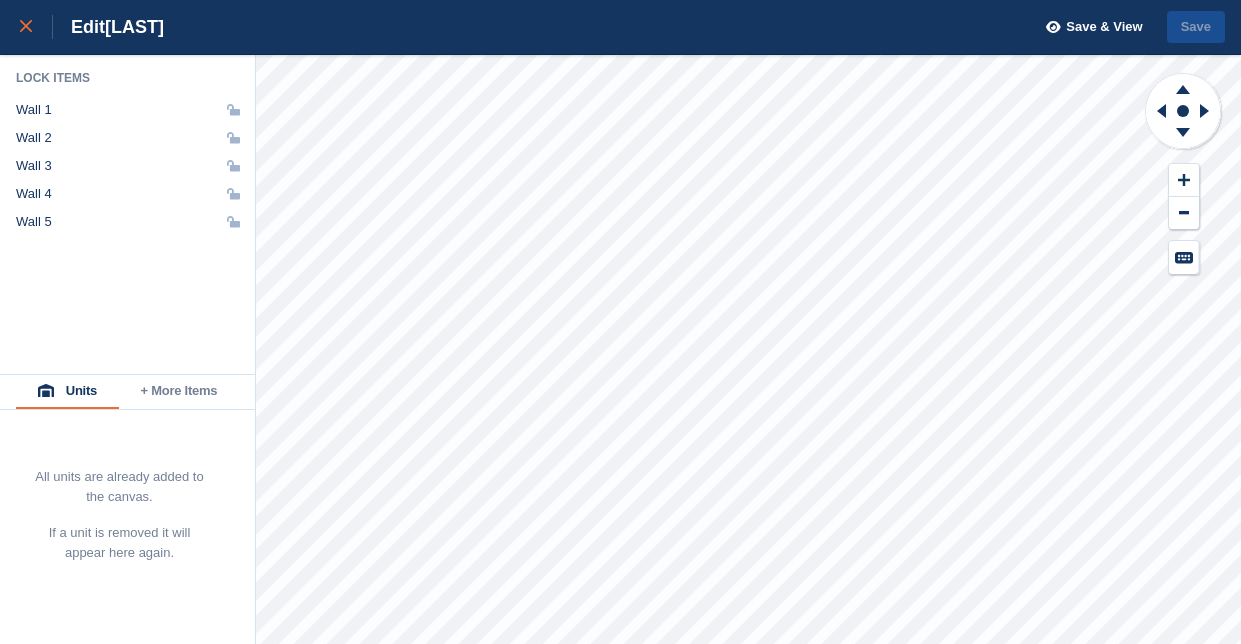 click 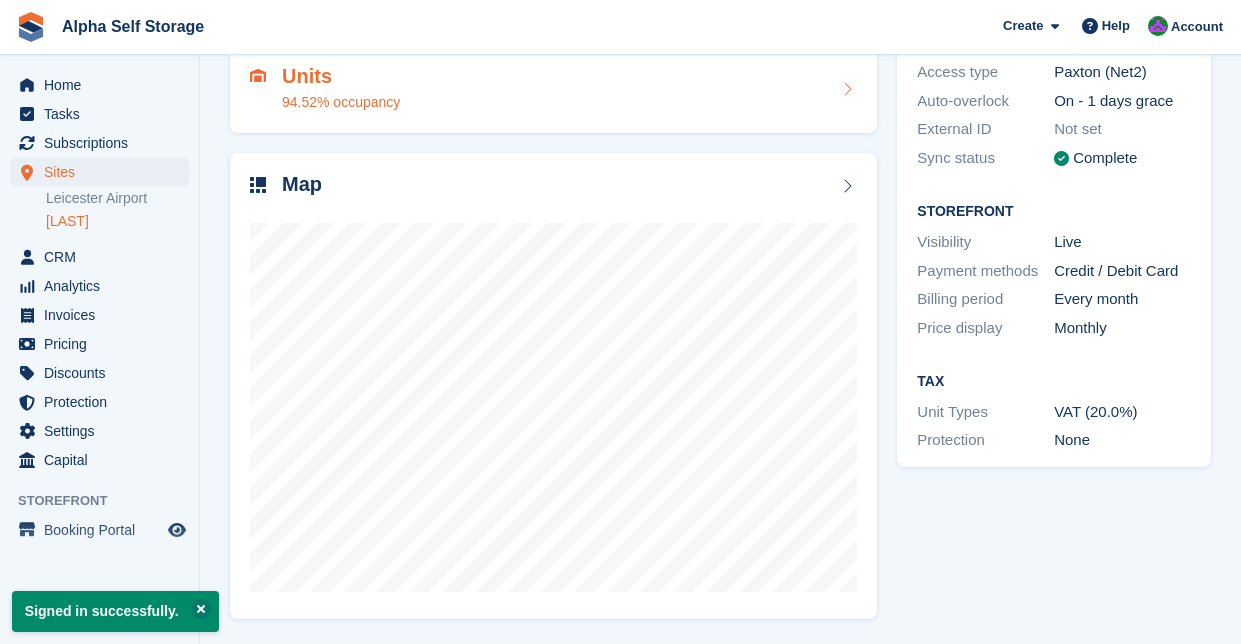 scroll, scrollTop: 208, scrollLeft: 0, axis: vertical 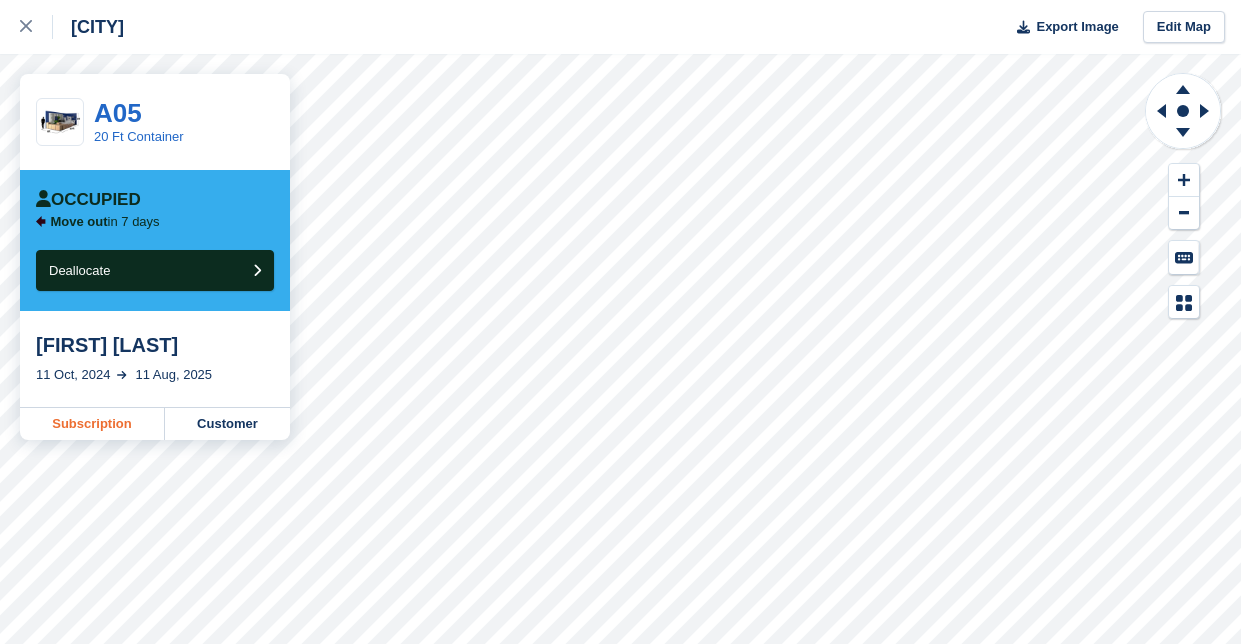 click on "Subscription" at bounding box center (92, 424) 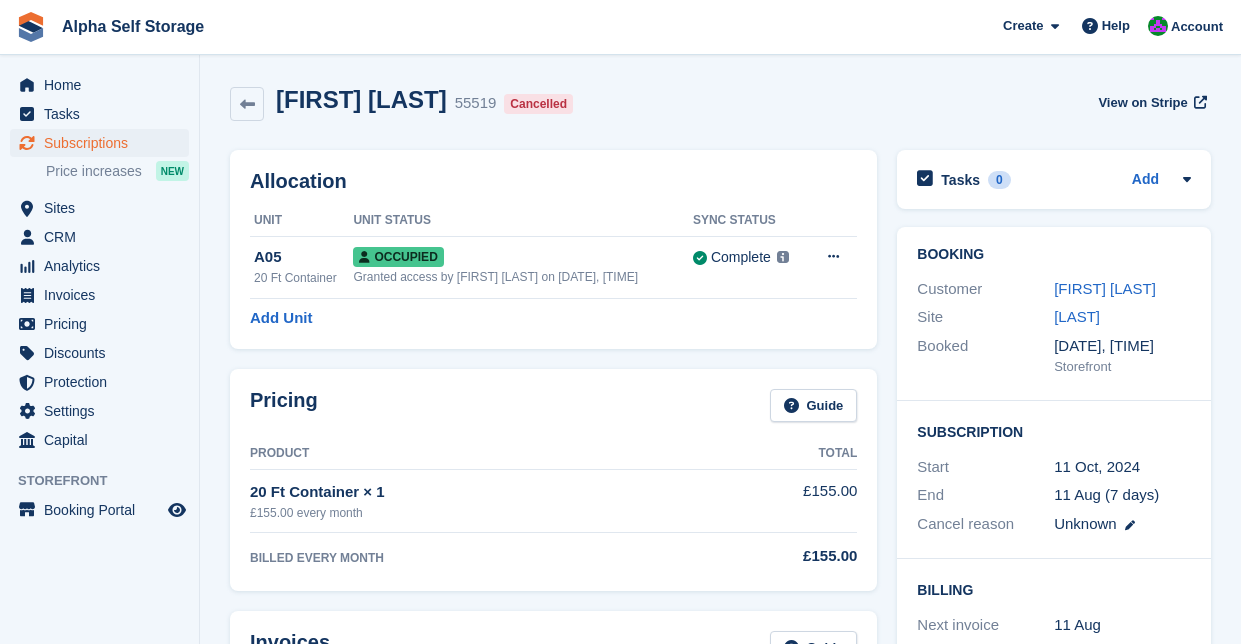 scroll, scrollTop: 0, scrollLeft: 0, axis: both 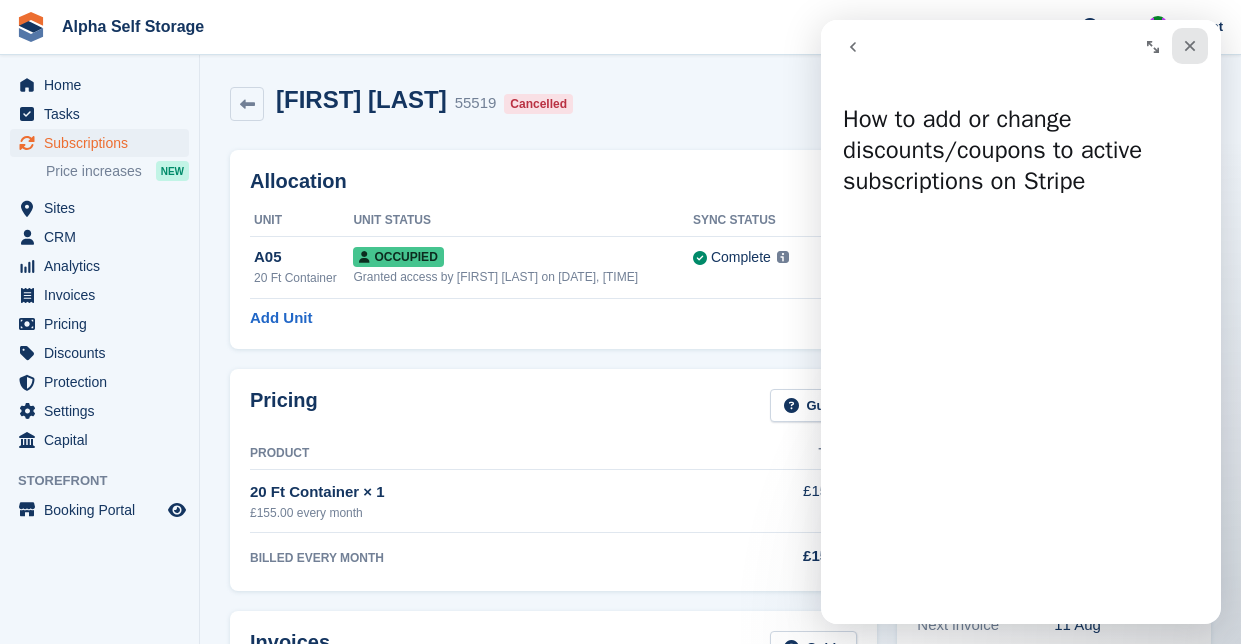 click 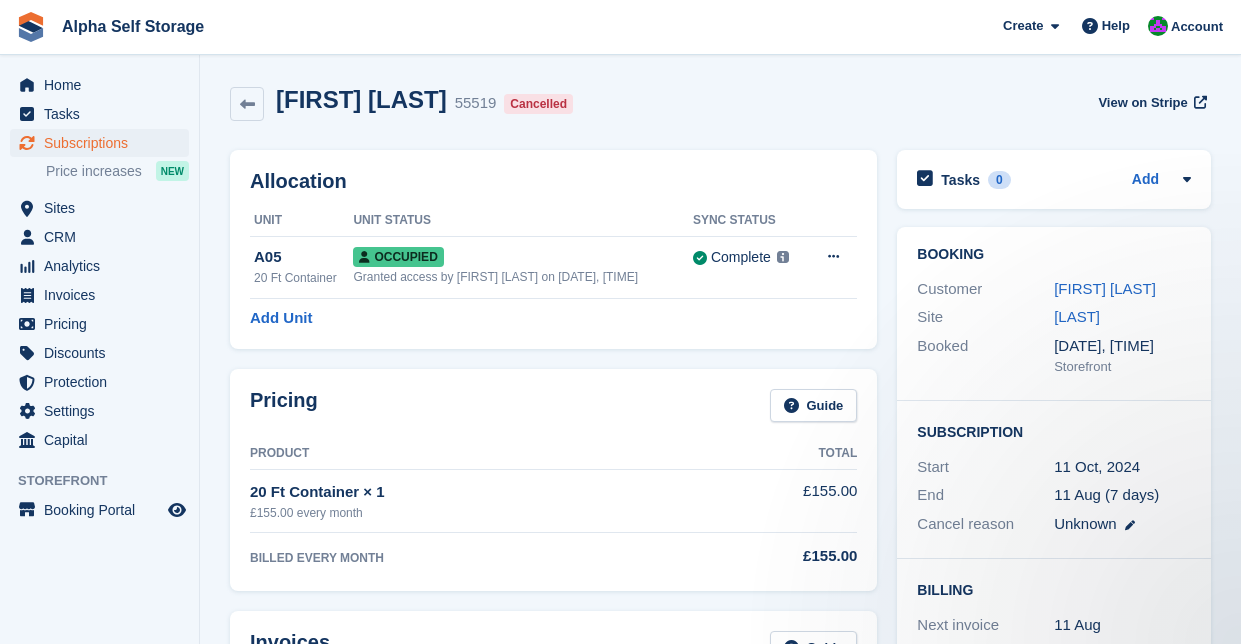 scroll, scrollTop: 0, scrollLeft: 0, axis: both 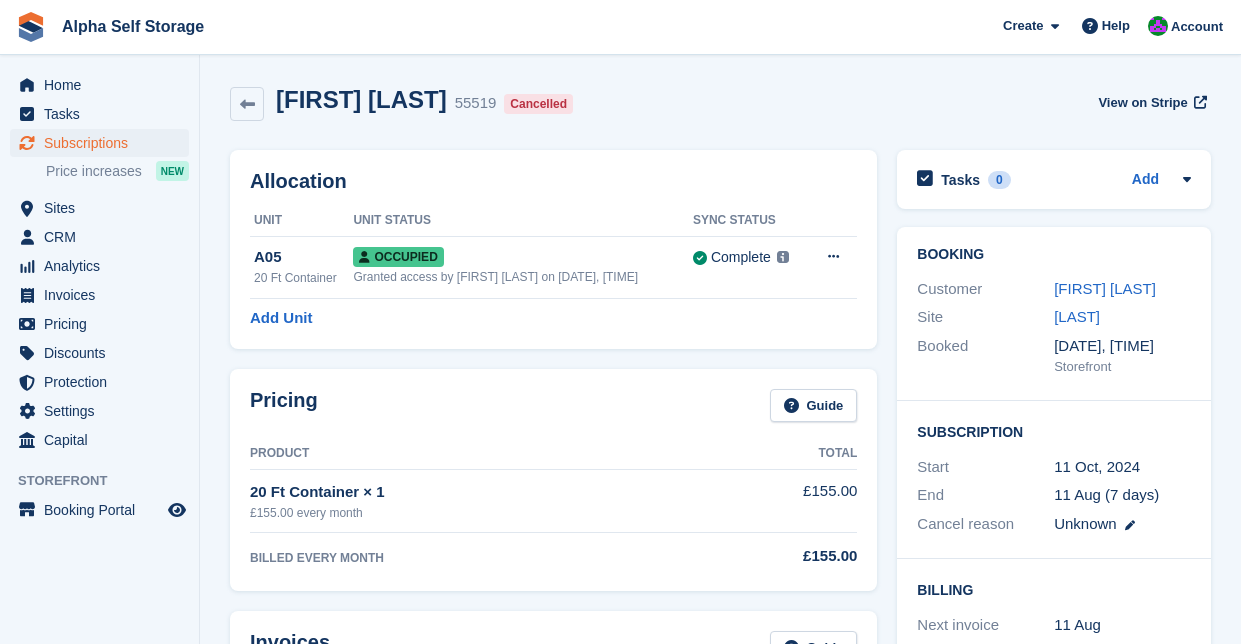 click on "Cancelled" at bounding box center [538, 104] 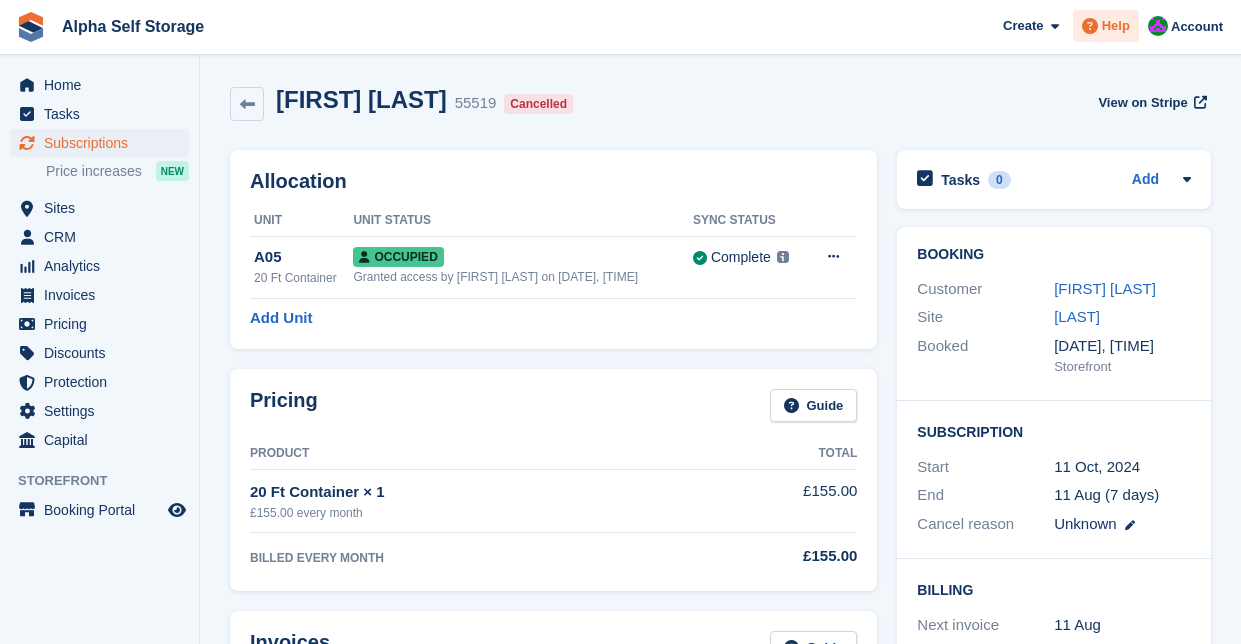 click on "Help" at bounding box center [1116, 26] 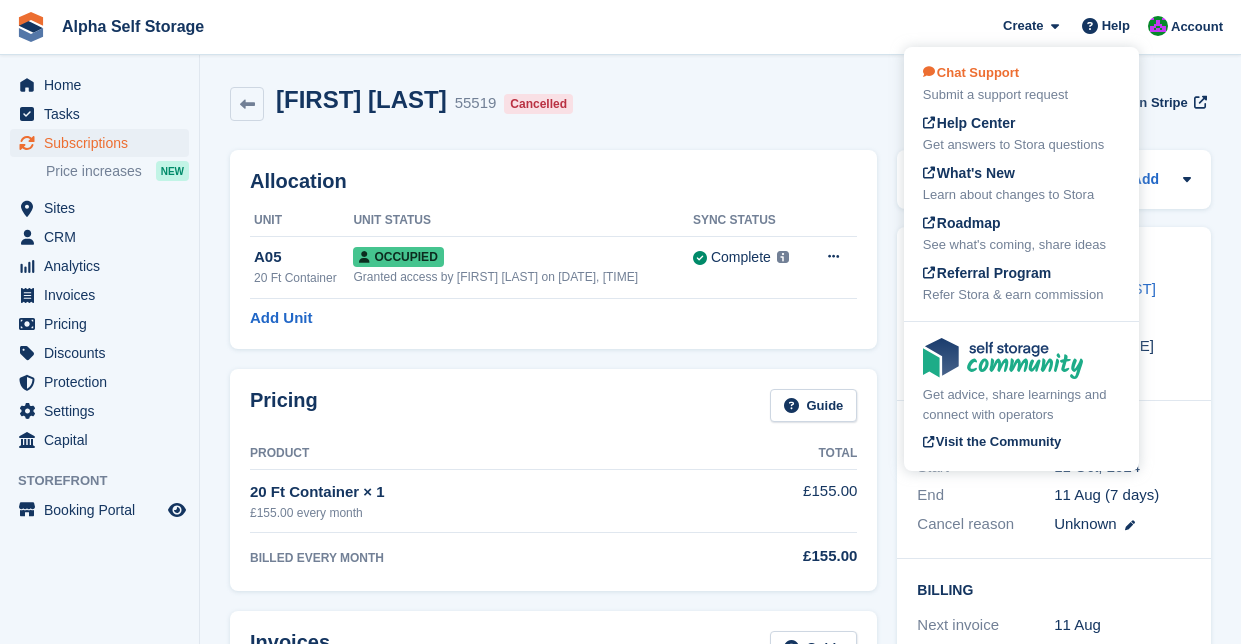 click on "Submit a support request" at bounding box center (1021, 95) 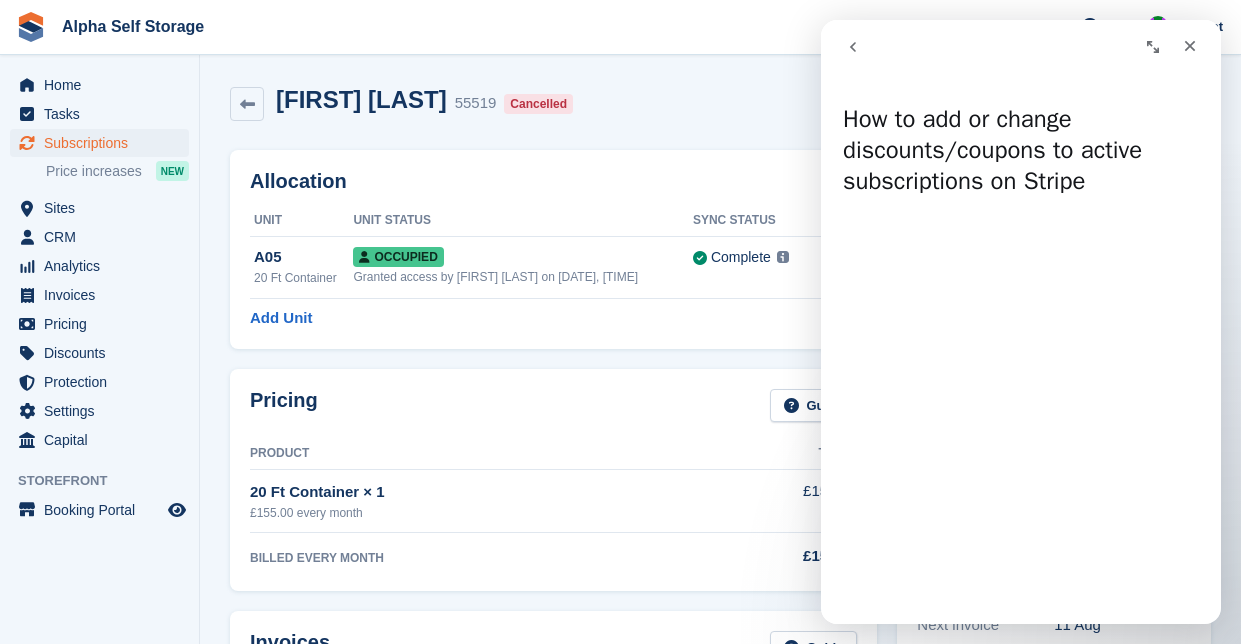 click 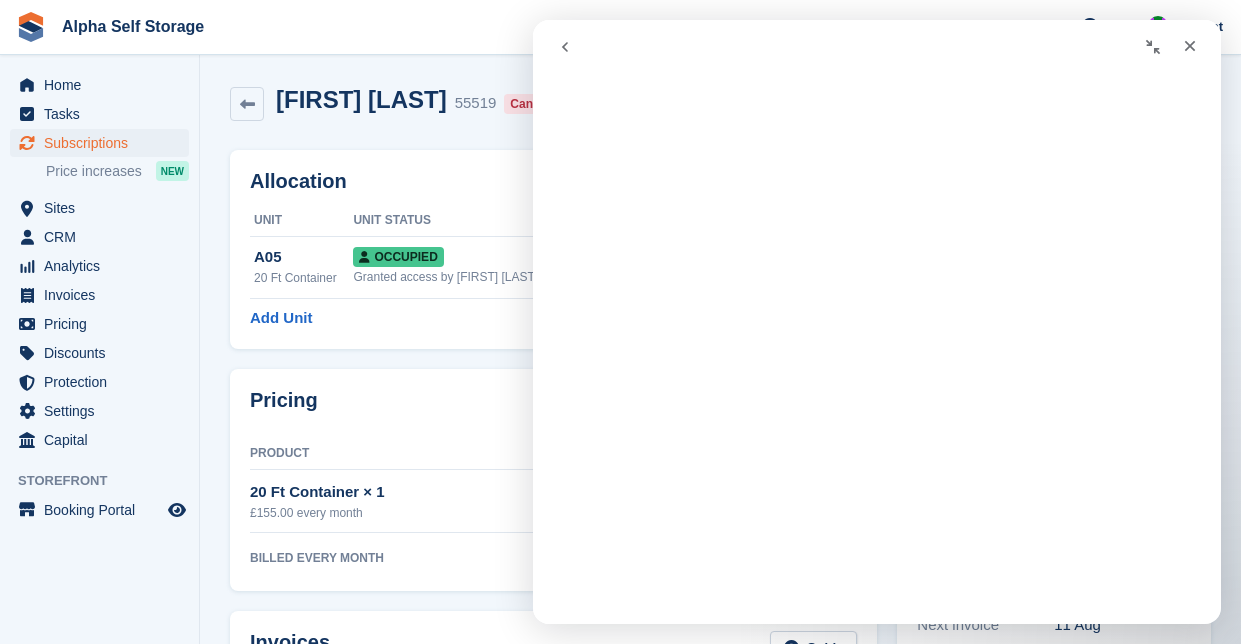scroll, scrollTop: 0, scrollLeft: 0, axis: both 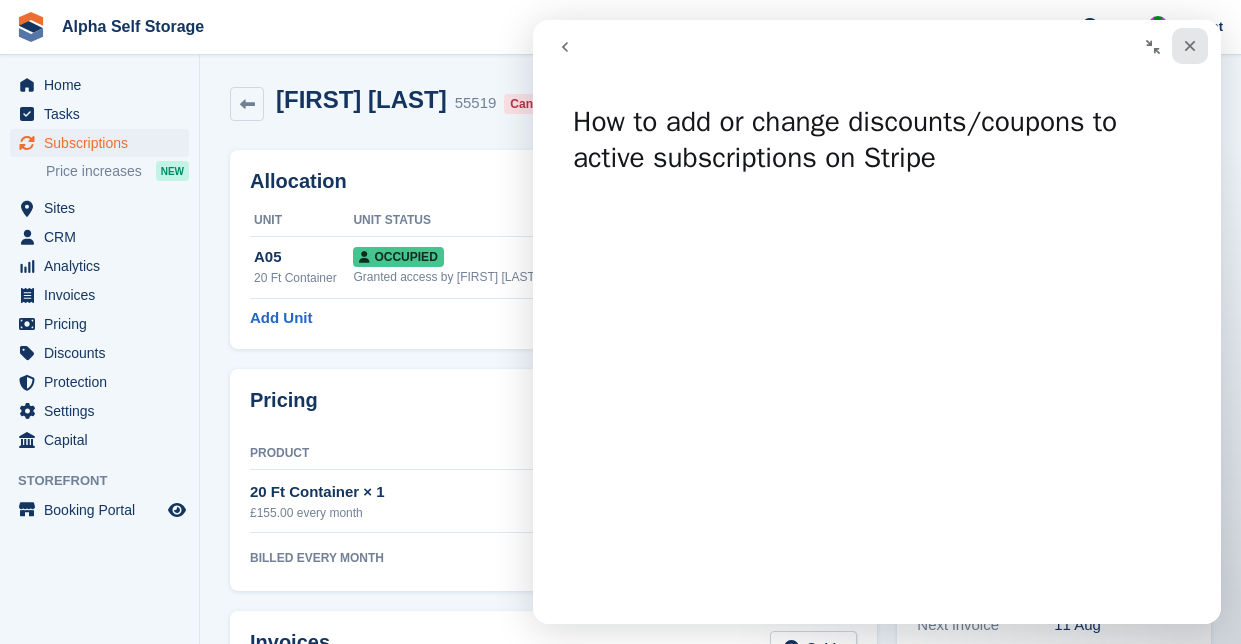 click 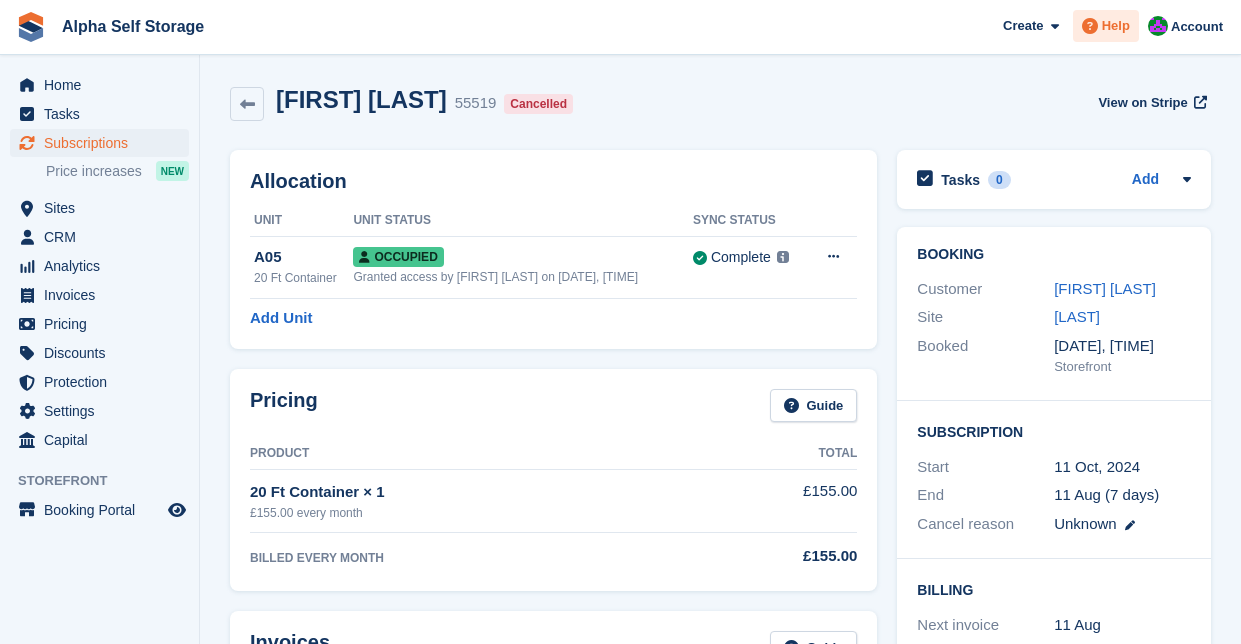 click on "Help" at bounding box center [1116, 26] 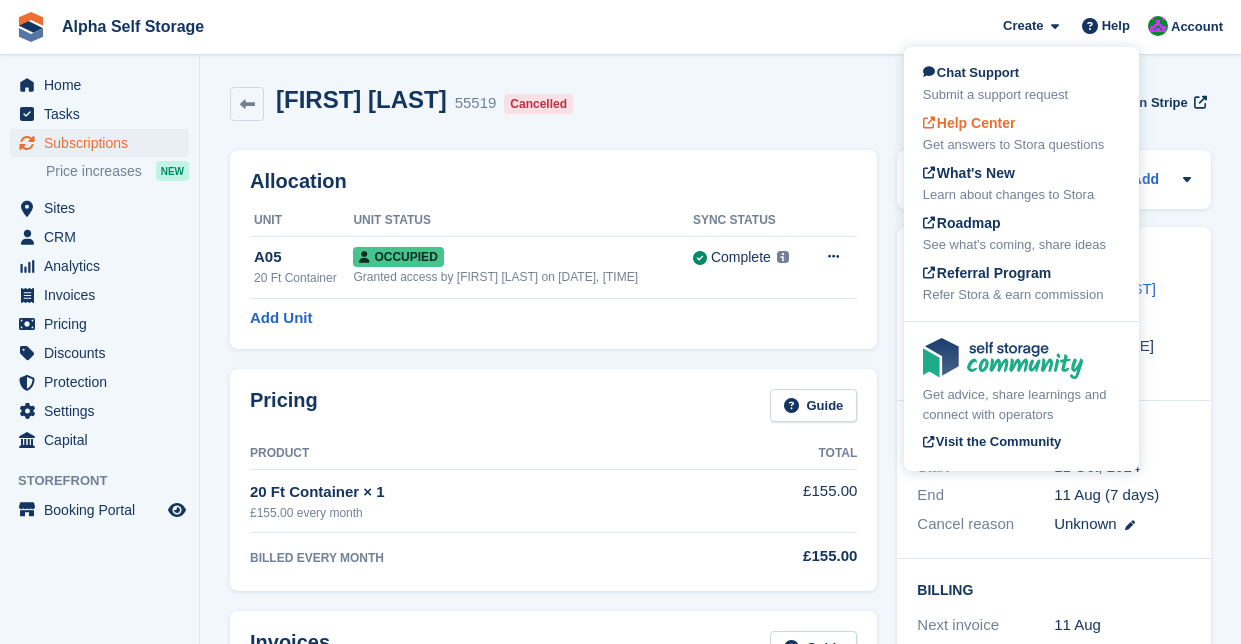 click on "Get answers to Stora questions" at bounding box center (1021, 145) 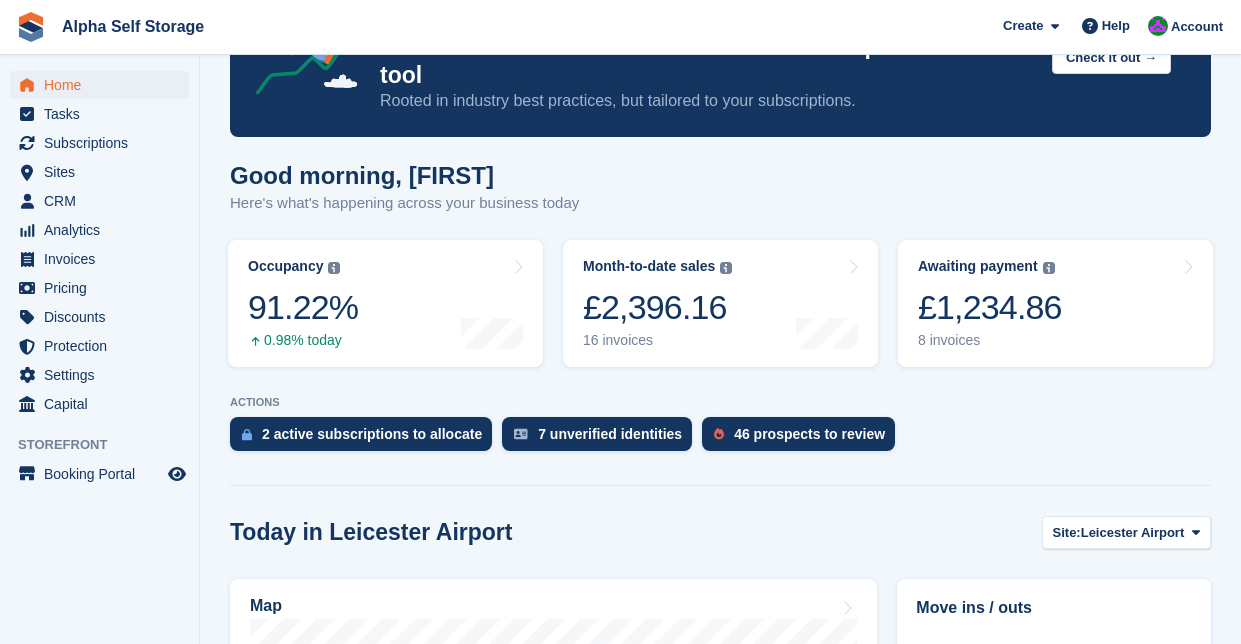 scroll, scrollTop: 108, scrollLeft: 0, axis: vertical 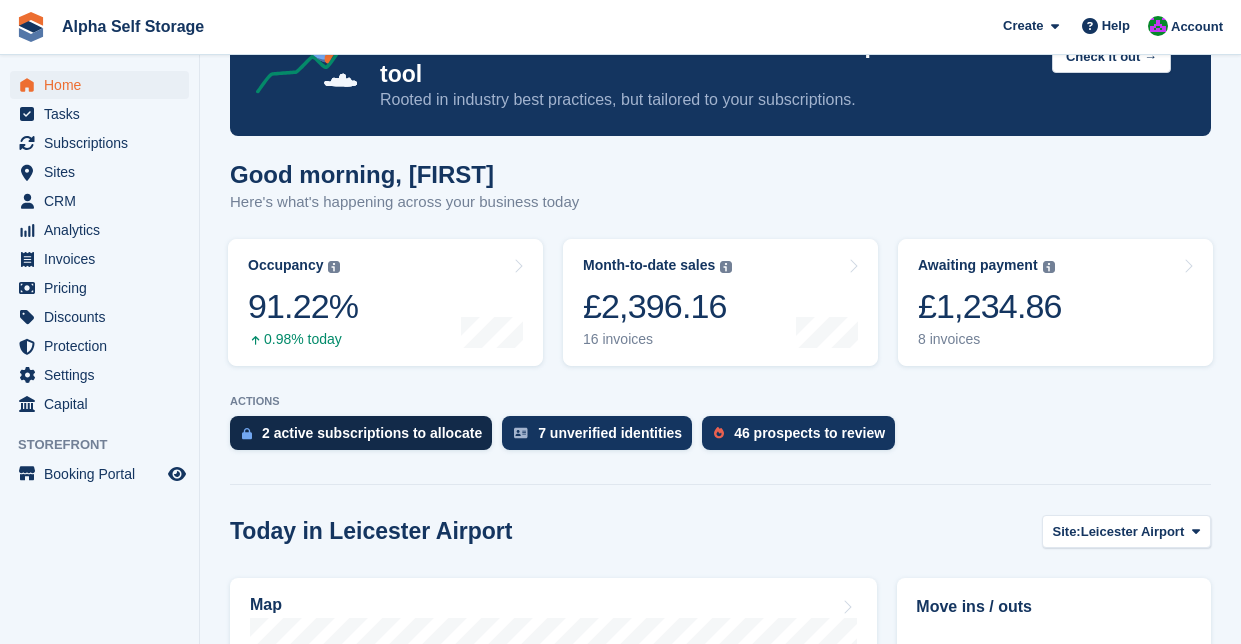 click on "2
active subscriptions to allocate" at bounding box center [372, 433] 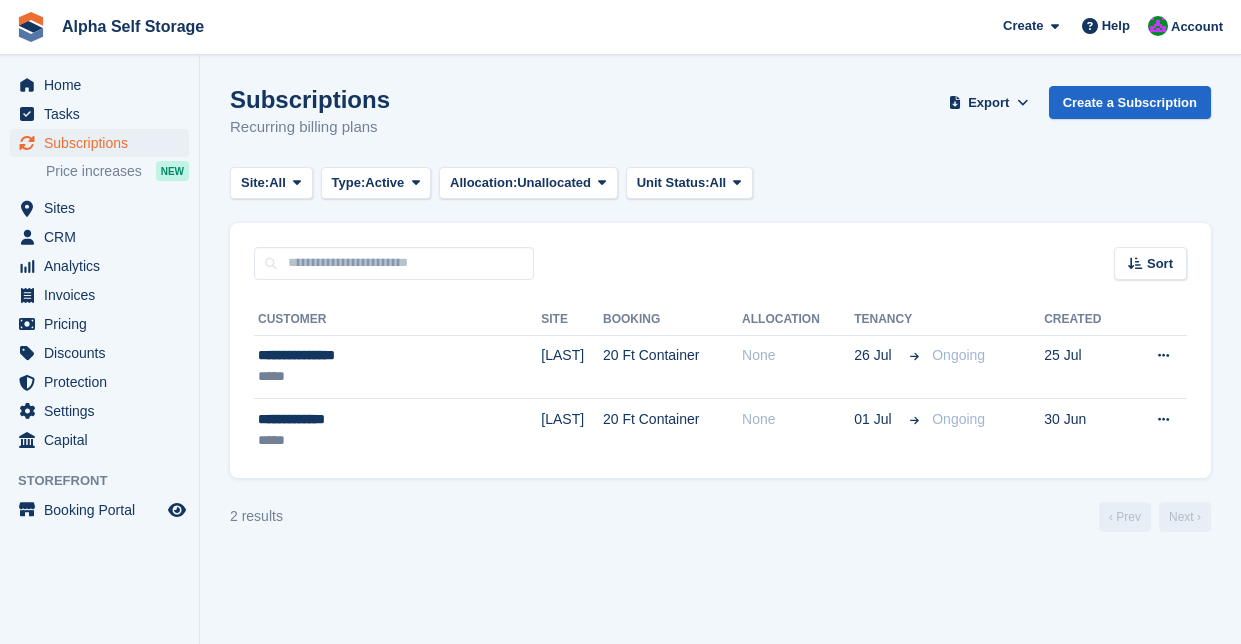 scroll, scrollTop: 0, scrollLeft: 0, axis: both 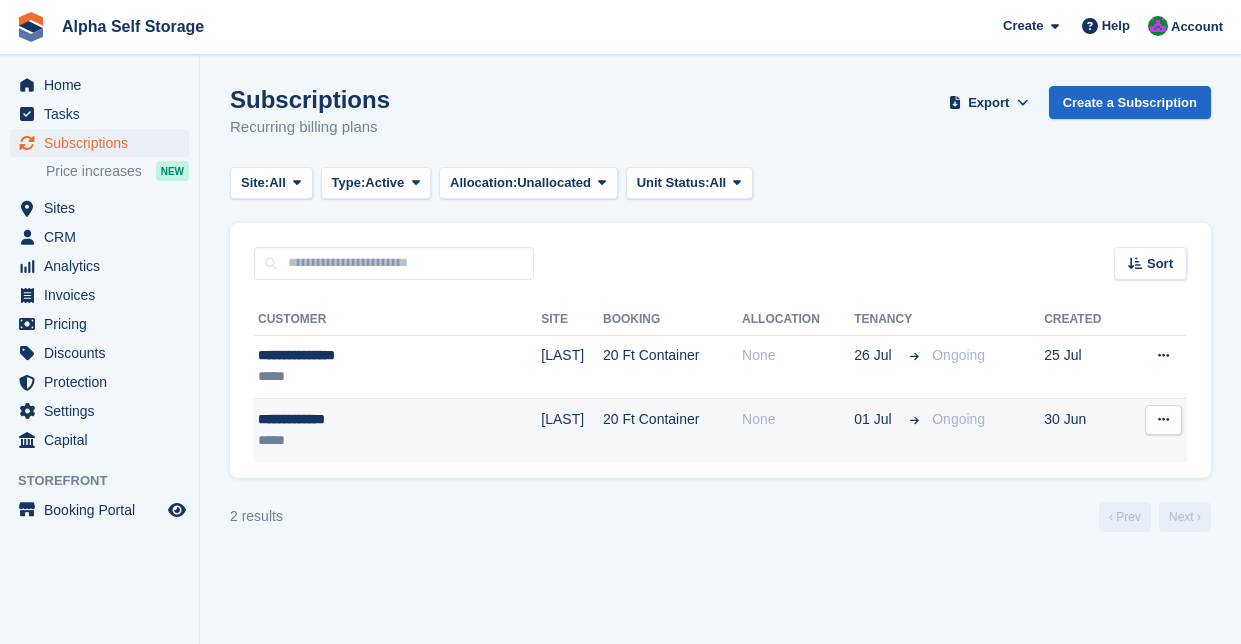 click on "None" at bounding box center (798, 430) 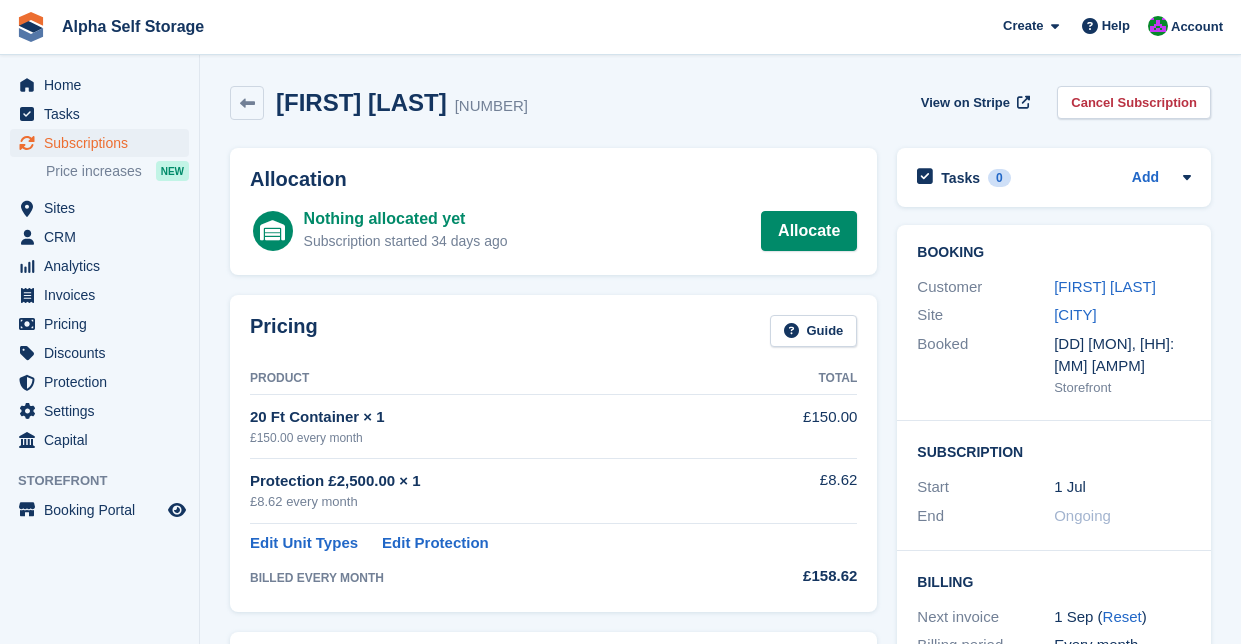scroll, scrollTop: 0, scrollLeft: 0, axis: both 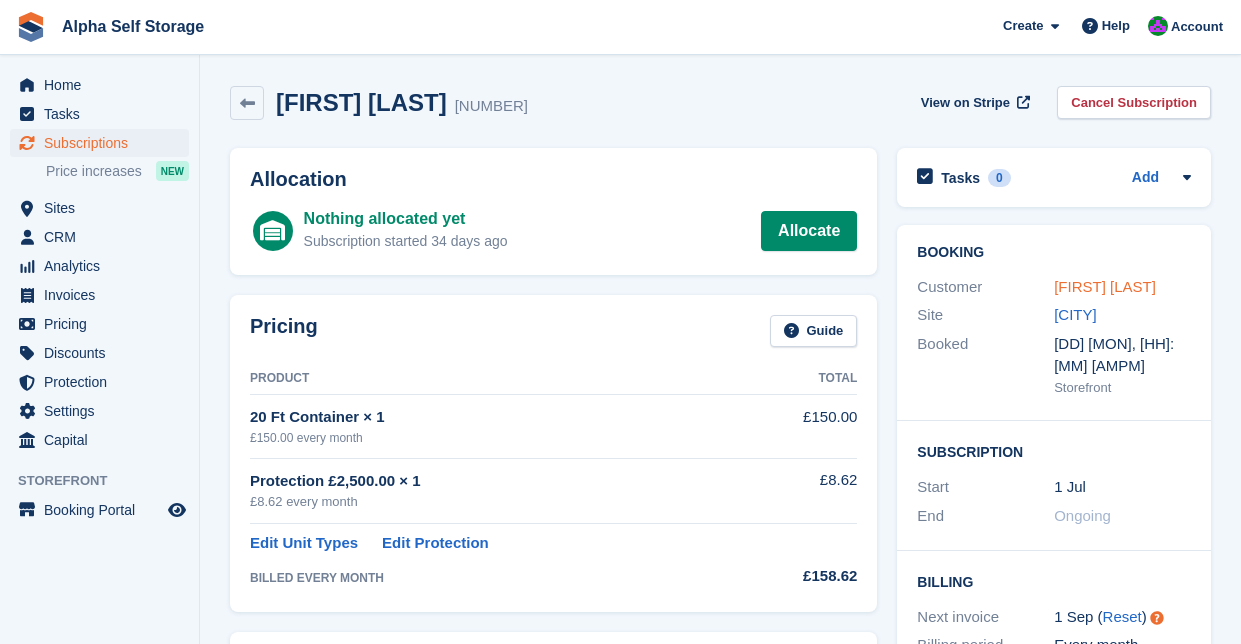 click on "Shona Chapman" at bounding box center (1105, 286) 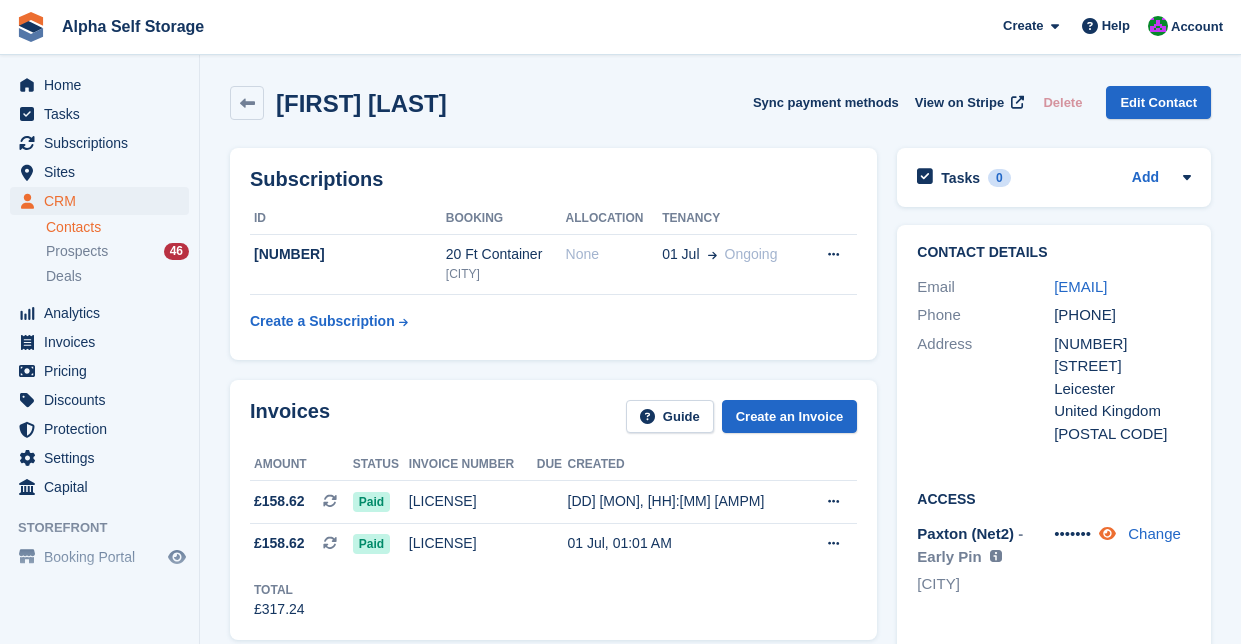 click at bounding box center (1107, 533) 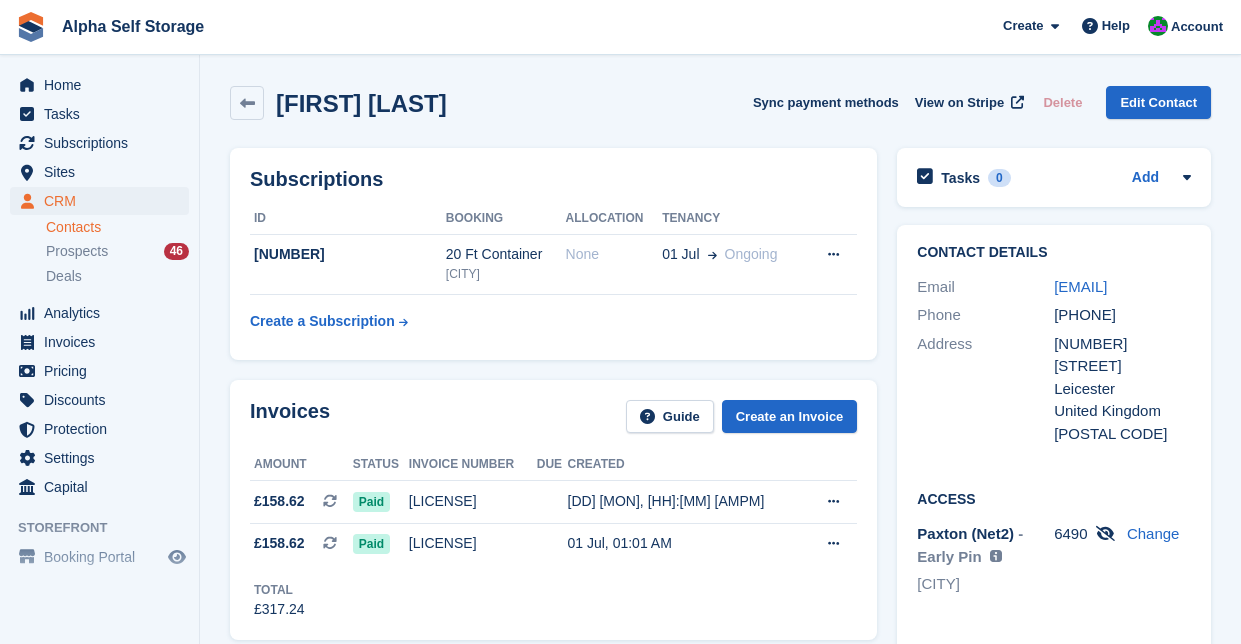 click on "6490
Change" at bounding box center [1122, 562] 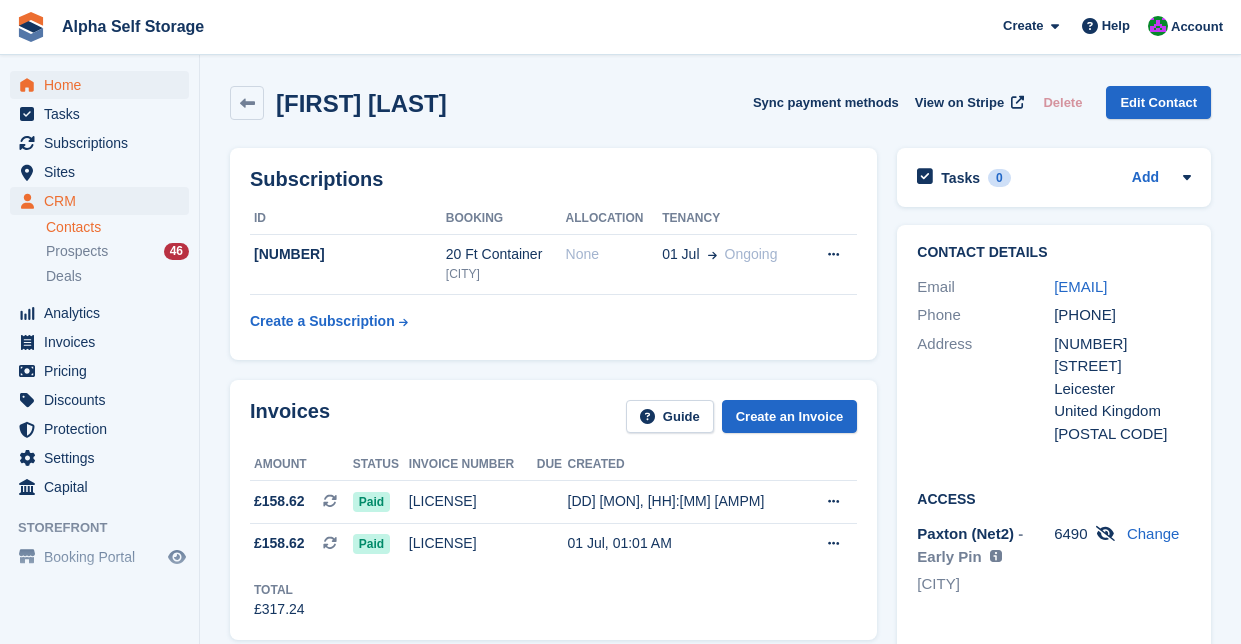 click on "Home" at bounding box center [104, 85] 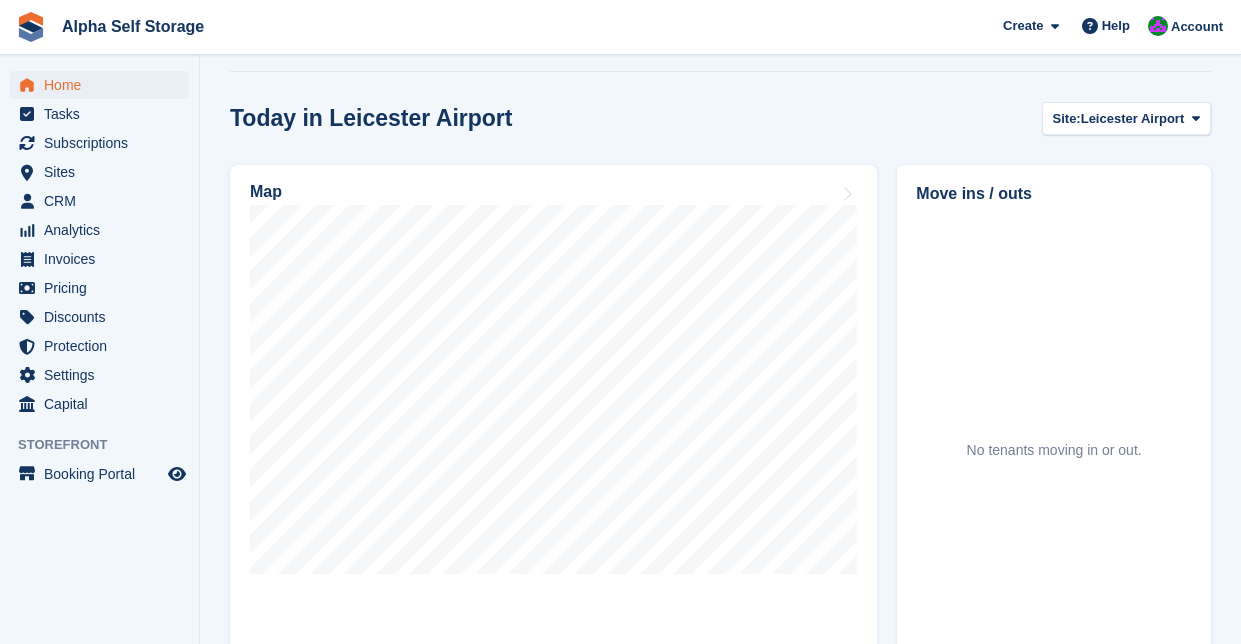 scroll, scrollTop: 524, scrollLeft: 0, axis: vertical 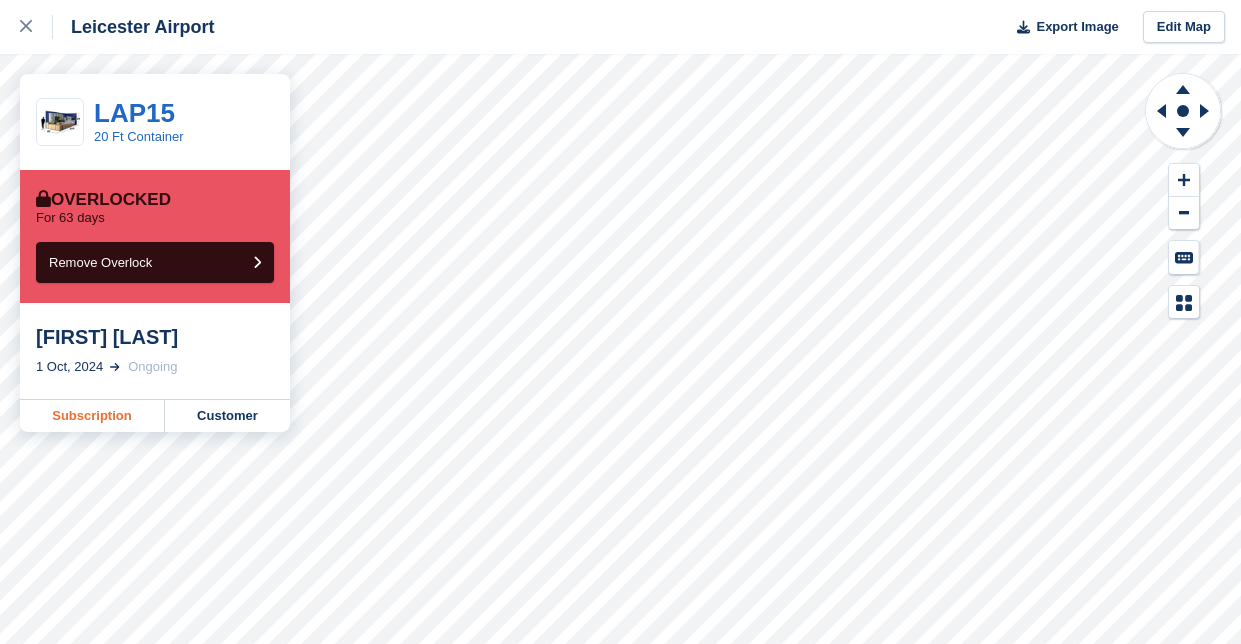 click on "Subscription" at bounding box center [92, 416] 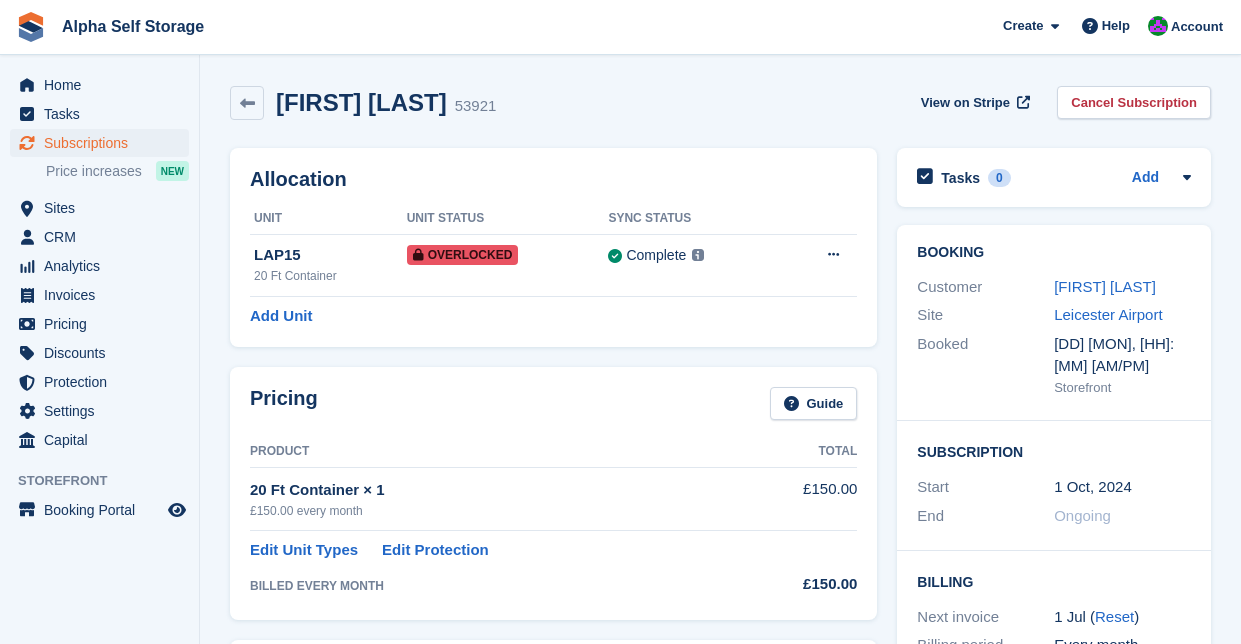 scroll, scrollTop: 0, scrollLeft: 0, axis: both 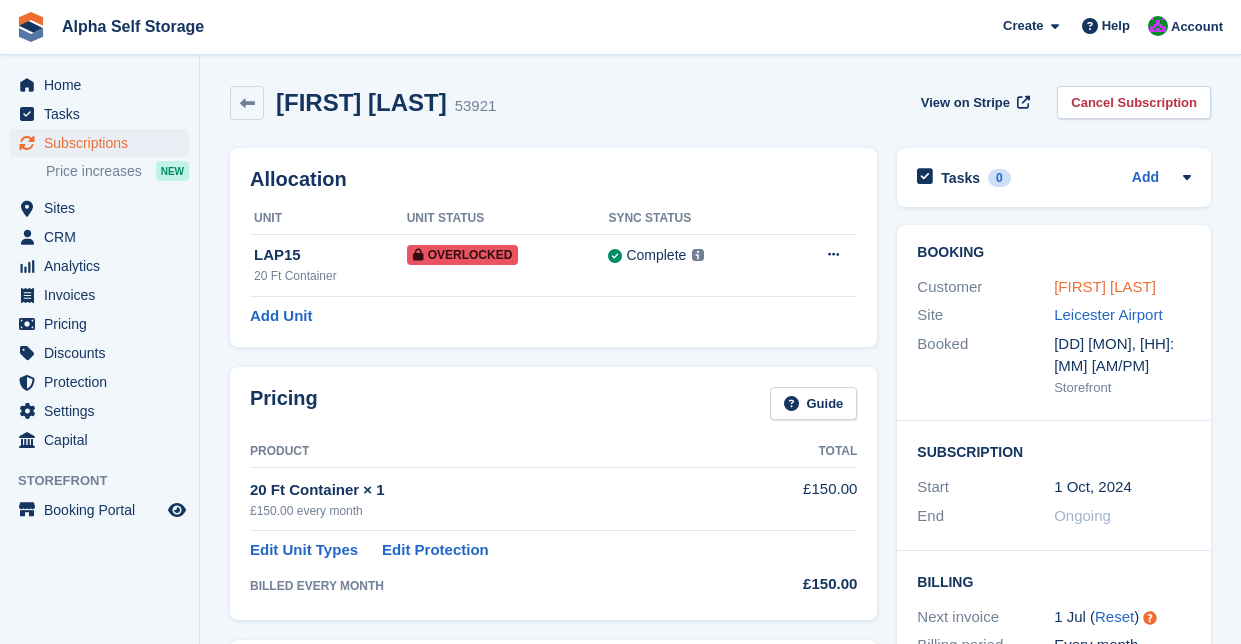 click on "James garrard" at bounding box center [1105, 286] 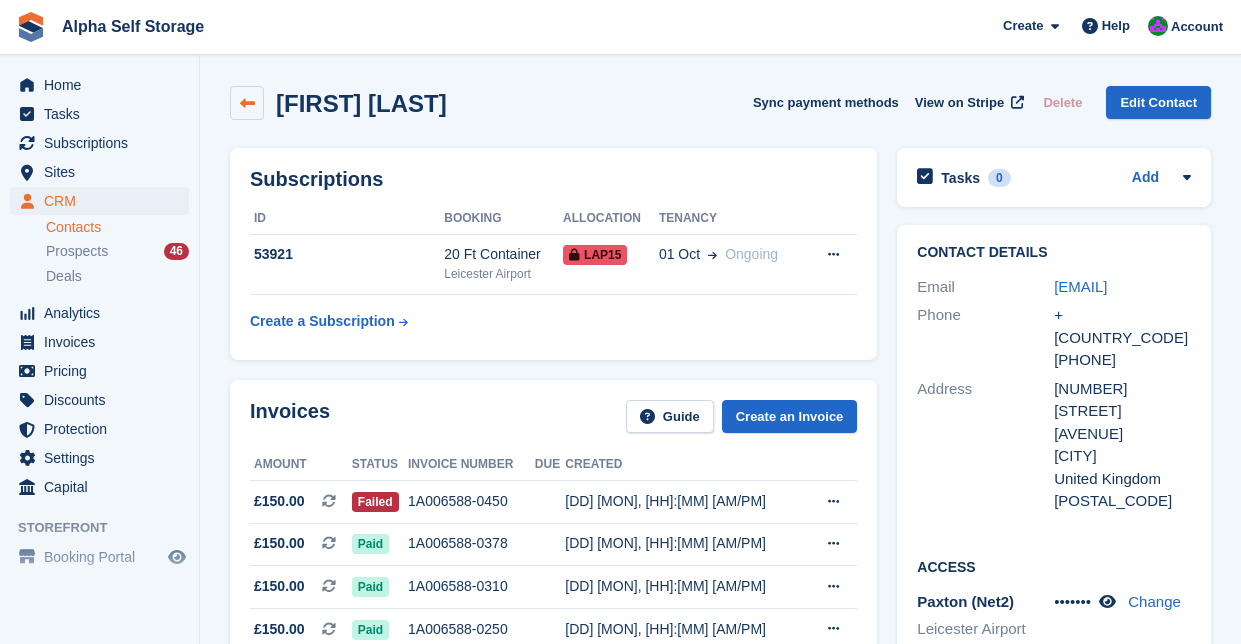 click at bounding box center (247, 103) 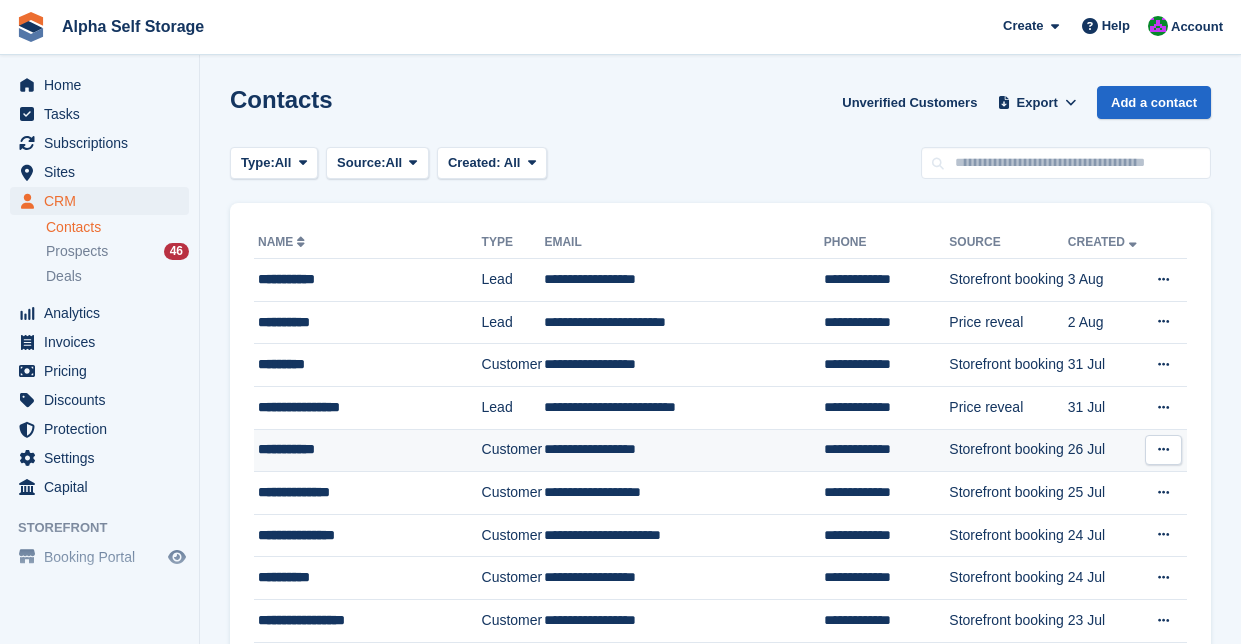 scroll, scrollTop: 0, scrollLeft: 0, axis: both 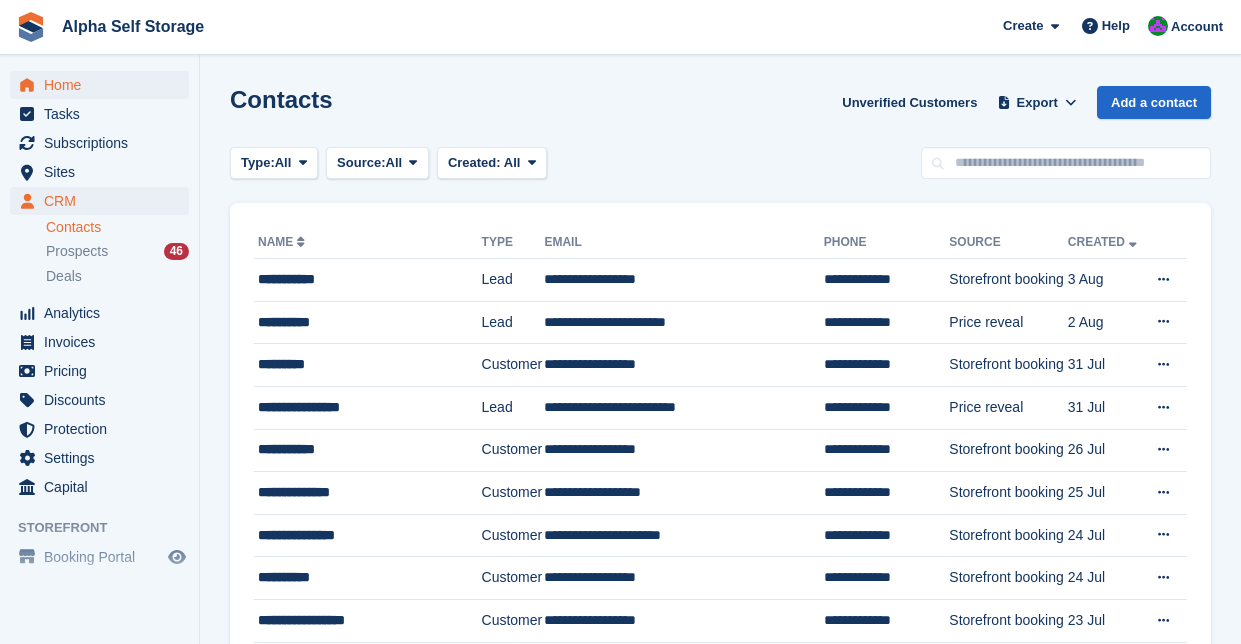 click on "Home" at bounding box center [104, 85] 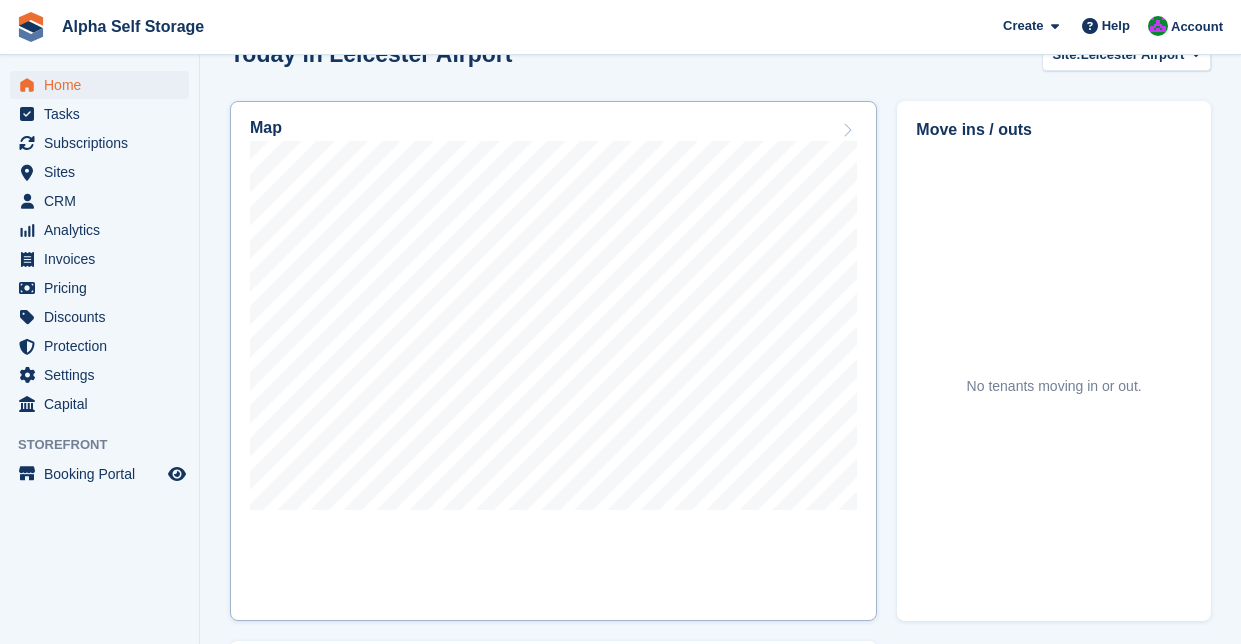 scroll, scrollTop: 584, scrollLeft: 0, axis: vertical 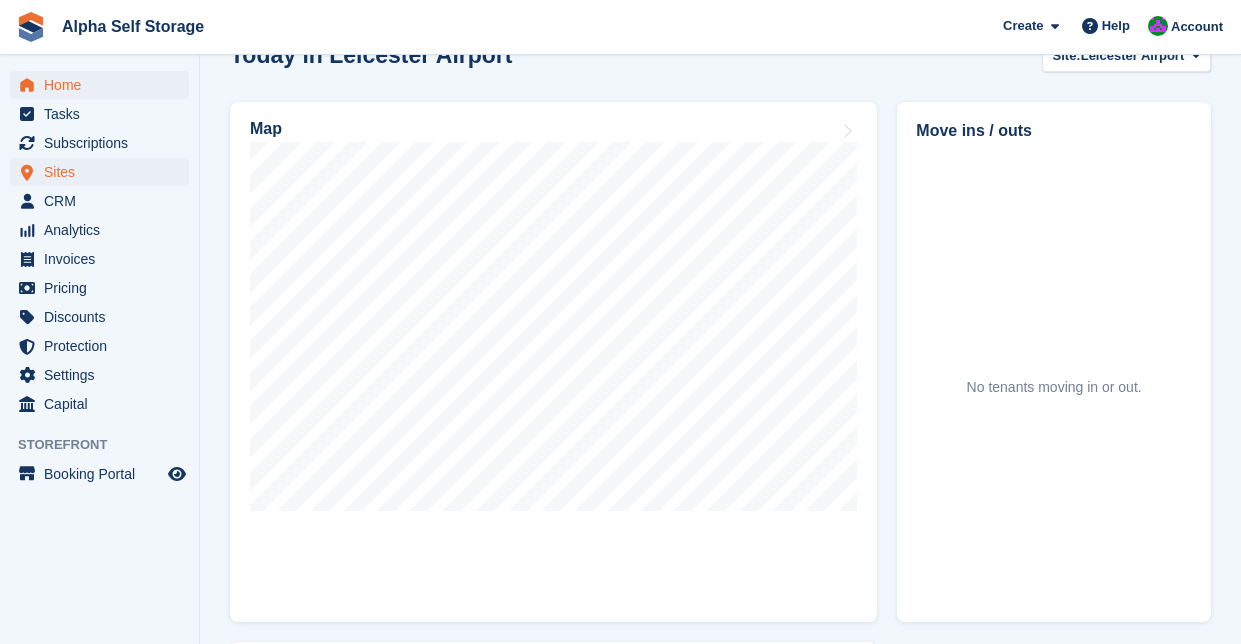 click on "Sites" at bounding box center (104, 172) 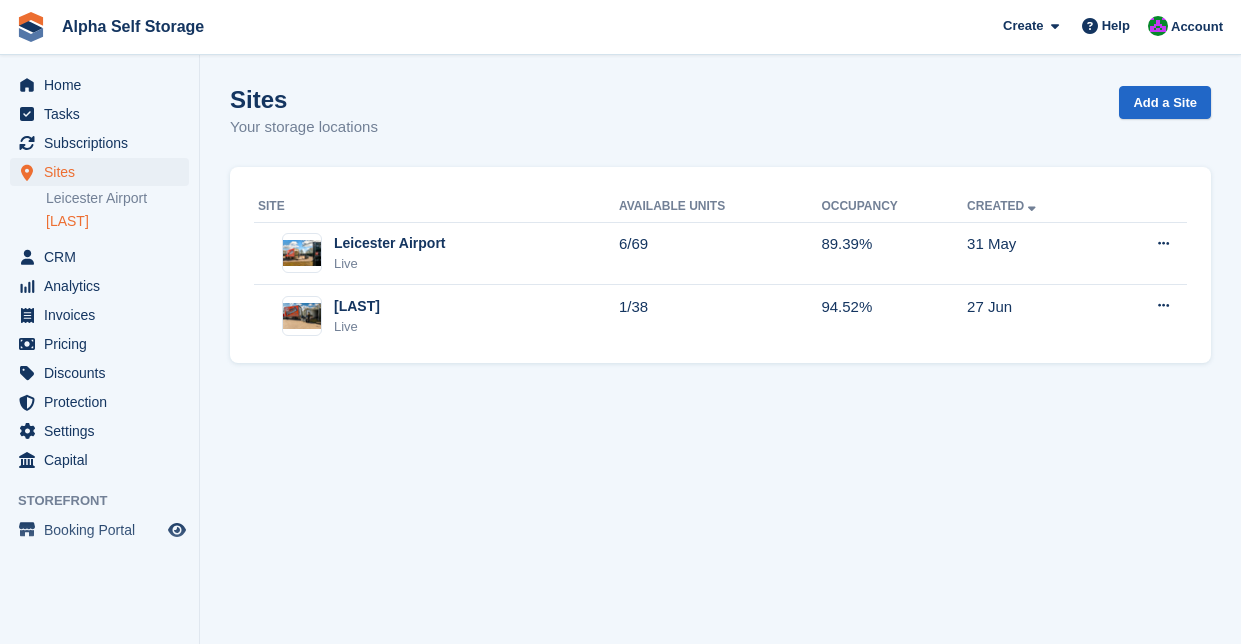 scroll, scrollTop: 0, scrollLeft: 0, axis: both 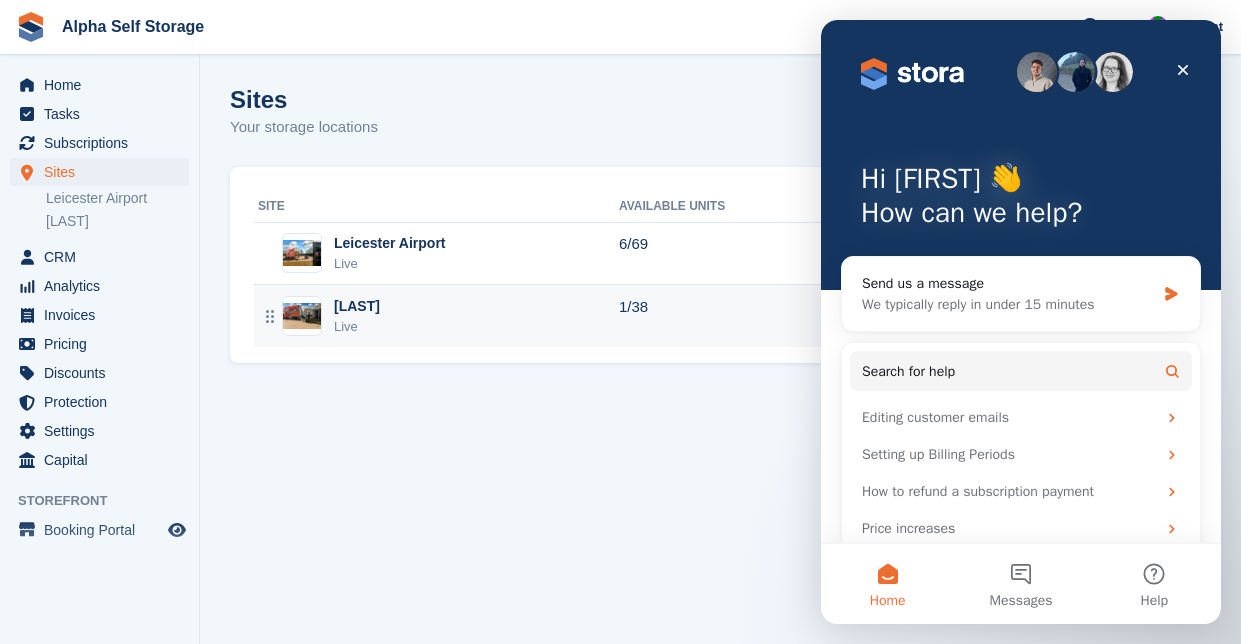 click on "[LAST]
Live" at bounding box center [438, 316] 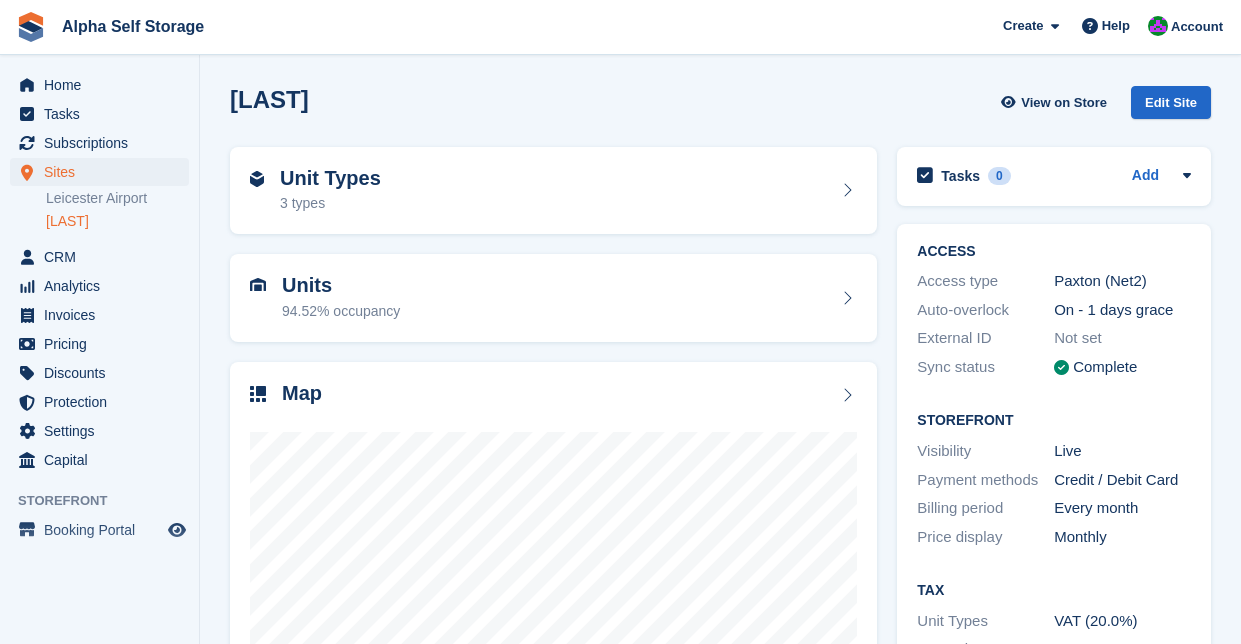 scroll, scrollTop: 0, scrollLeft: 0, axis: both 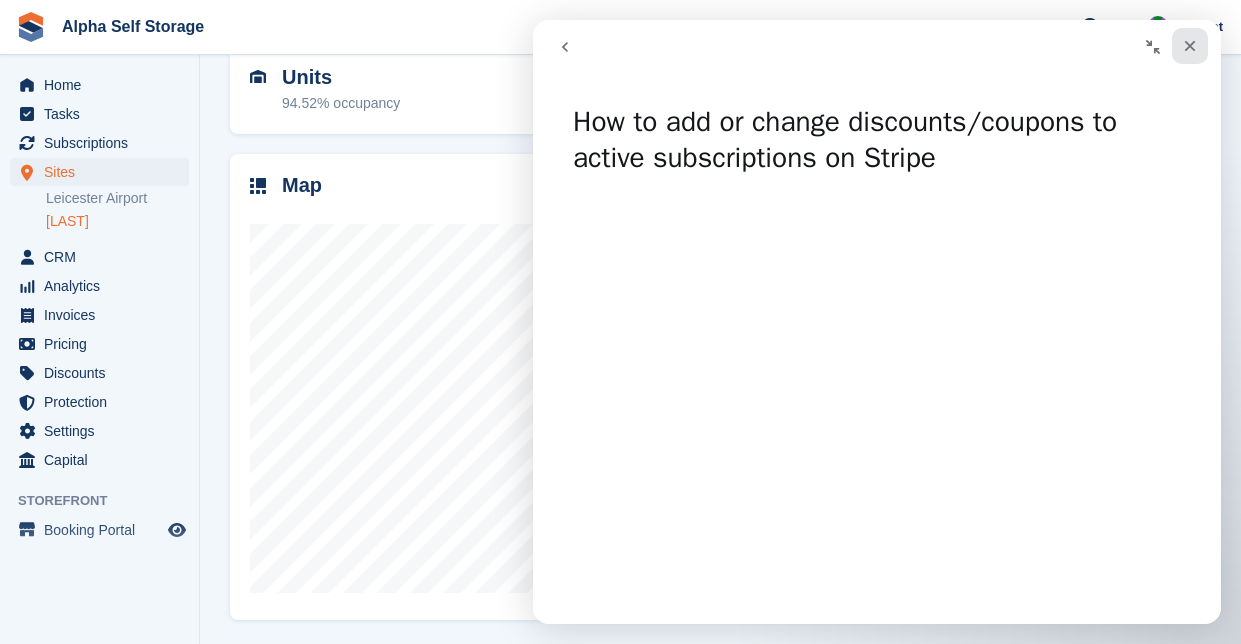click at bounding box center (1190, 46) 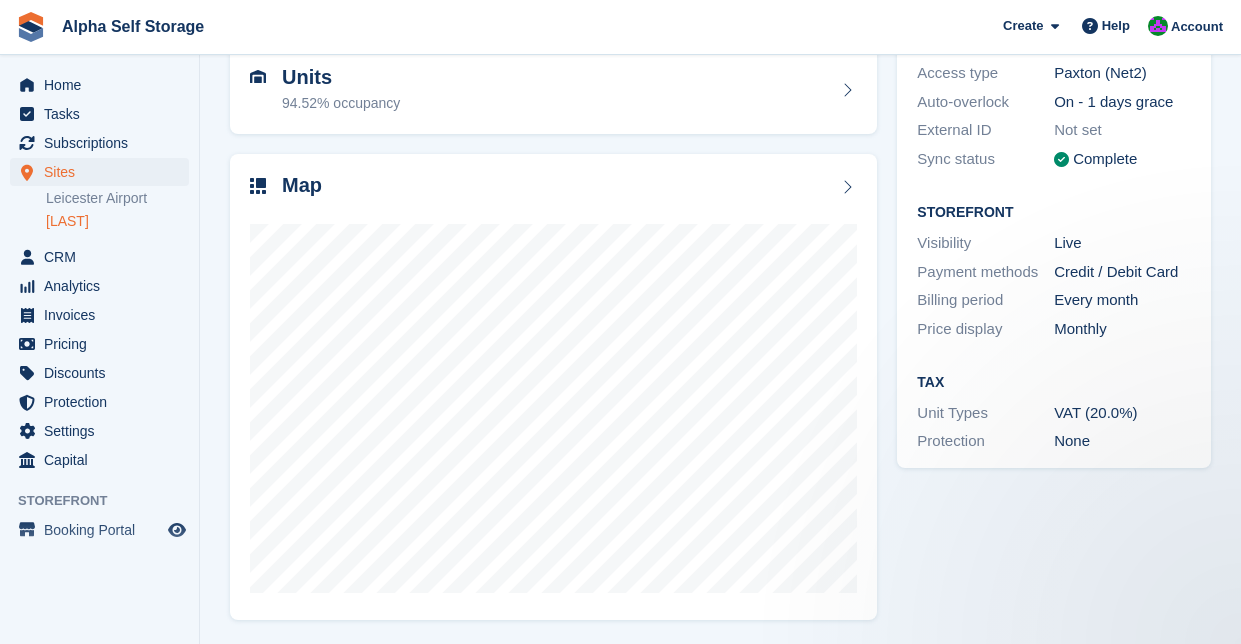 scroll, scrollTop: 0, scrollLeft: 0, axis: both 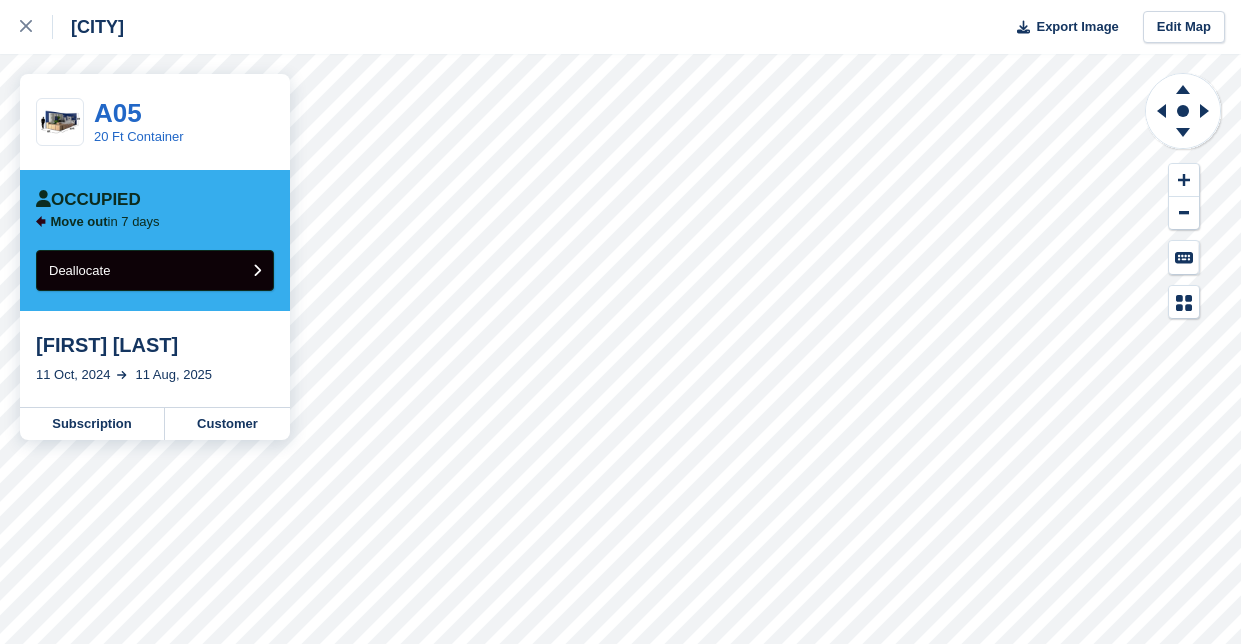 click on "Deallocate" at bounding box center (155, 270) 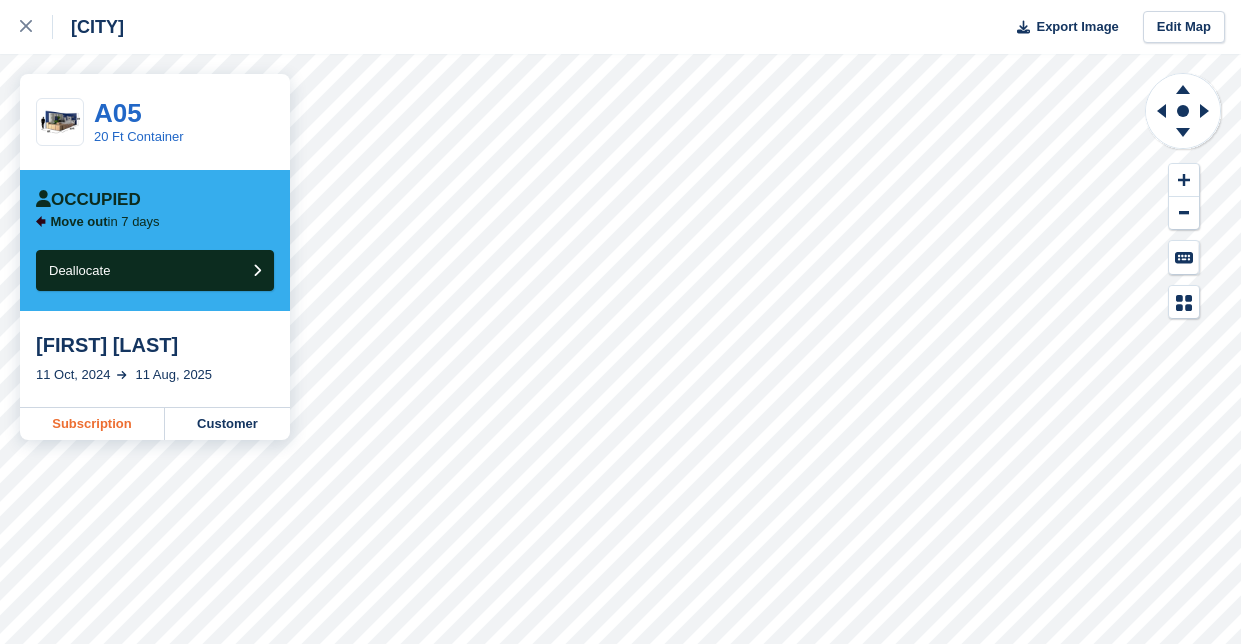 click on "Subscription" at bounding box center [92, 424] 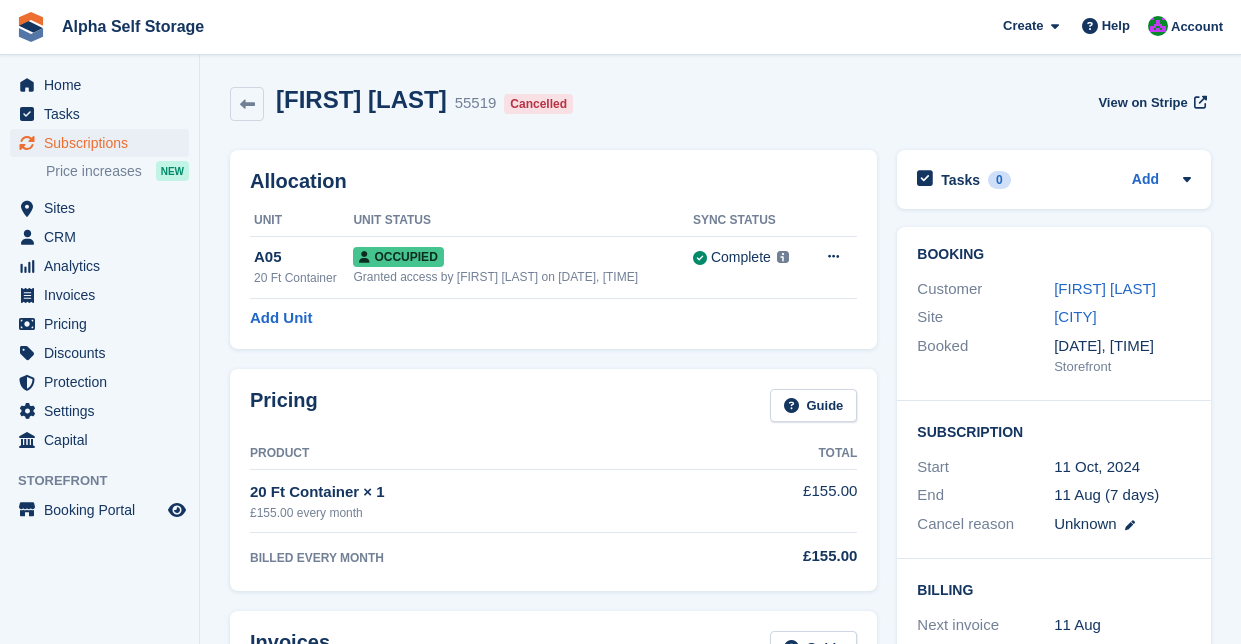 scroll, scrollTop: 0, scrollLeft: 0, axis: both 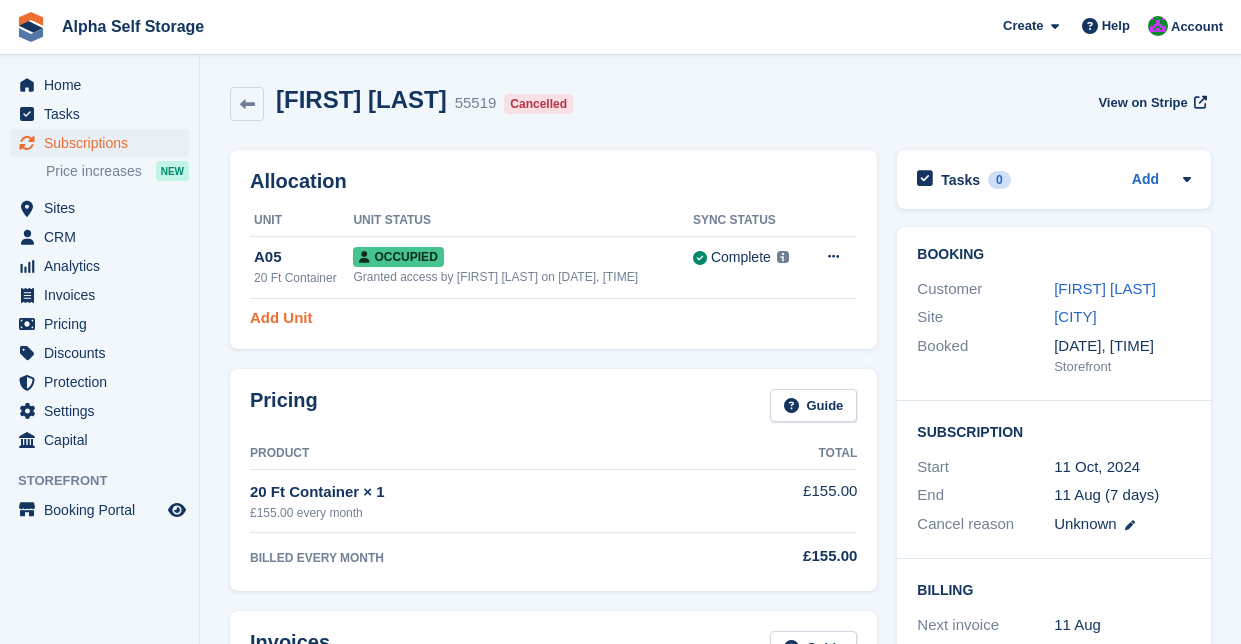 click on "Add Unit" at bounding box center (281, 318) 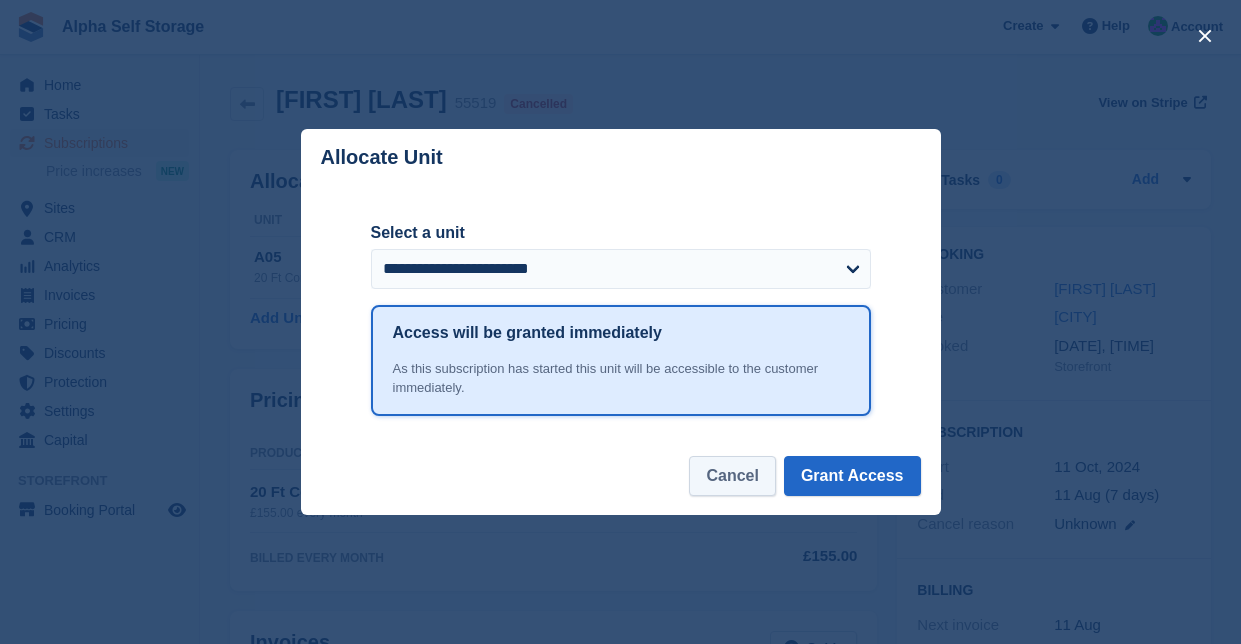 click on "Cancel" at bounding box center [732, 476] 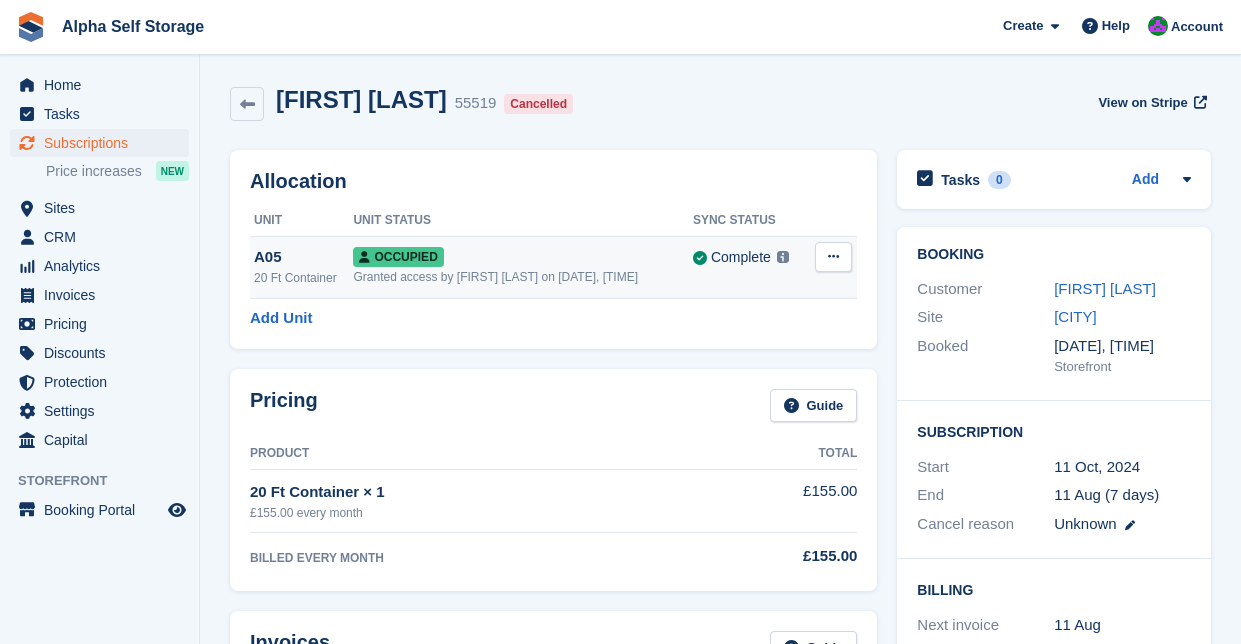 scroll, scrollTop: 0, scrollLeft: 0, axis: both 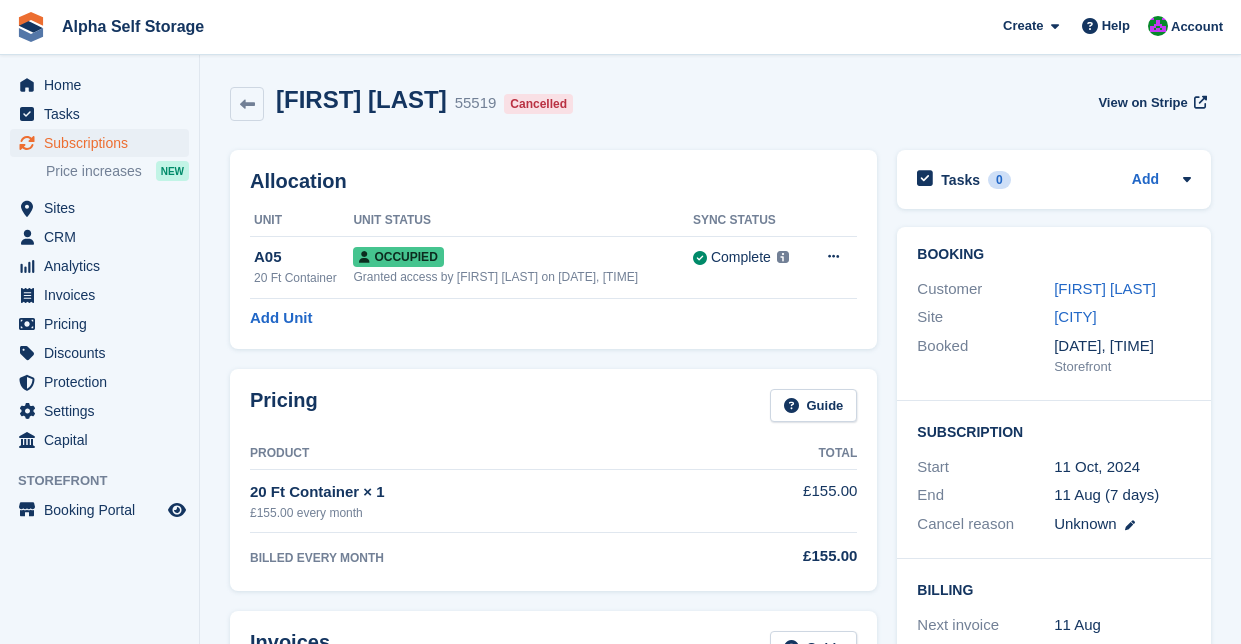 click on "Cancelled" at bounding box center (538, 104) 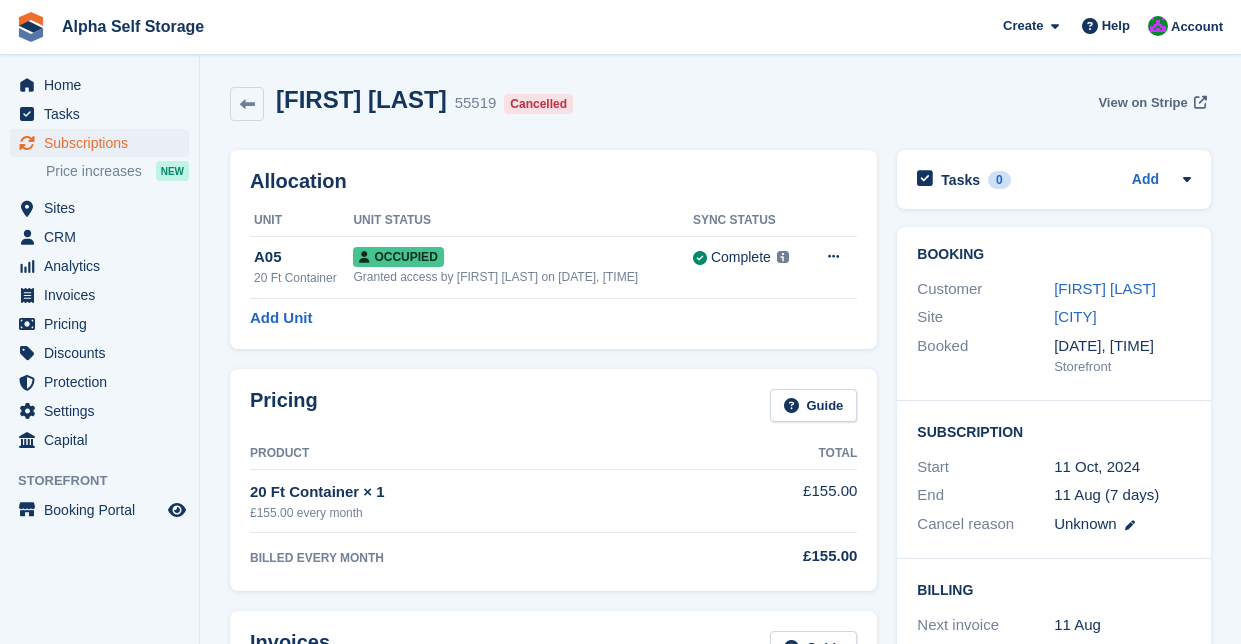 click on "View on Stripe" at bounding box center [1142, 103] 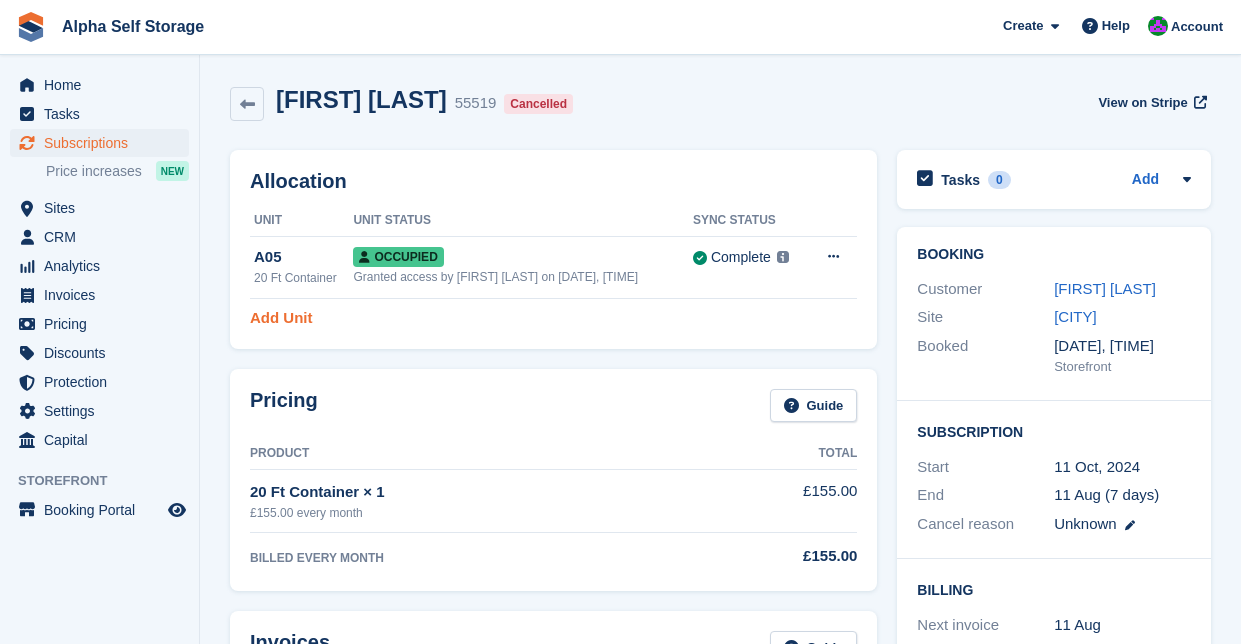click on "Add Unit" at bounding box center (281, 318) 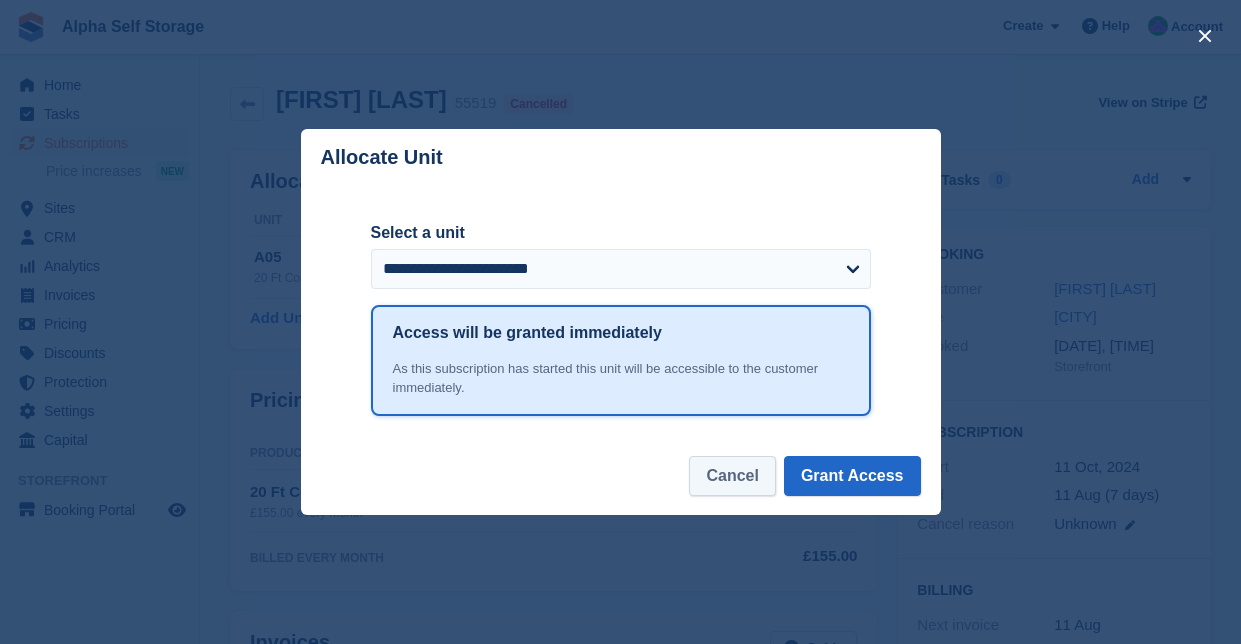 click on "Cancel" at bounding box center (732, 476) 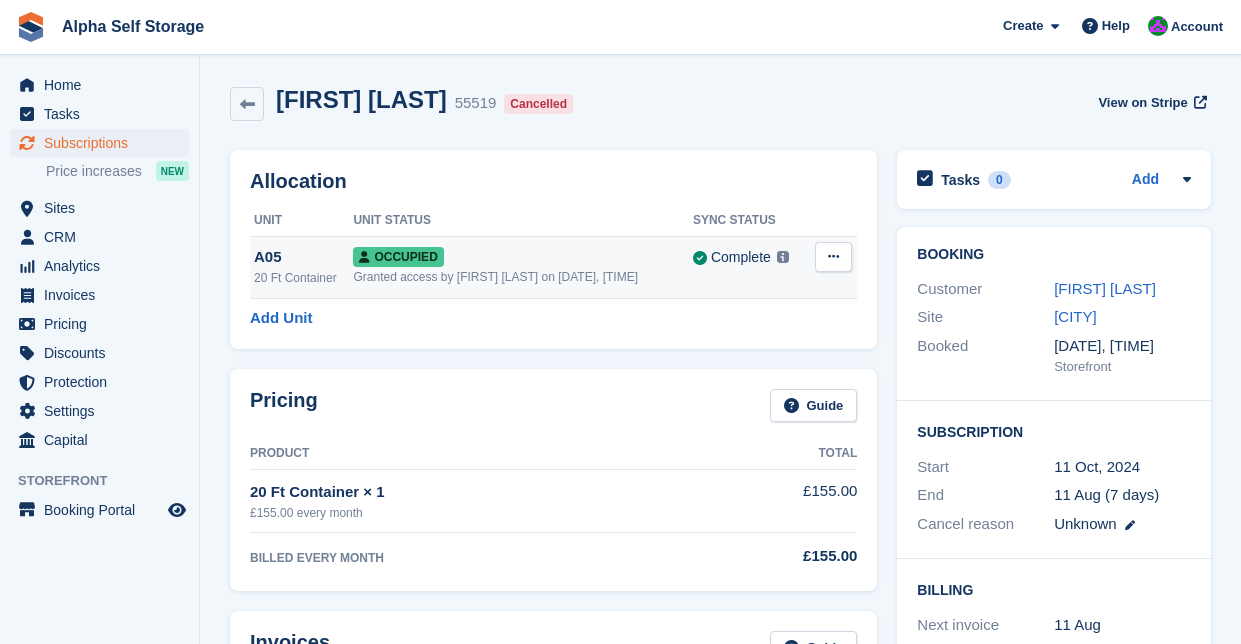 click at bounding box center [833, 256] 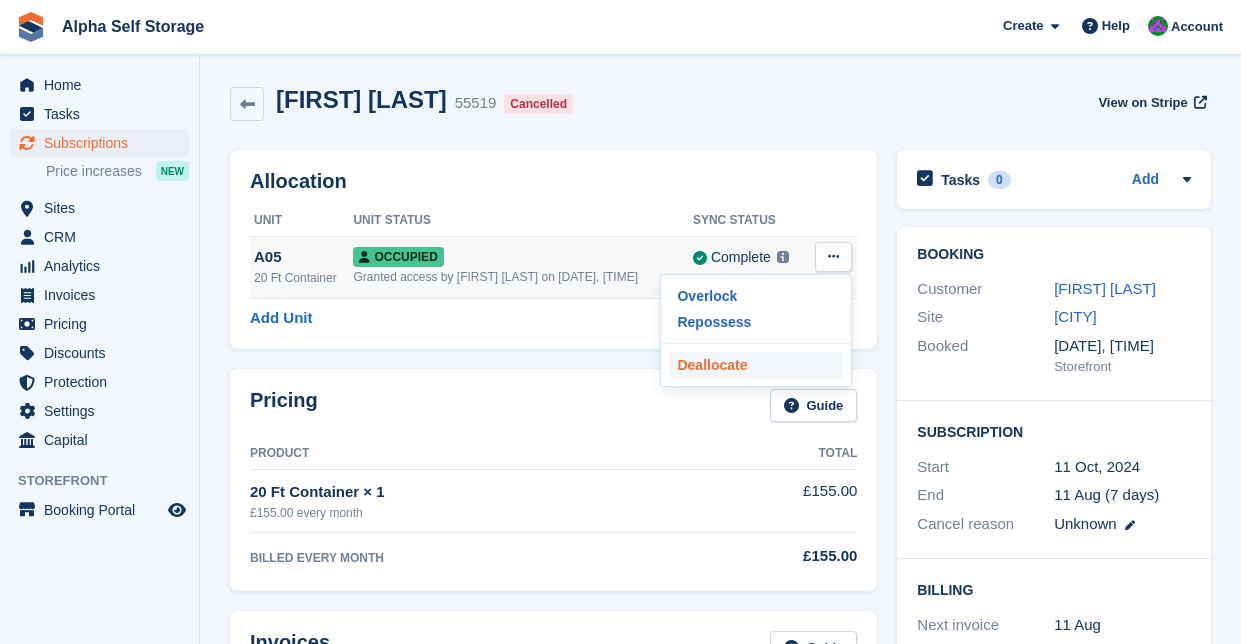 click on "Deallocate" at bounding box center [756, 365] 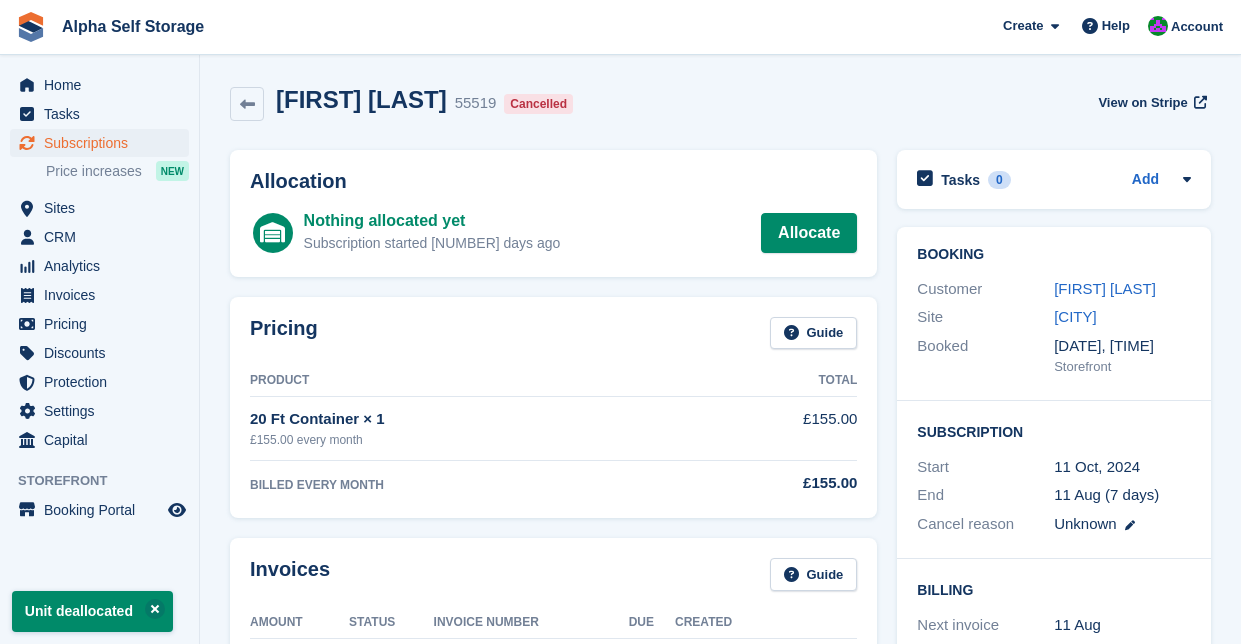 scroll, scrollTop: 0, scrollLeft: 0, axis: both 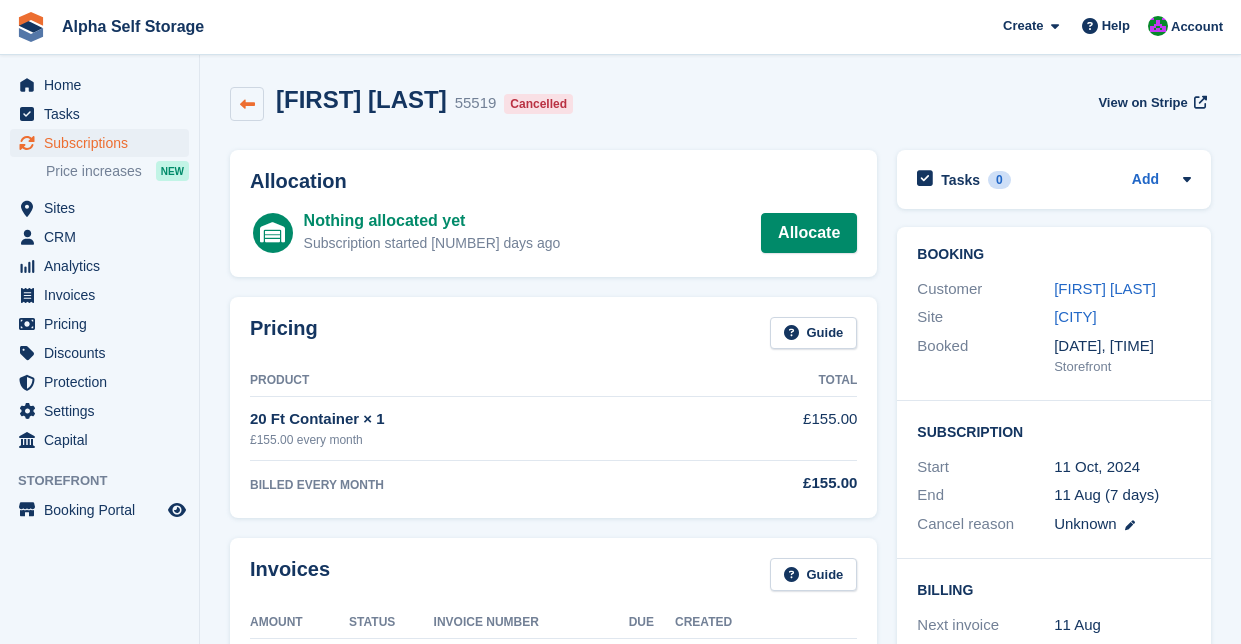 click at bounding box center [247, 104] 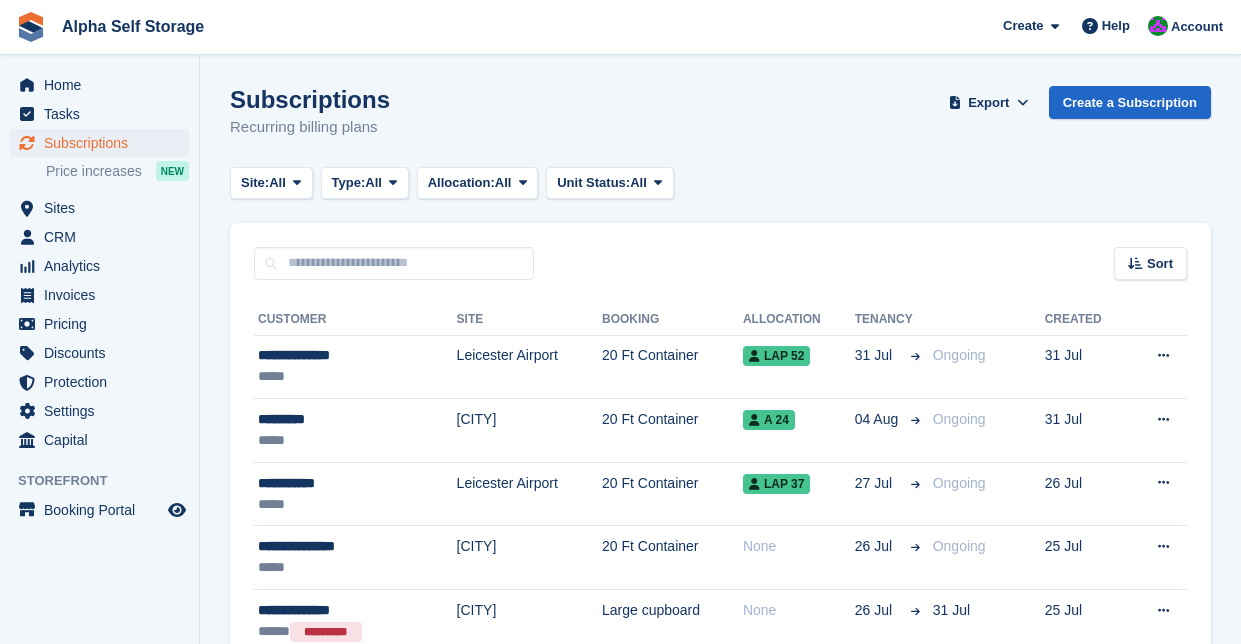 click on "Subscriptions" at bounding box center (104, 143) 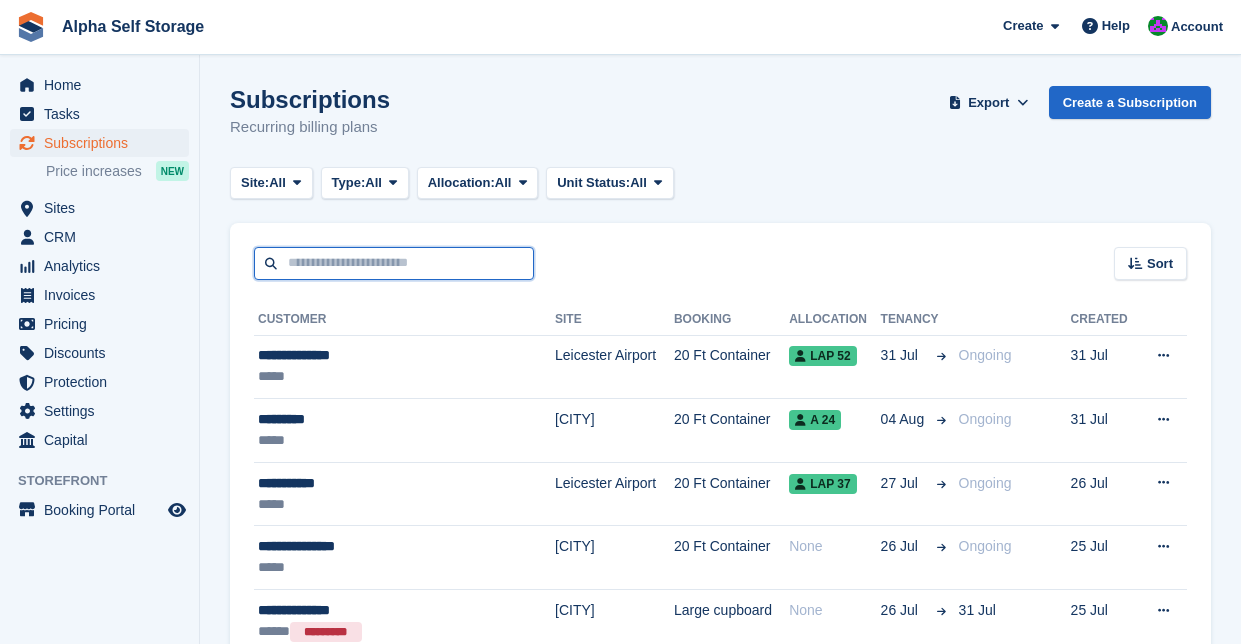 click at bounding box center [394, 263] 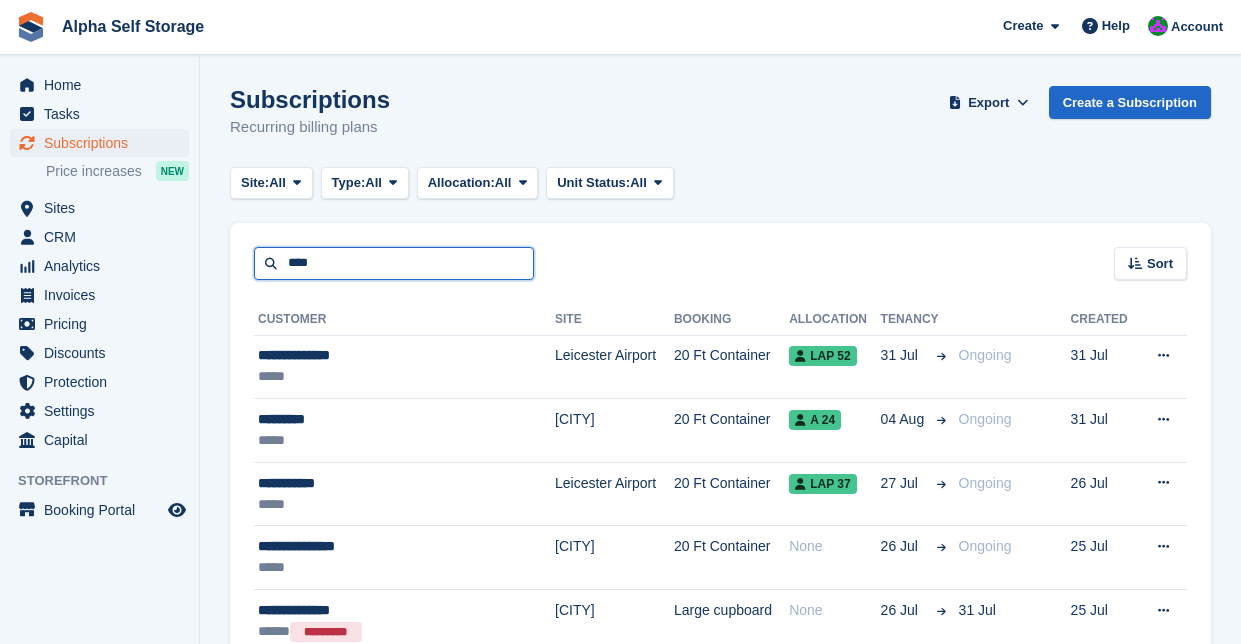 type on "****" 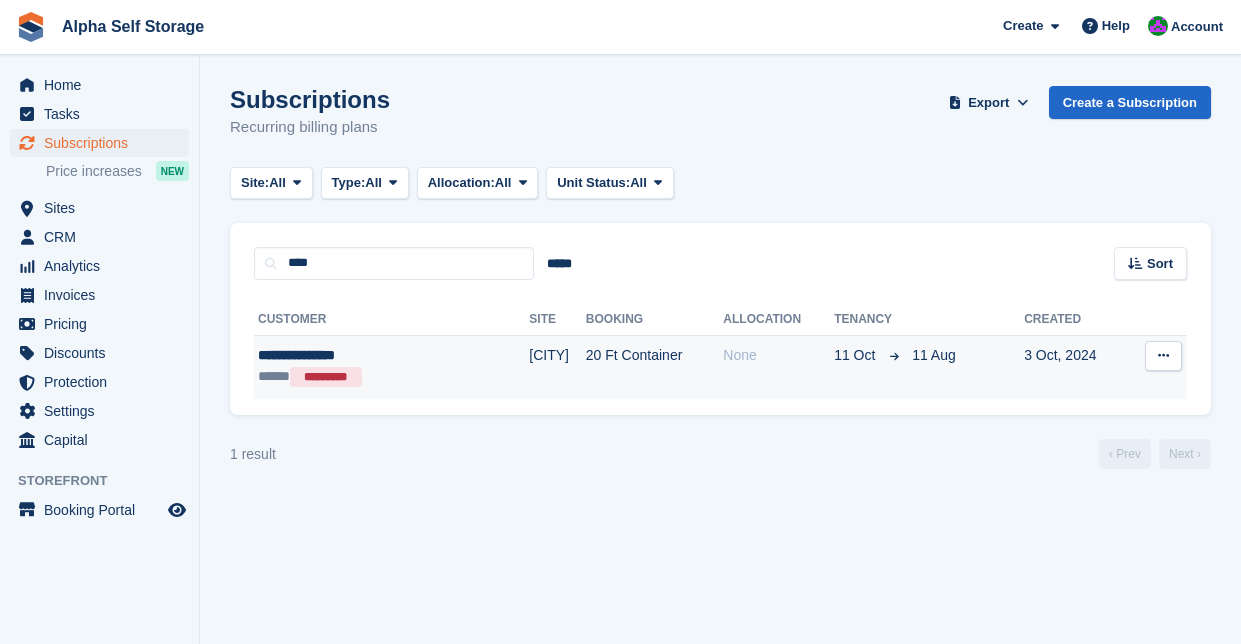 click on "***** *********" at bounding box center [352, 377] 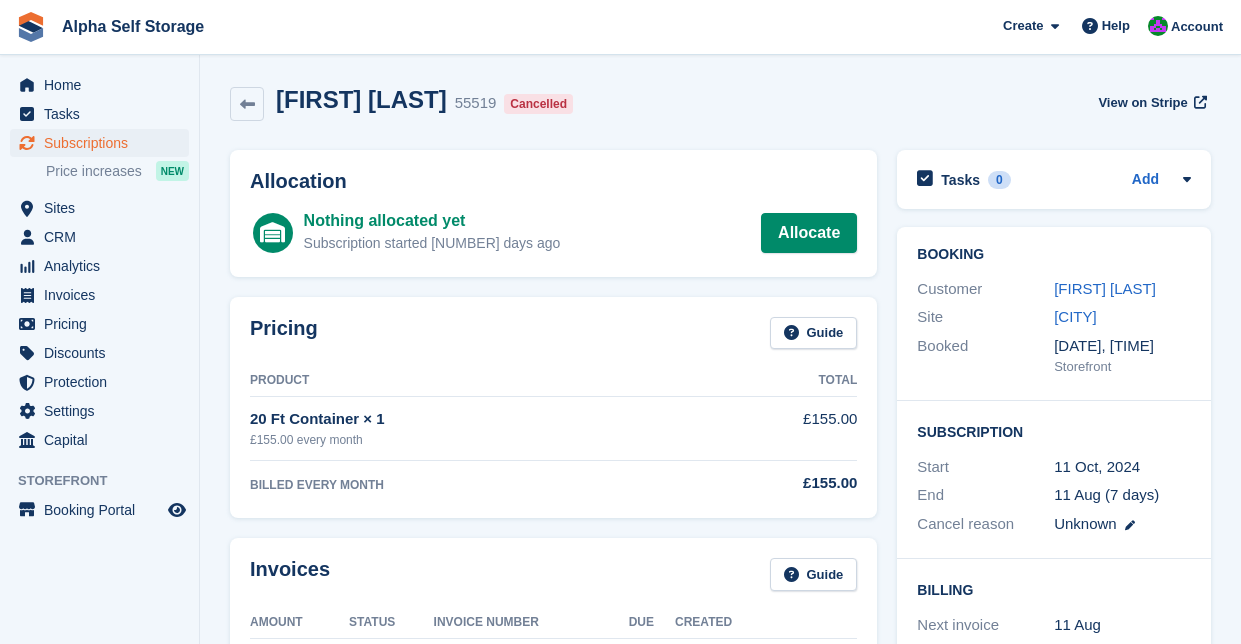 scroll, scrollTop: 0, scrollLeft: 0, axis: both 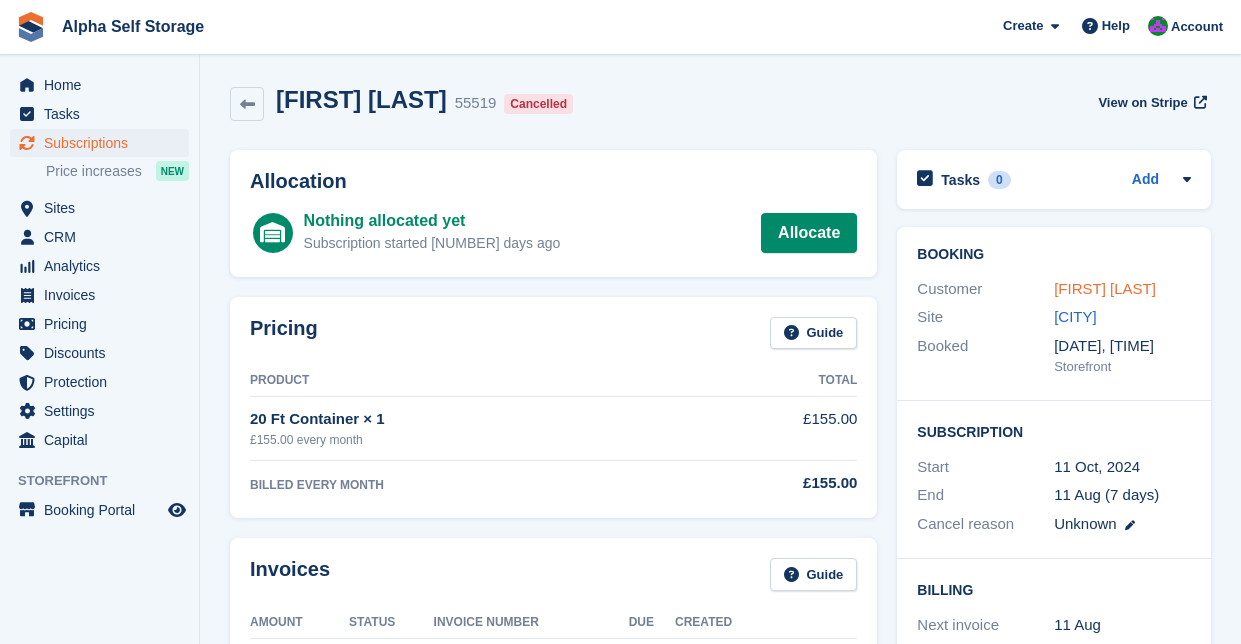 click on "[FIRST] [LAST]" at bounding box center [1105, 288] 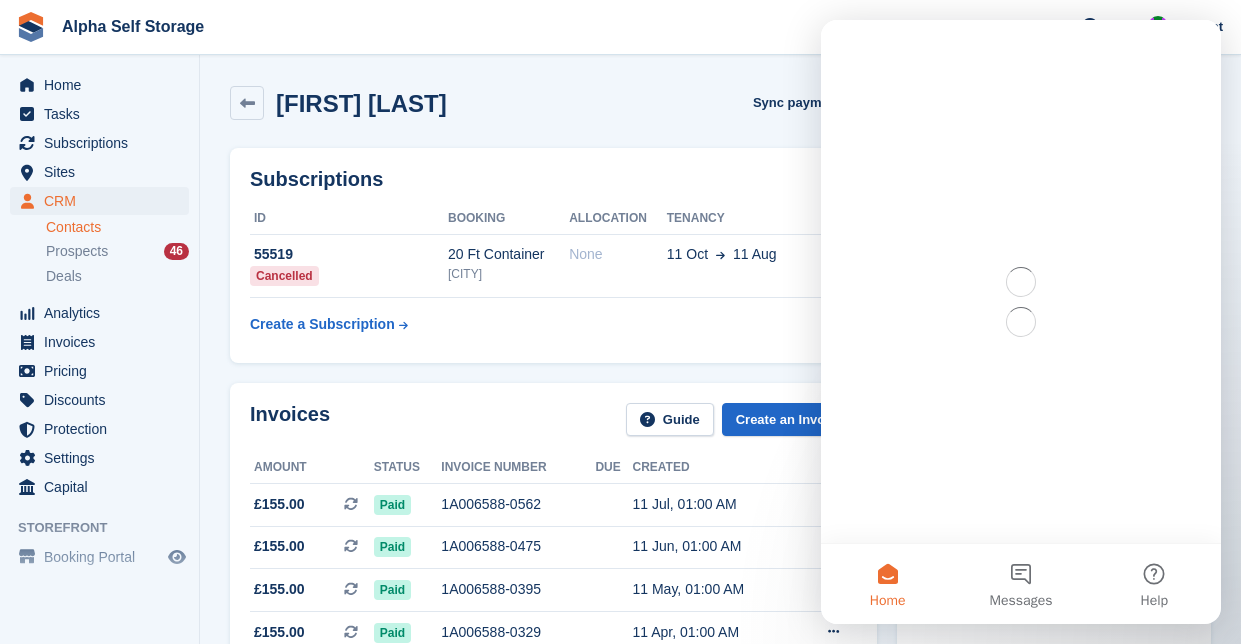 scroll, scrollTop: 0, scrollLeft: 0, axis: both 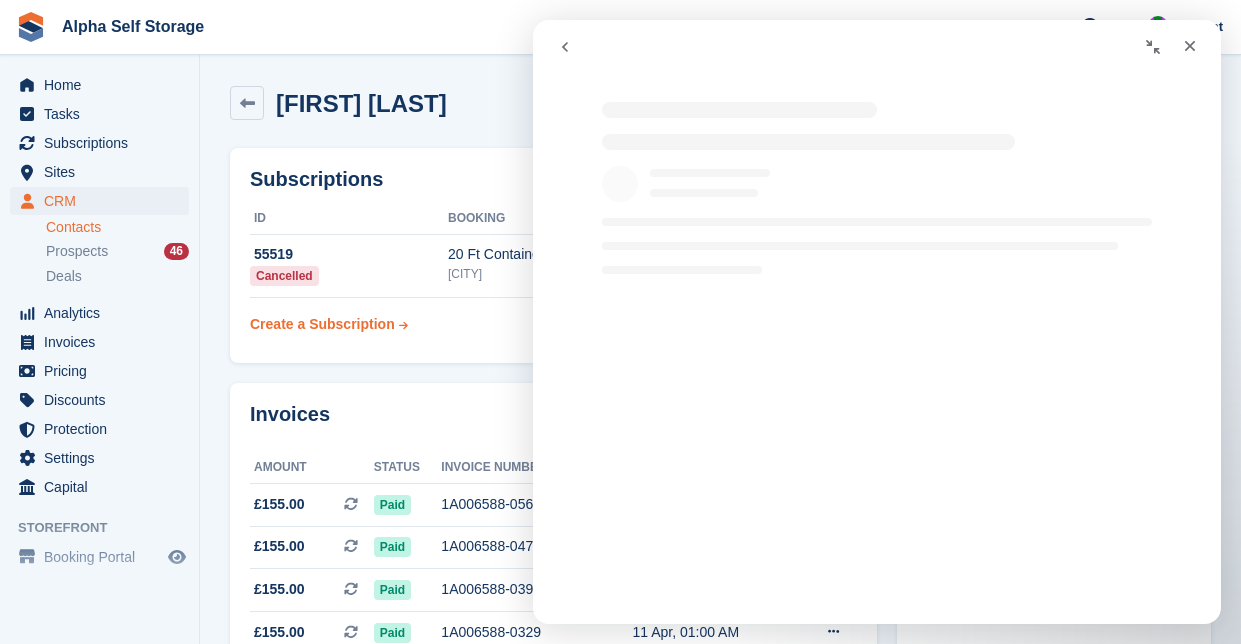 click on "Create a Subscription" at bounding box center (322, 324) 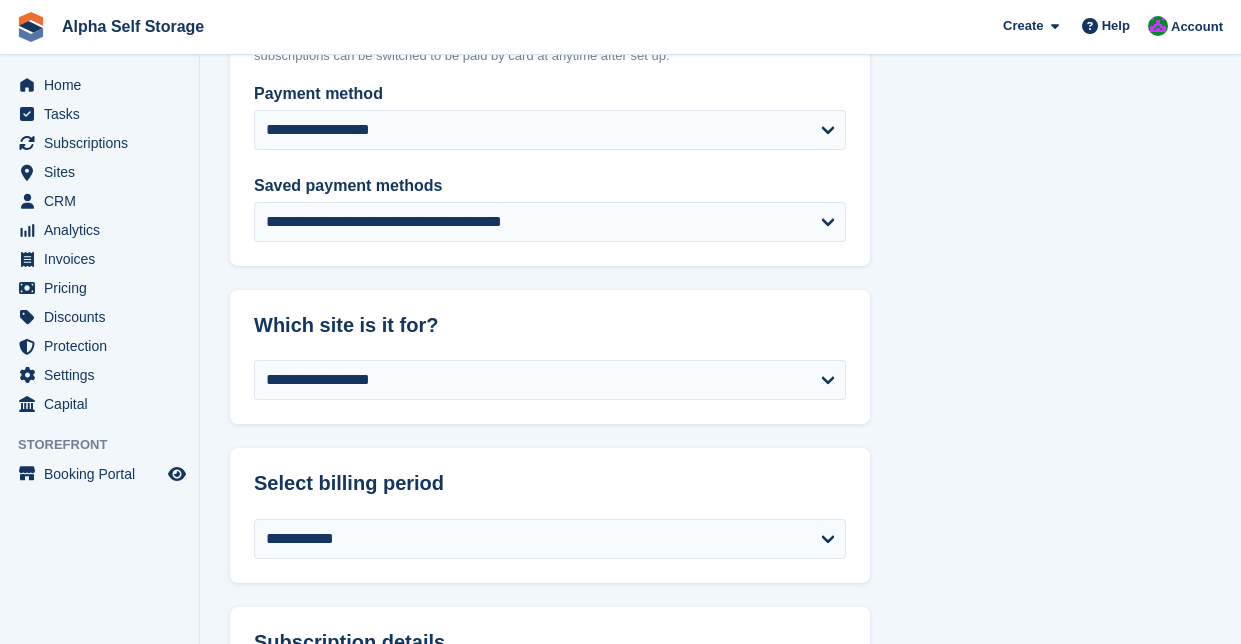 scroll, scrollTop: 553, scrollLeft: 0, axis: vertical 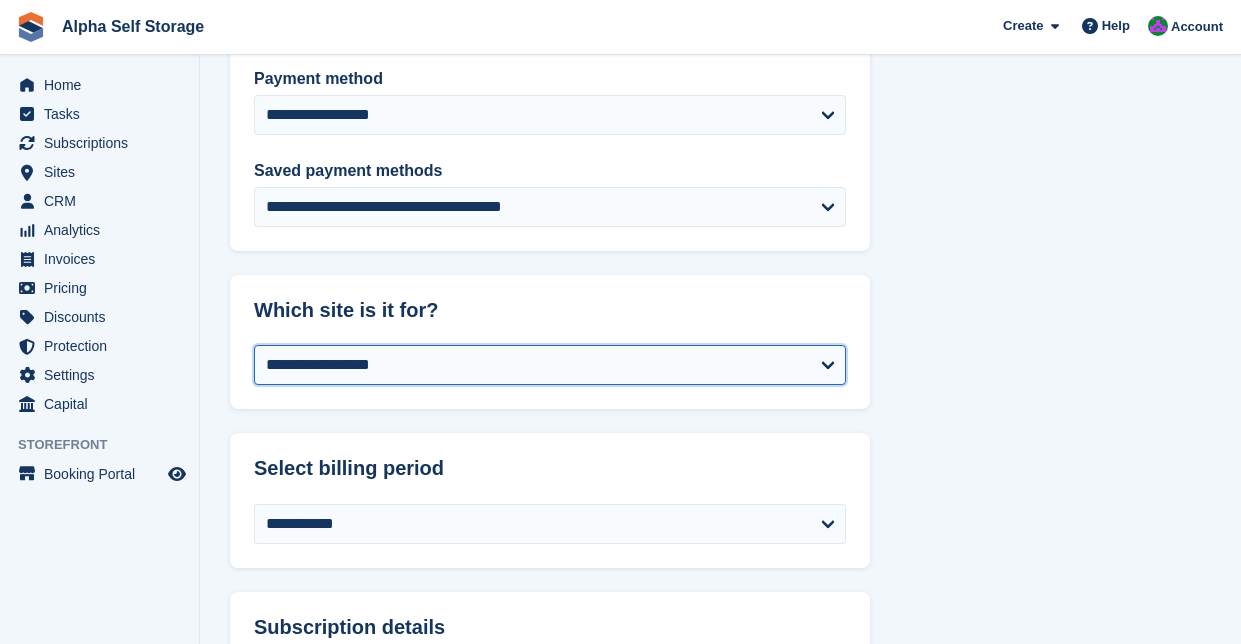 select on "****" 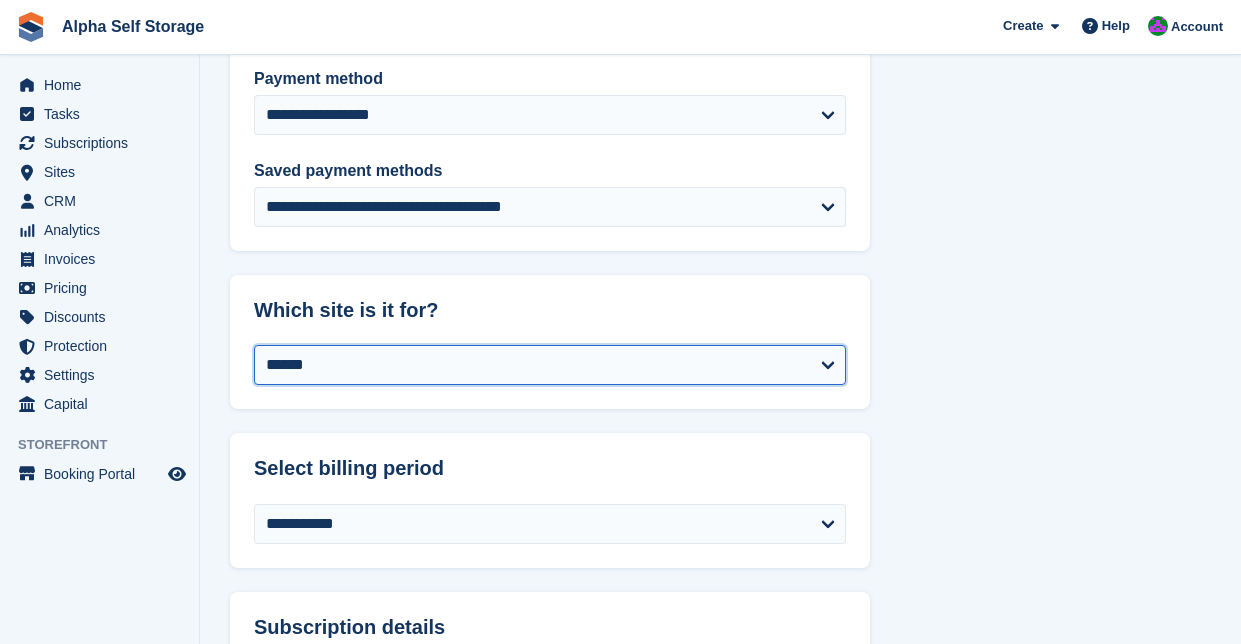 select on "*****" 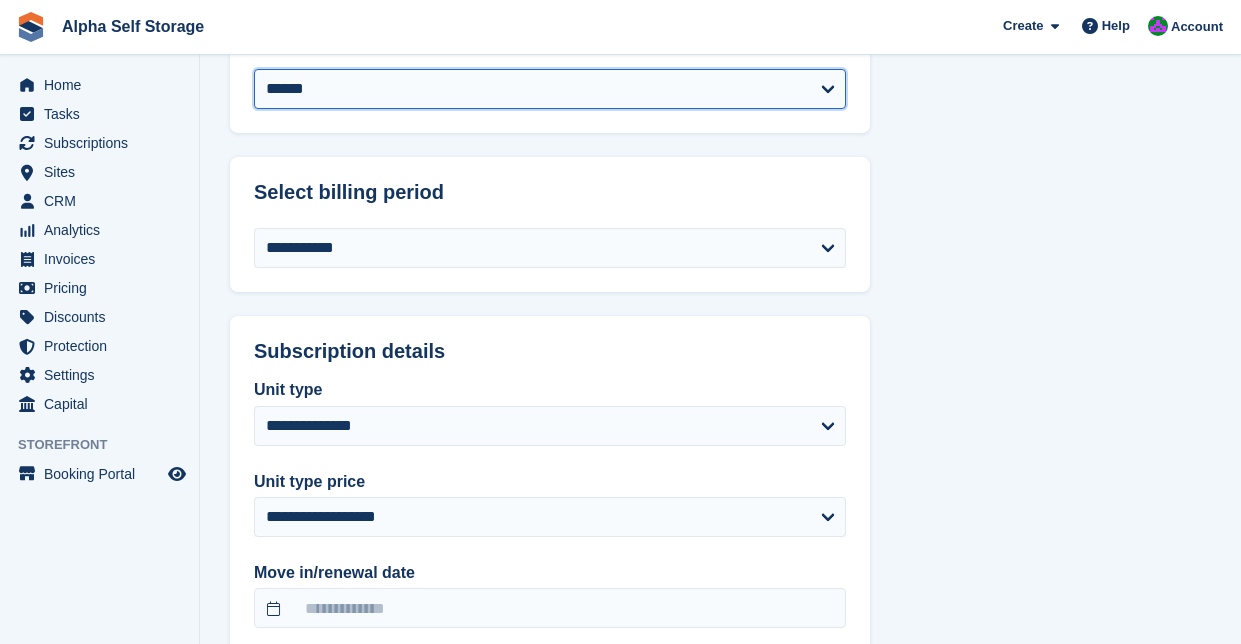 scroll, scrollTop: 831, scrollLeft: 0, axis: vertical 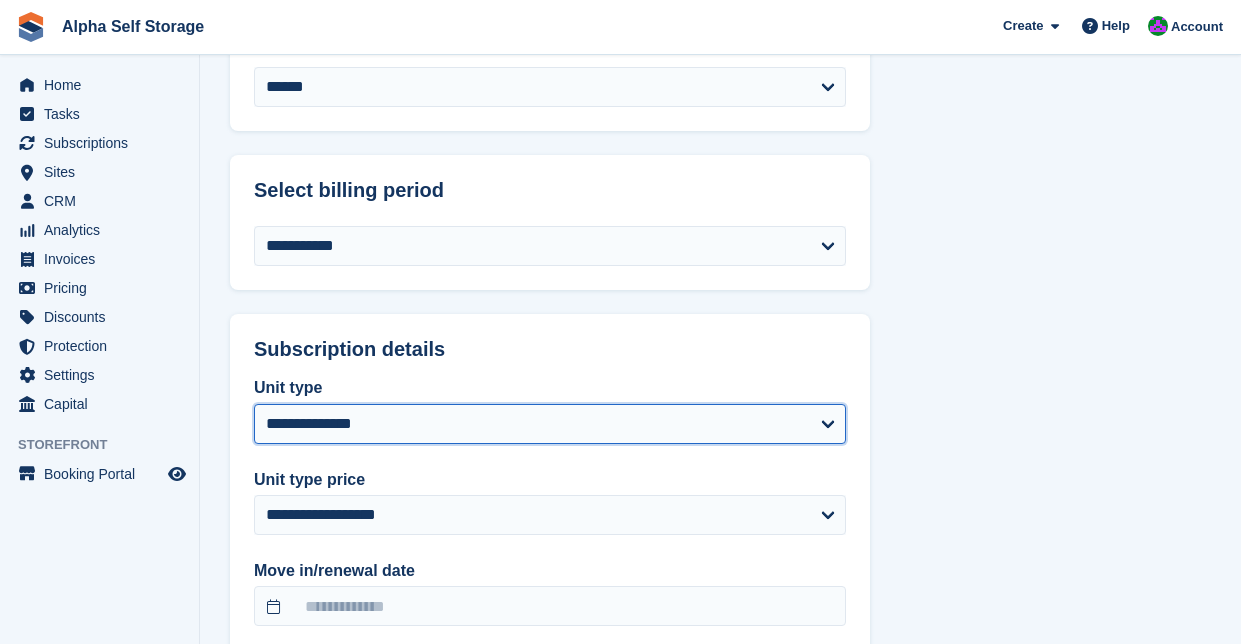select on "*****" 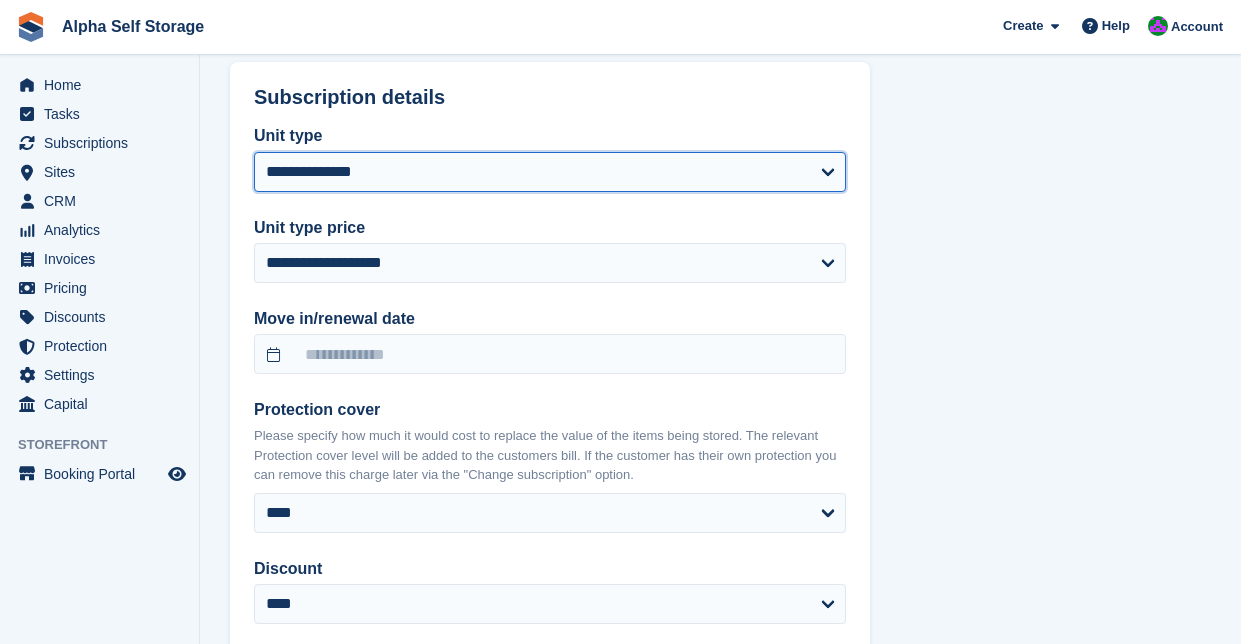 scroll, scrollTop: 1086, scrollLeft: 0, axis: vertical 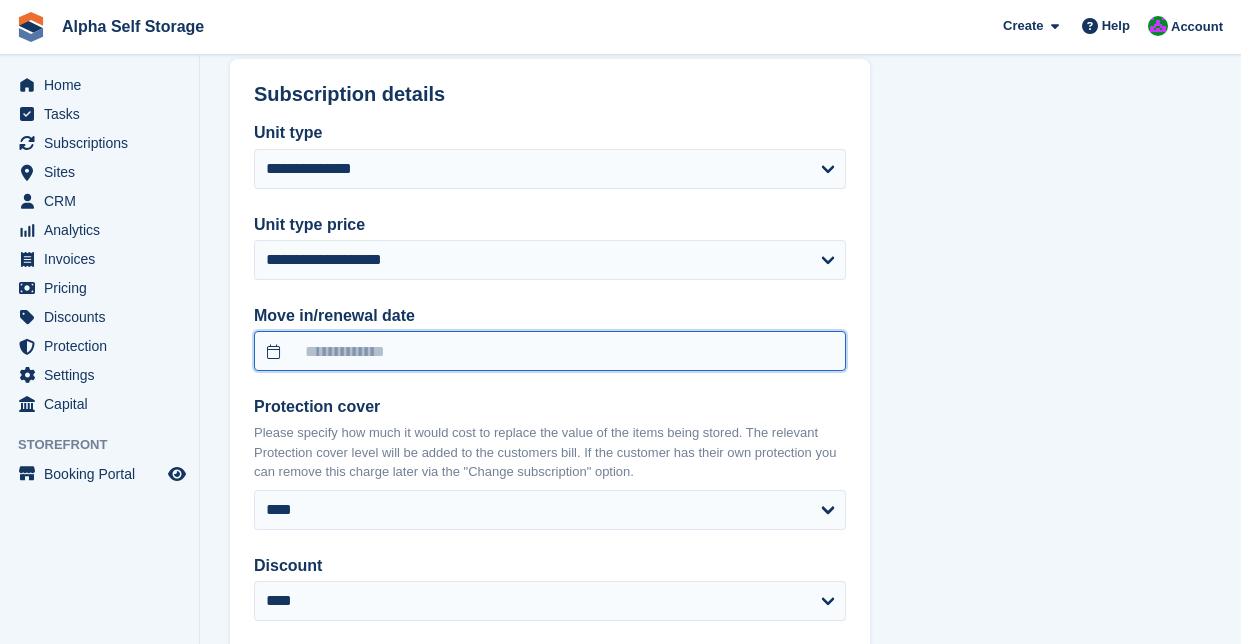 click at bounding box center [550, 351] 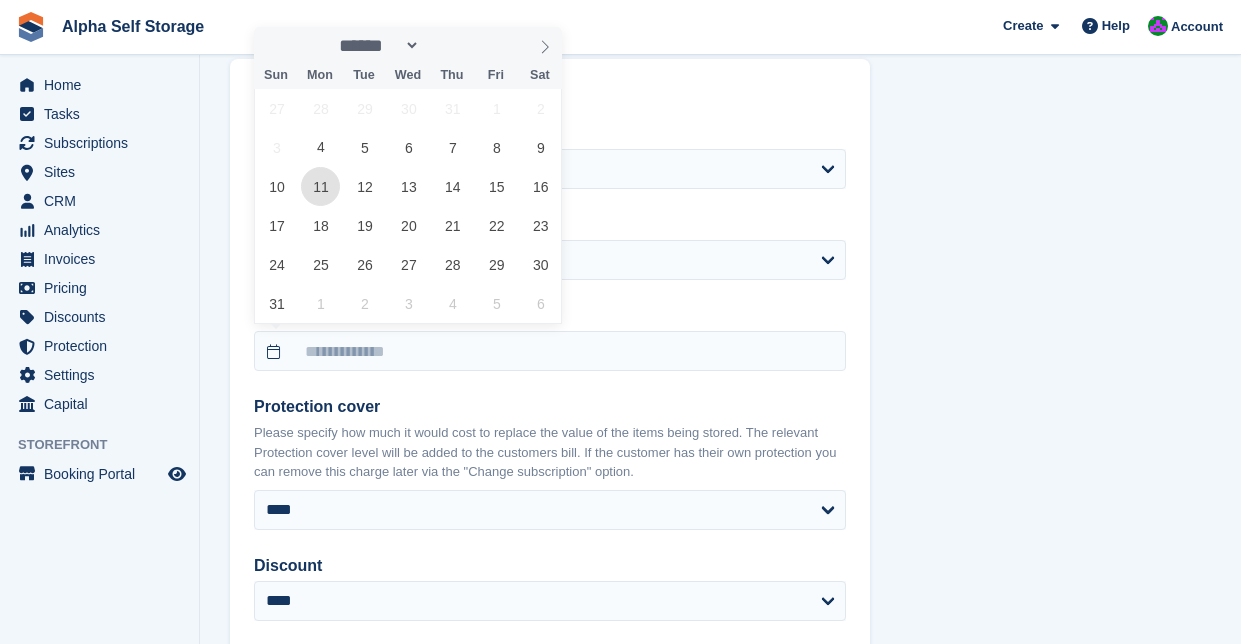 click on "11" at bounding box center (320, 186) 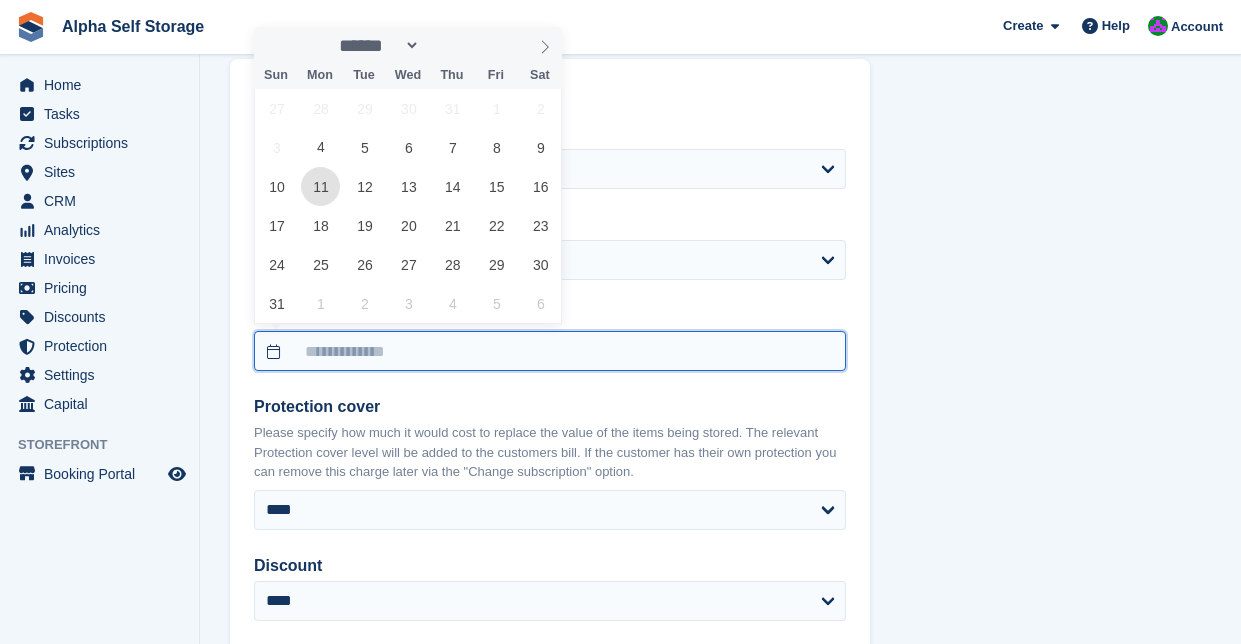 type on "**********" 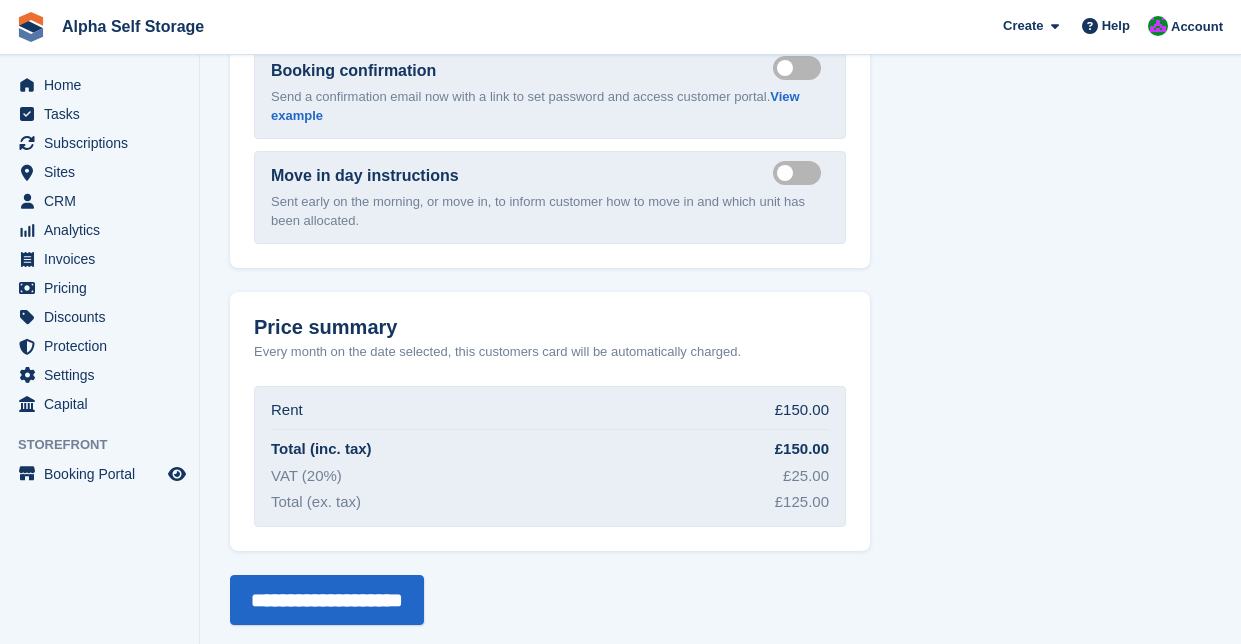 scroll, scrollTop: 1996, scrollLeft: 0, axis: vertical 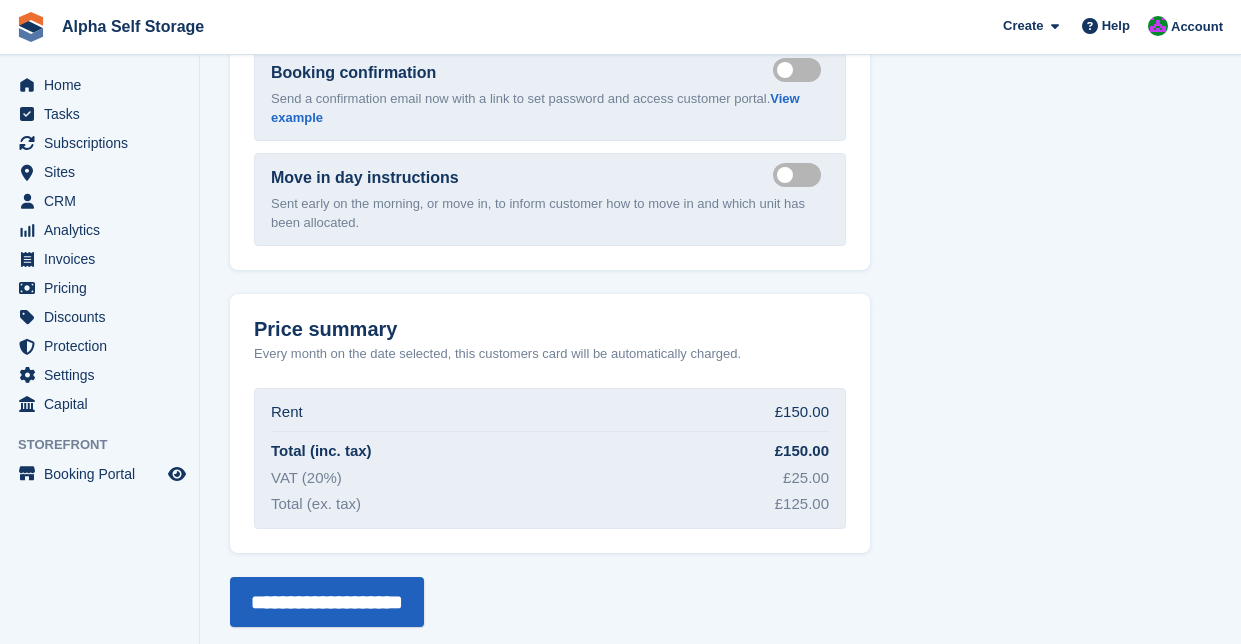 click on "**********" at bounding box center (327, 602) 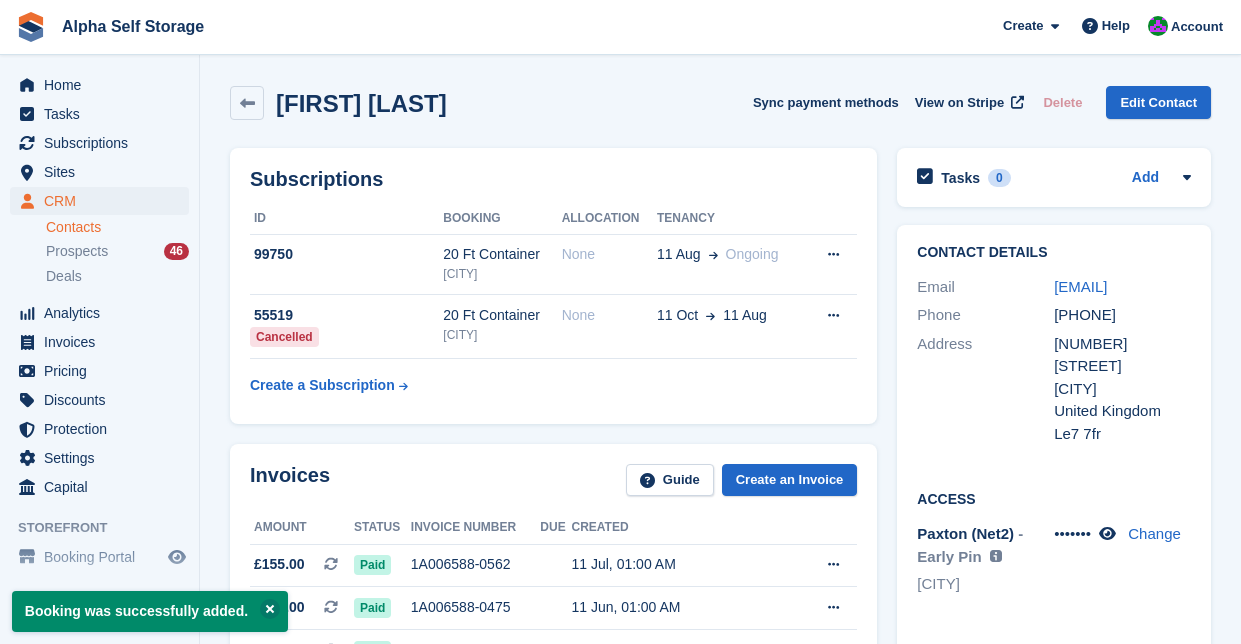 scroll, scrollTop: 0, scrollLeft: 0, axis: both 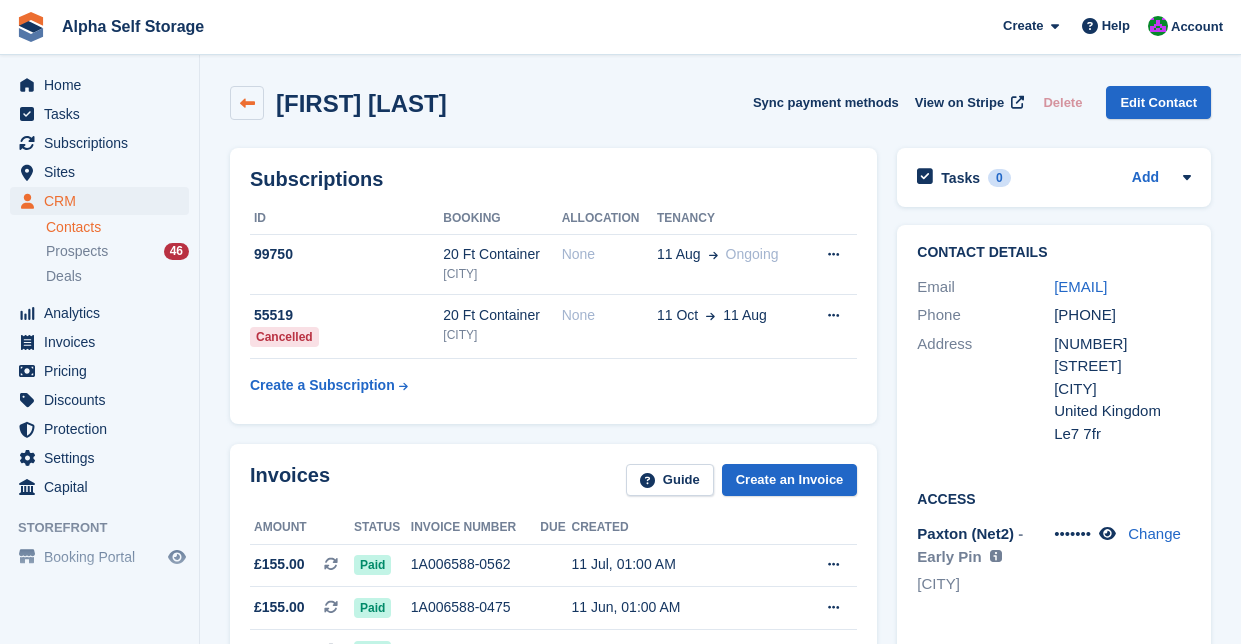 click at bounding box center [247, 103] 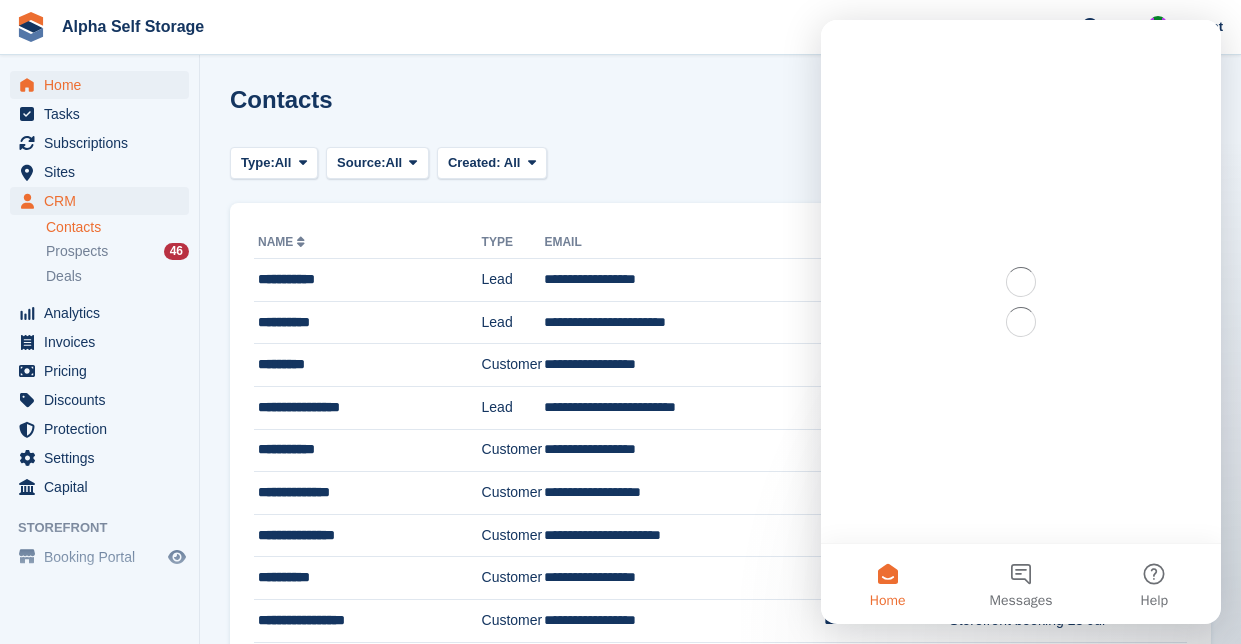 scroll, scrollTop: 0, scrollLeft: 0, axis: both 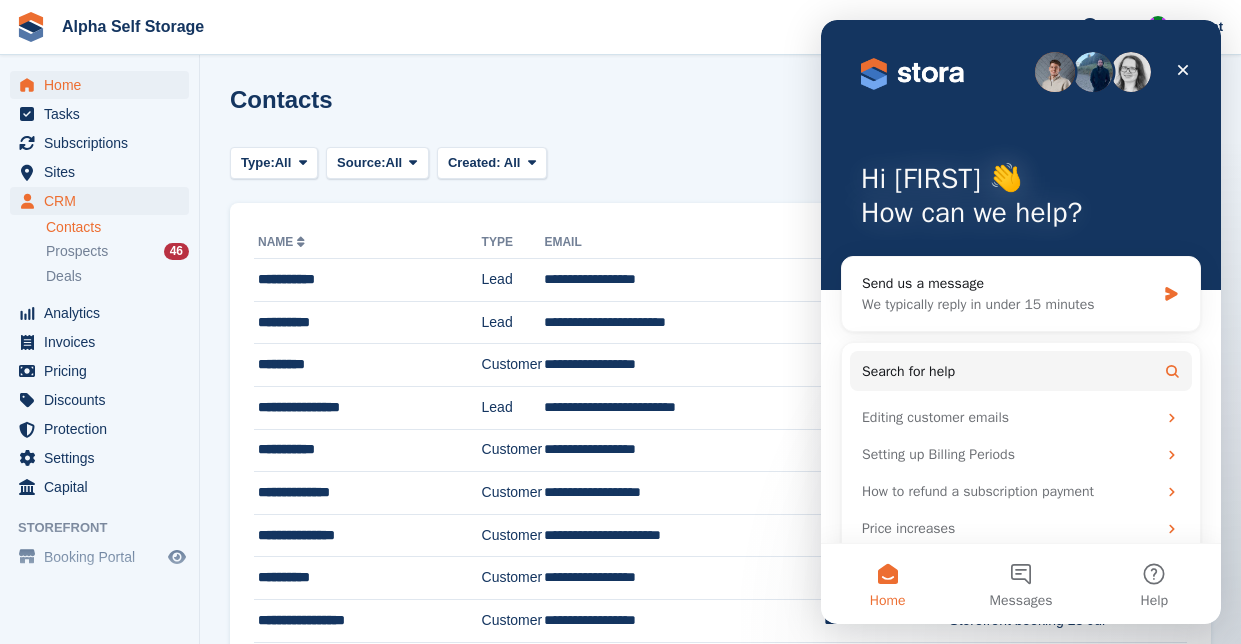 click on "Home" at bounding box center [104, 85] 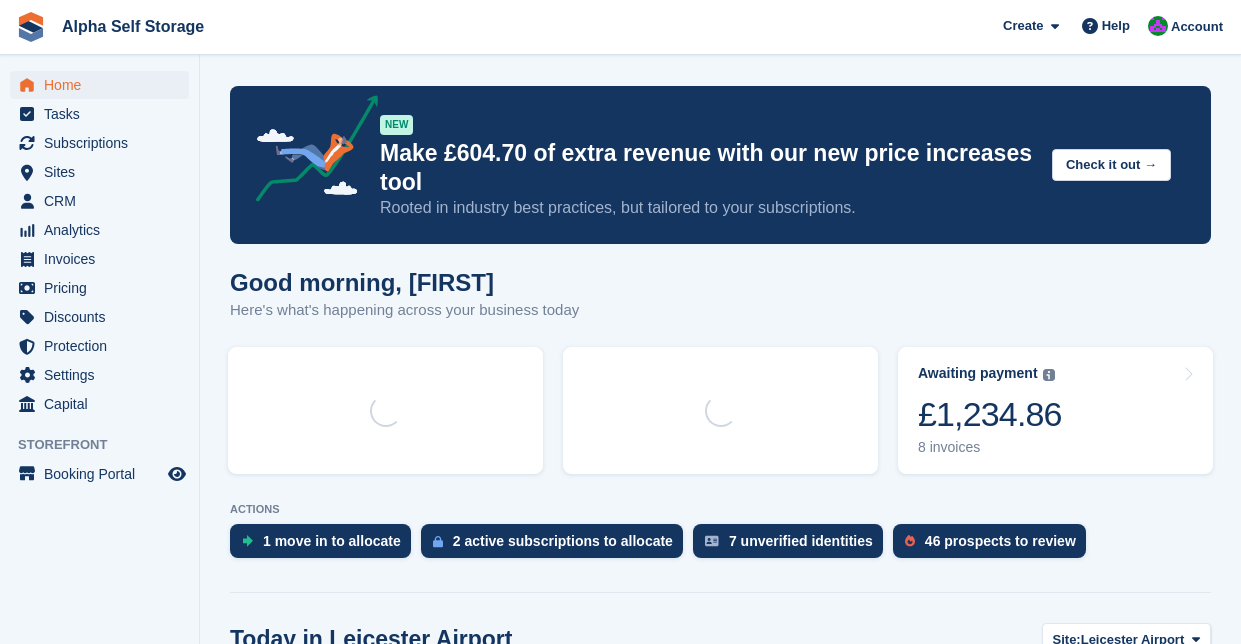 scroll, scrollTop: 0, scrollLeft: 0, axis: both 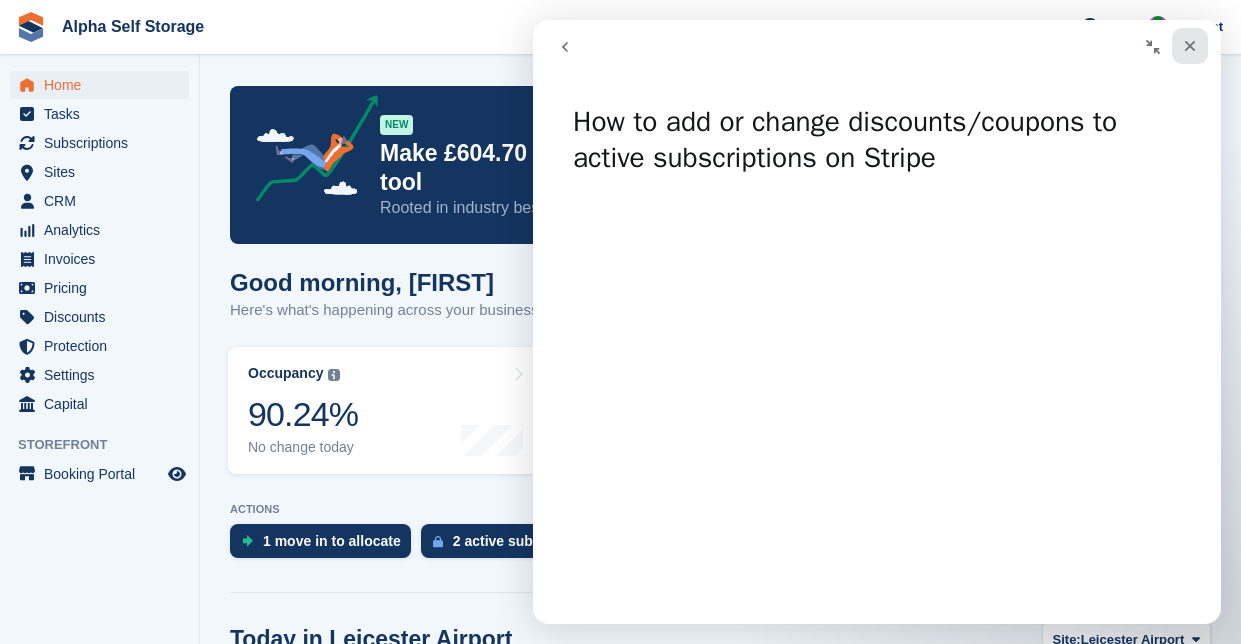 click 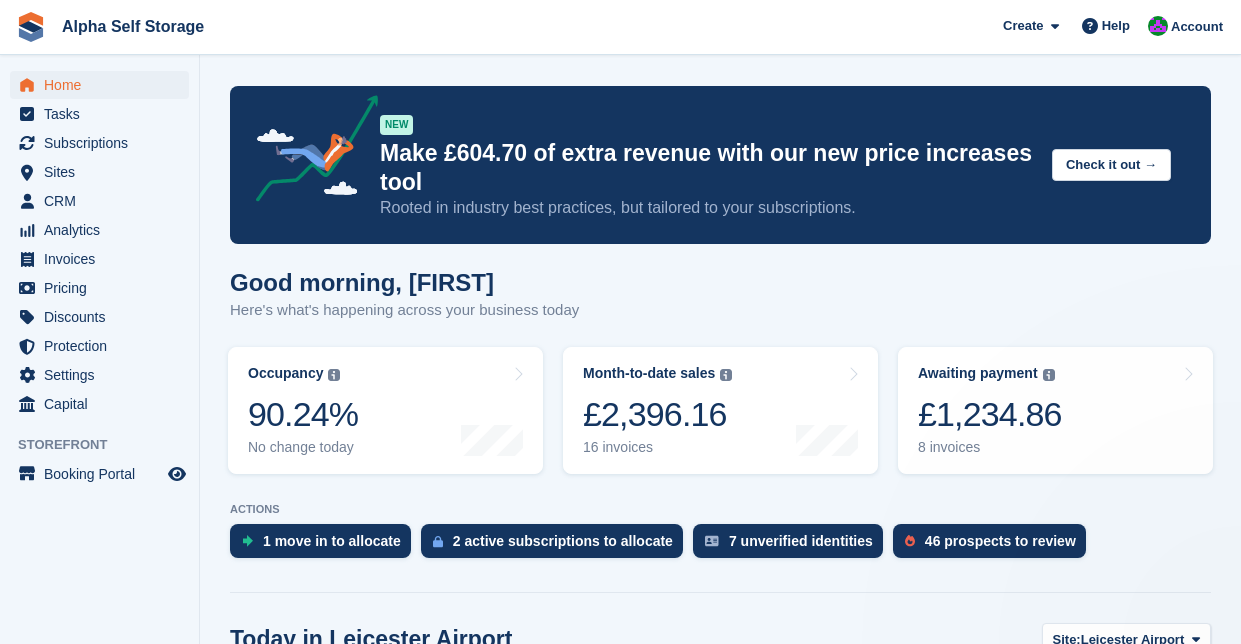 scroll, scrollTop: 0, scrollLeft: 0, axis: both 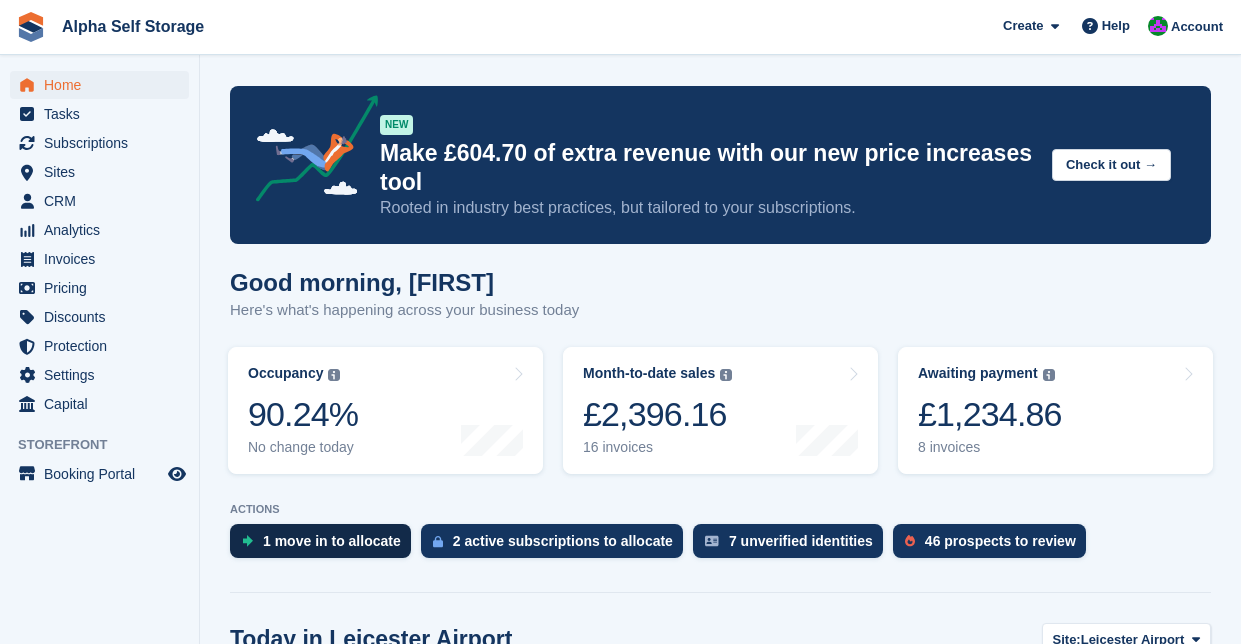 click on "1
move in to allocate" at bounding box center [332, 541] 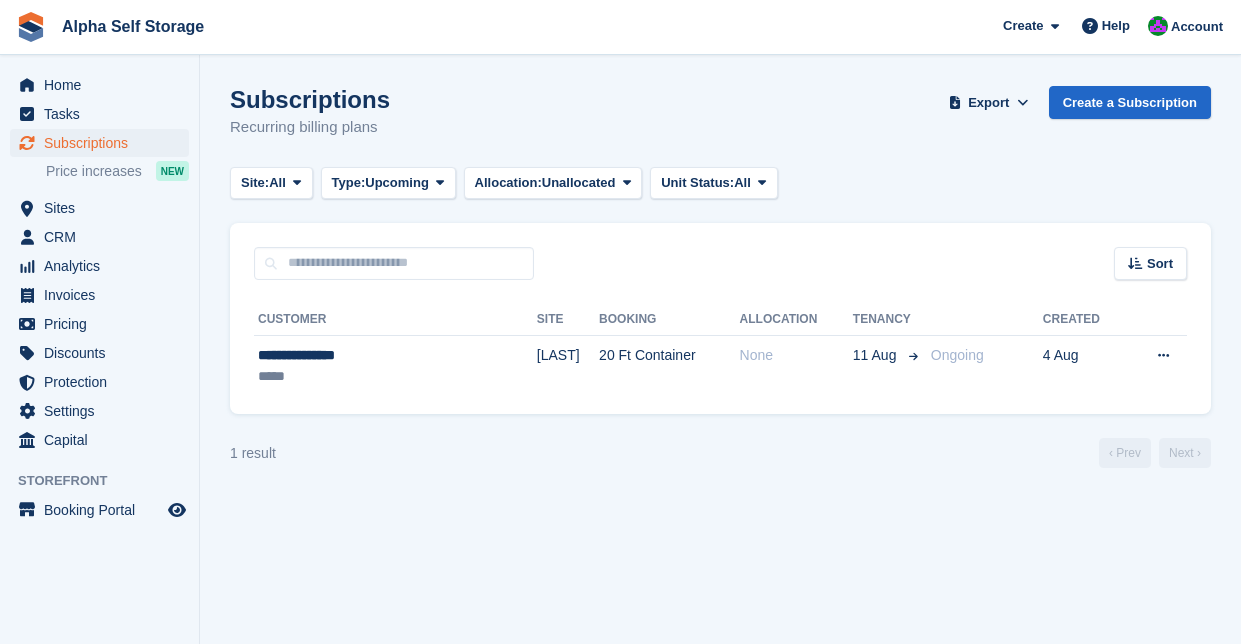 scroll, scrollTop: 0, scrollLeft: 0, axis: both 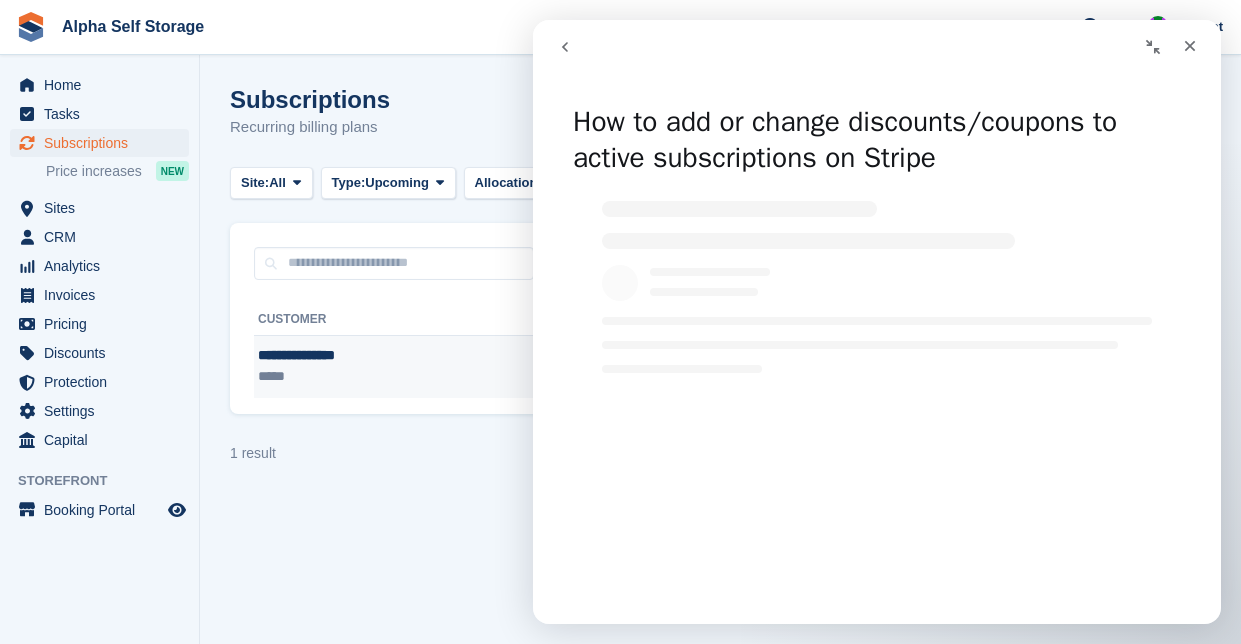 click on "*****" at bounding box center (353, 376) 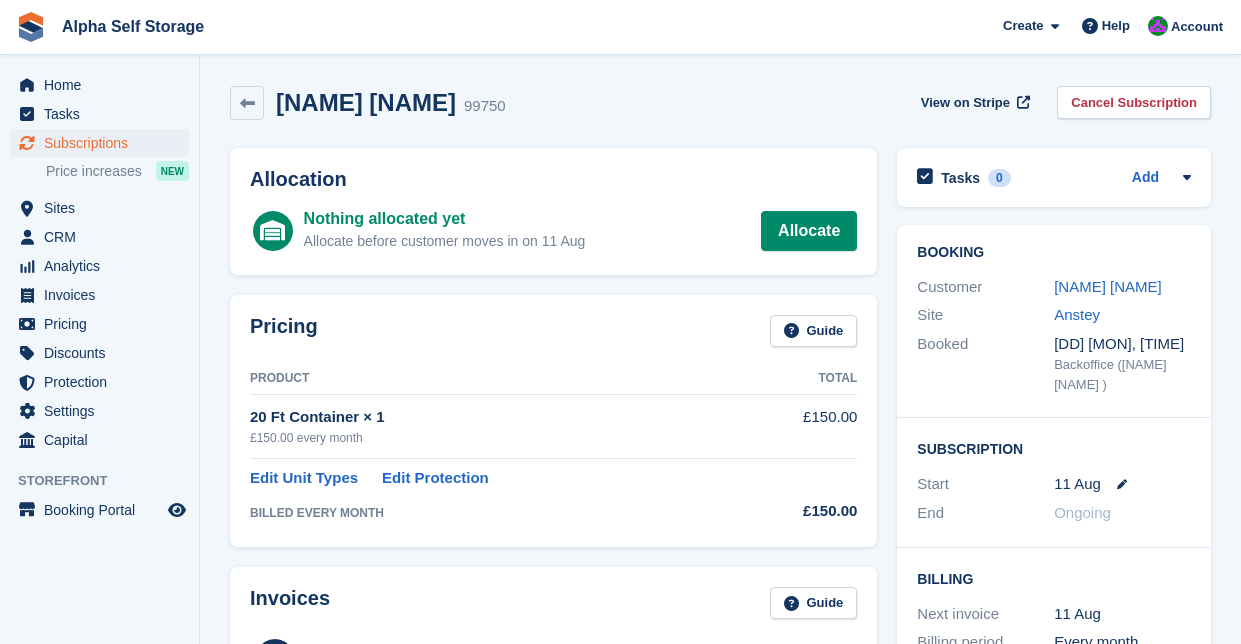 scroll, scrollTop: 0, scrollLeft: 0, axis: both 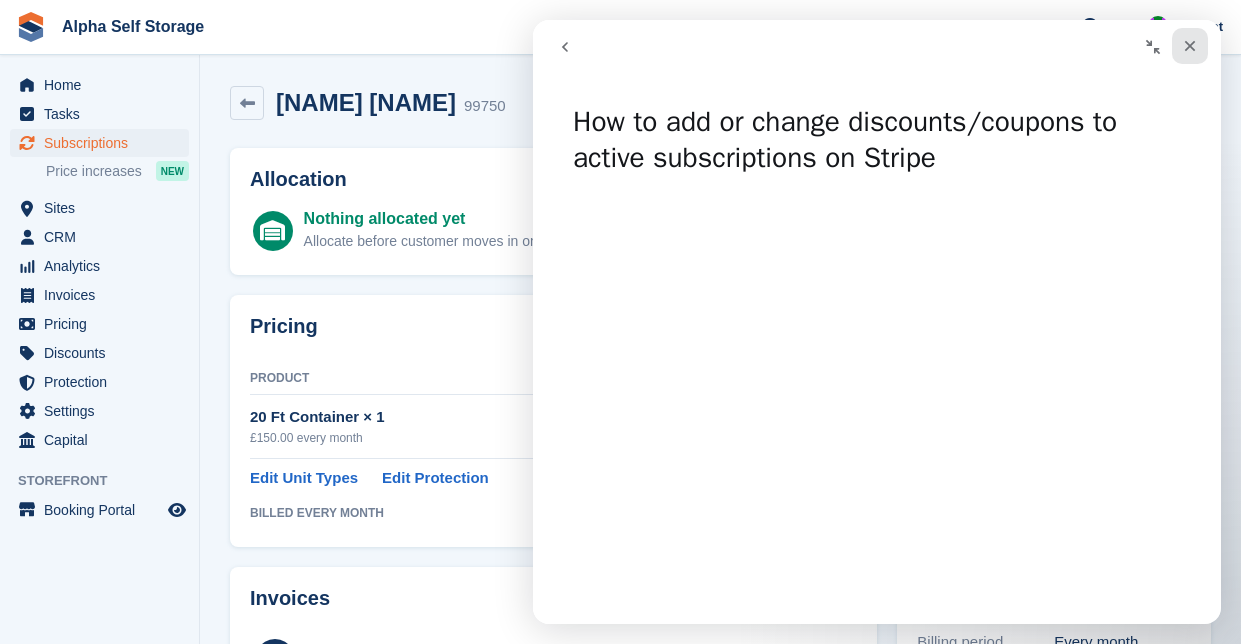 click at bounding box center (1190, 46) 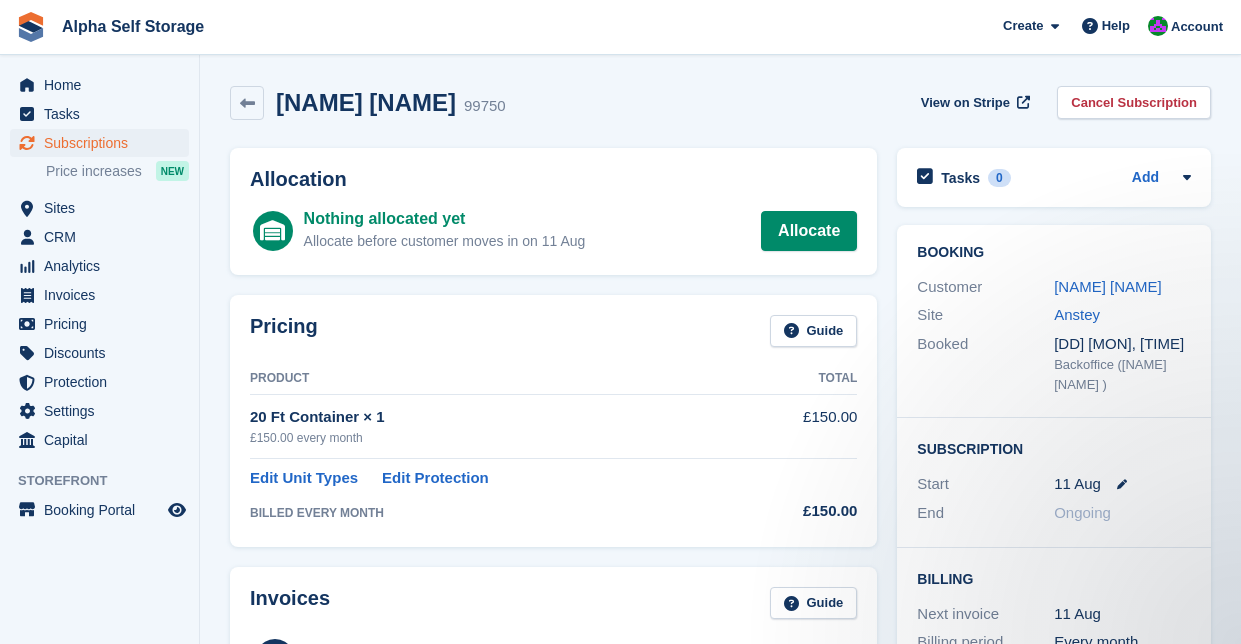scroll, scrollTop: 0, scrollLeft: 0, axis: both 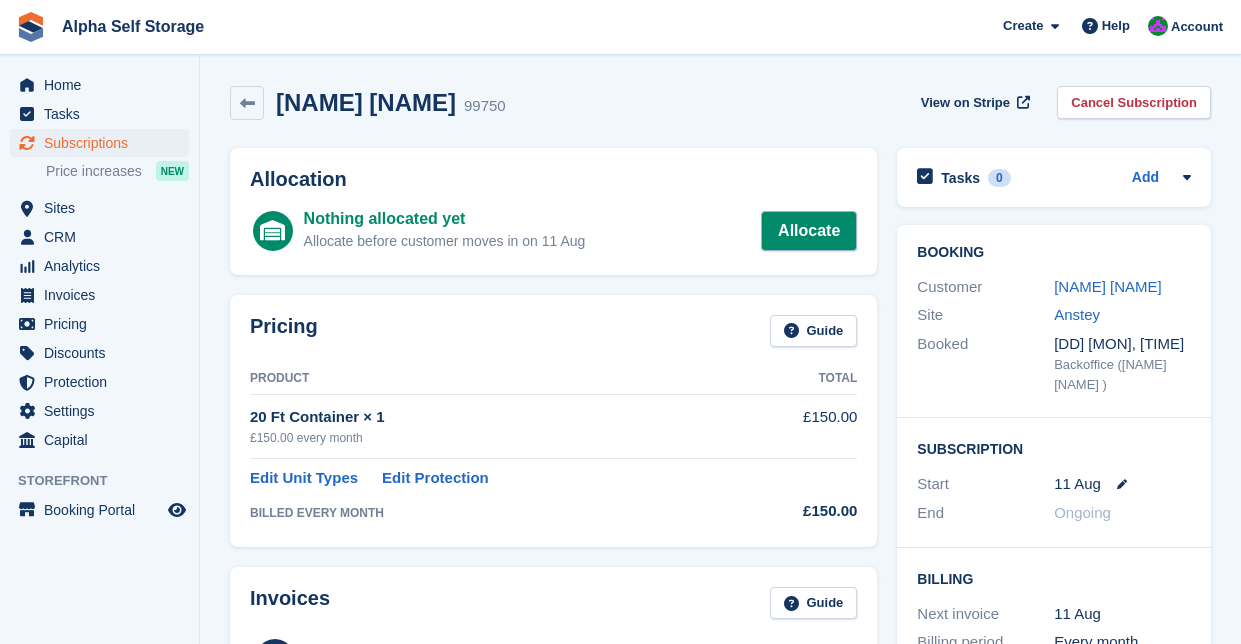 click on "Allocate" at bounding box center [809, 231] 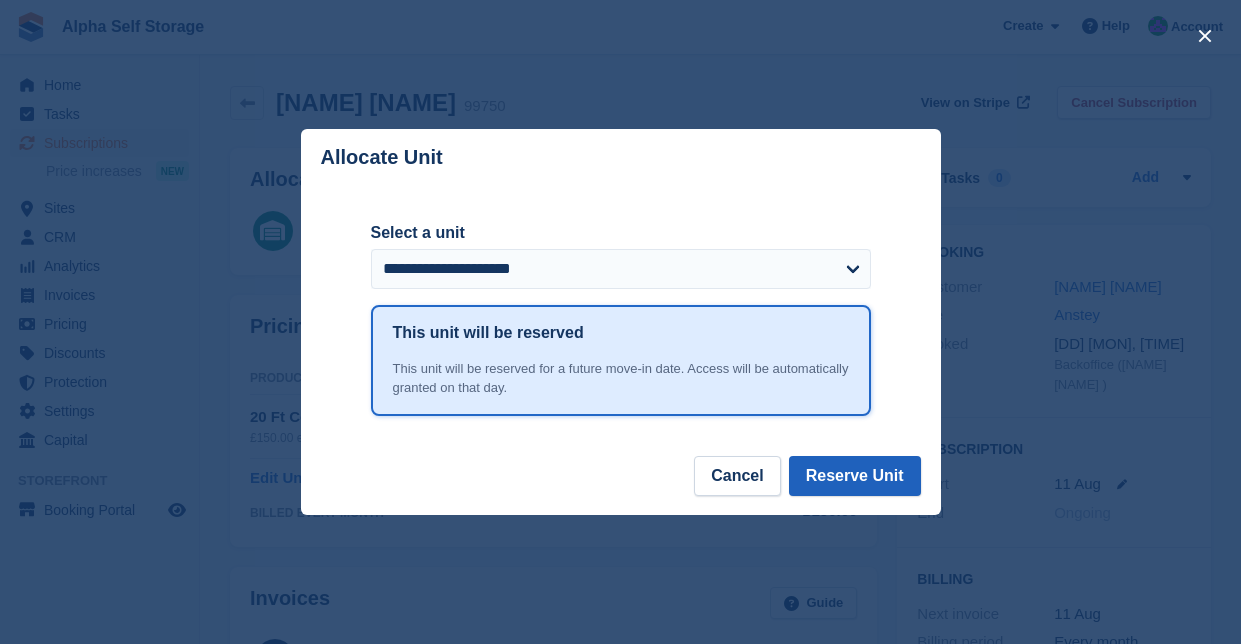 click on "Reserve Unit" at bounding box center (855, 476) 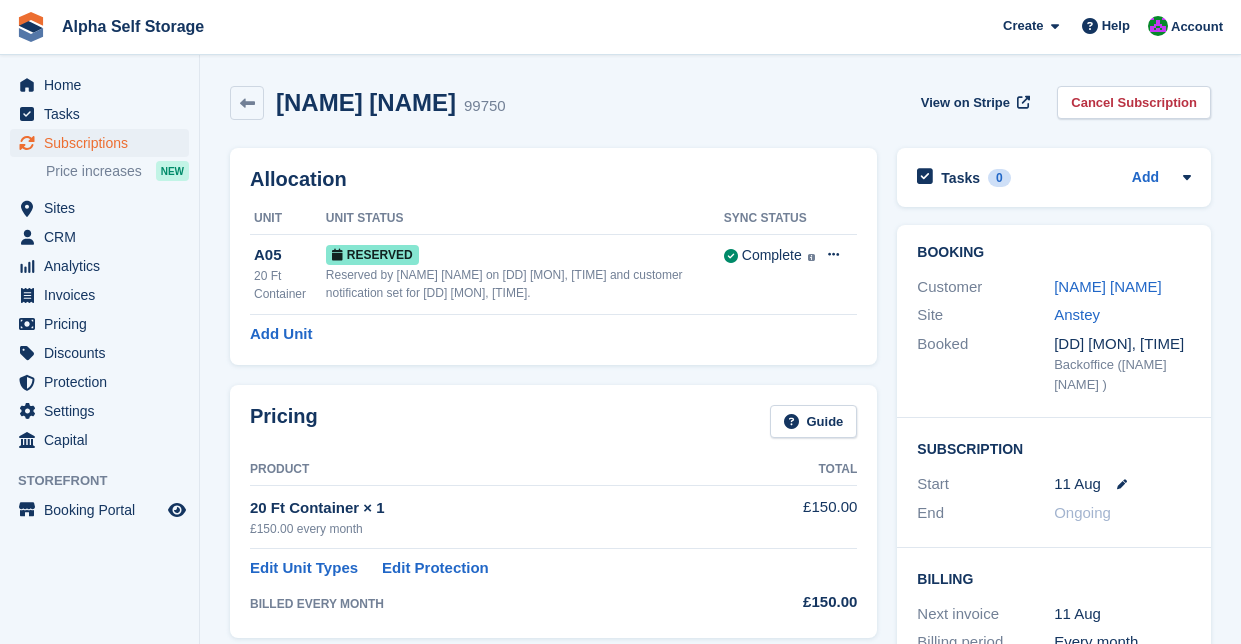scroll, scrollTop: 0, scrollLeft: 0, axis: both 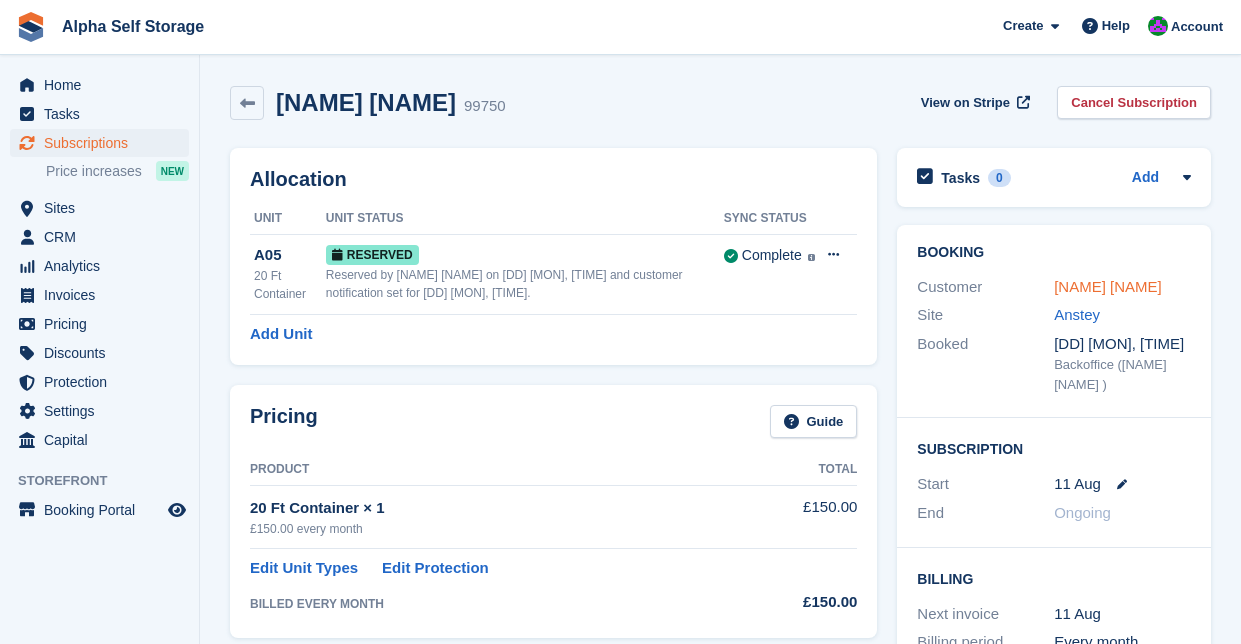 click on "Mark Berrington" at bounding box center (1108, 286) 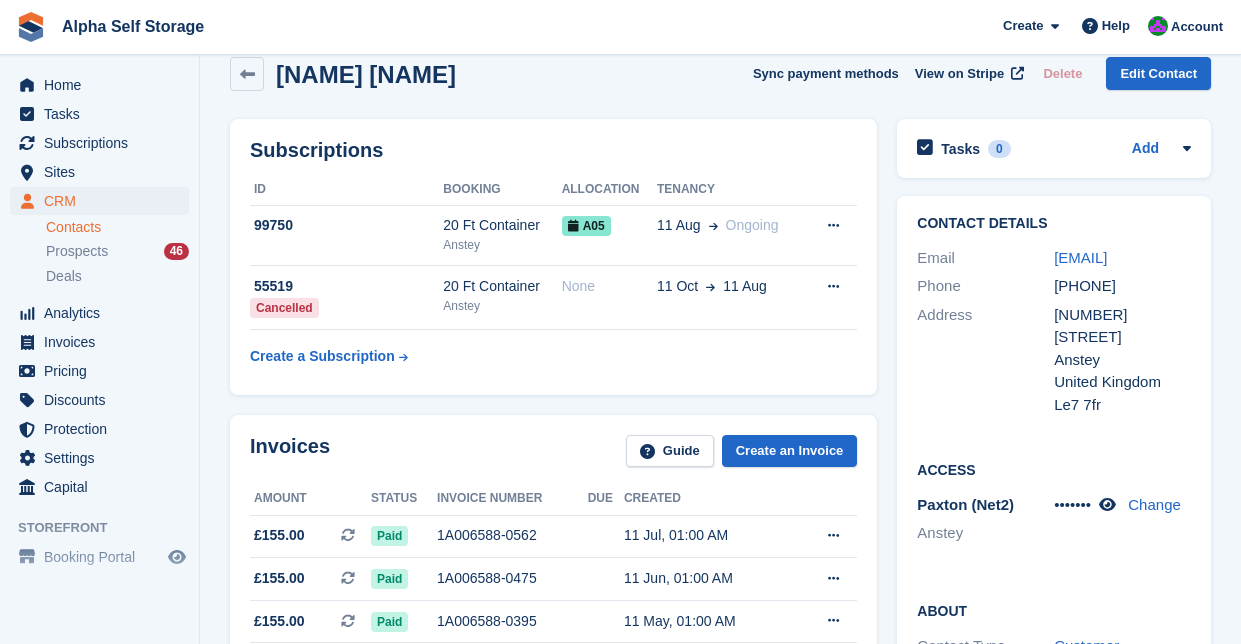 scroll, scrollTop: 36, scrollLeft: 0, axis: vertical 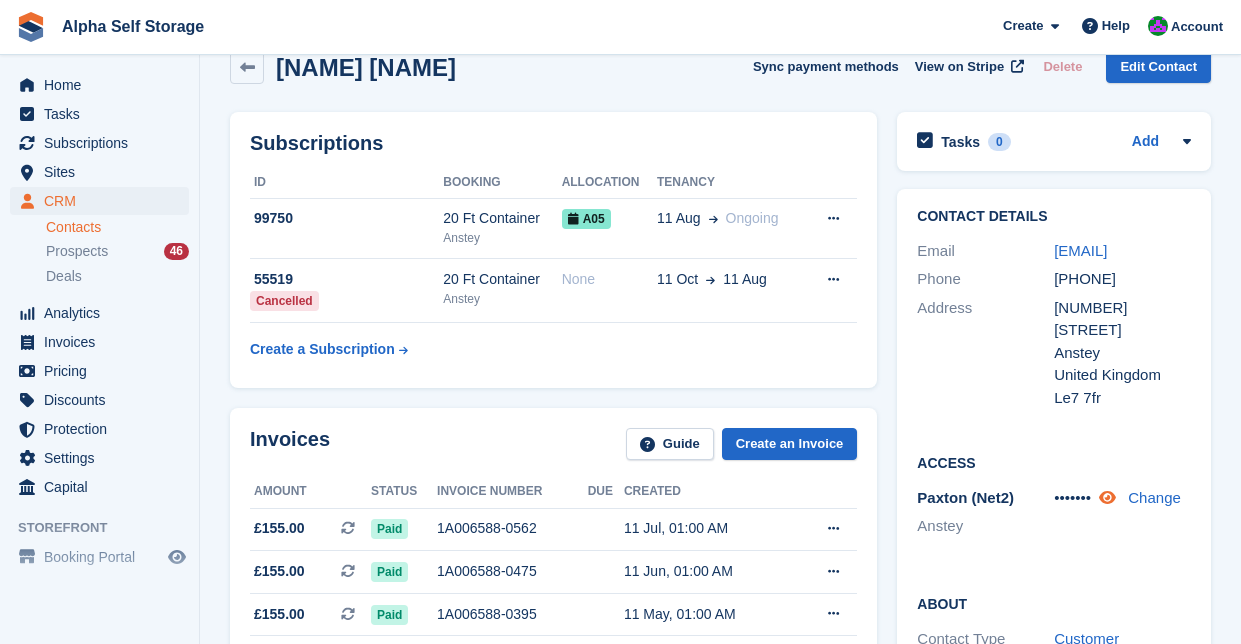 click at bounding box center (1107, 497) 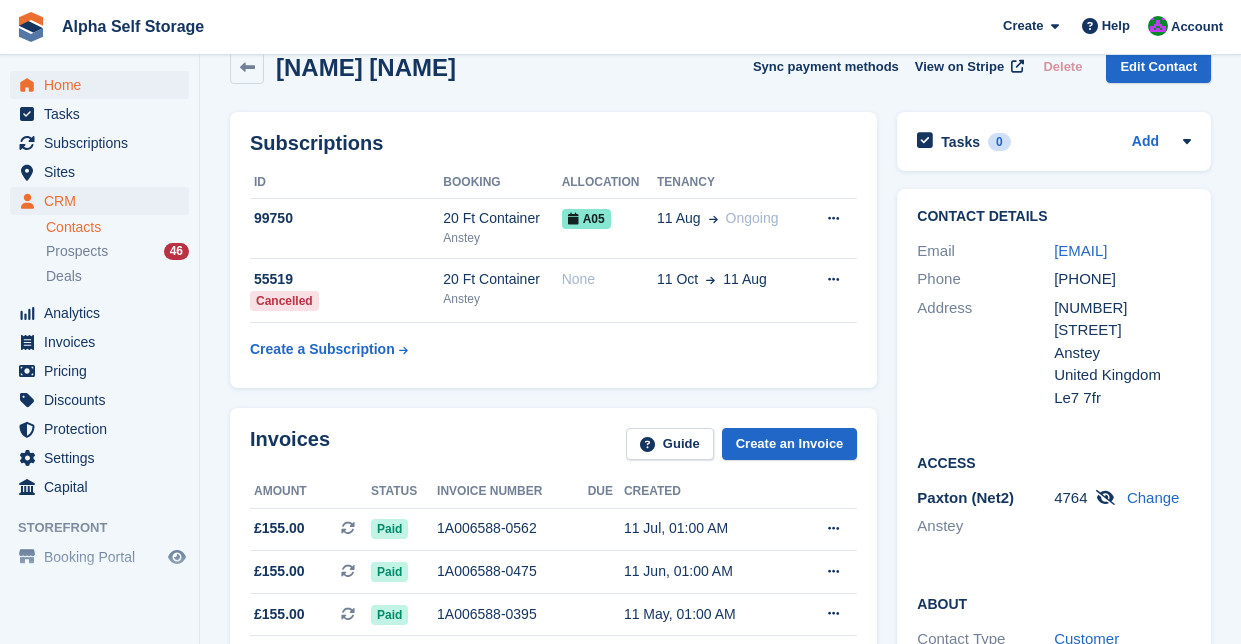 click on "Home" at bounding box center (99, 85) 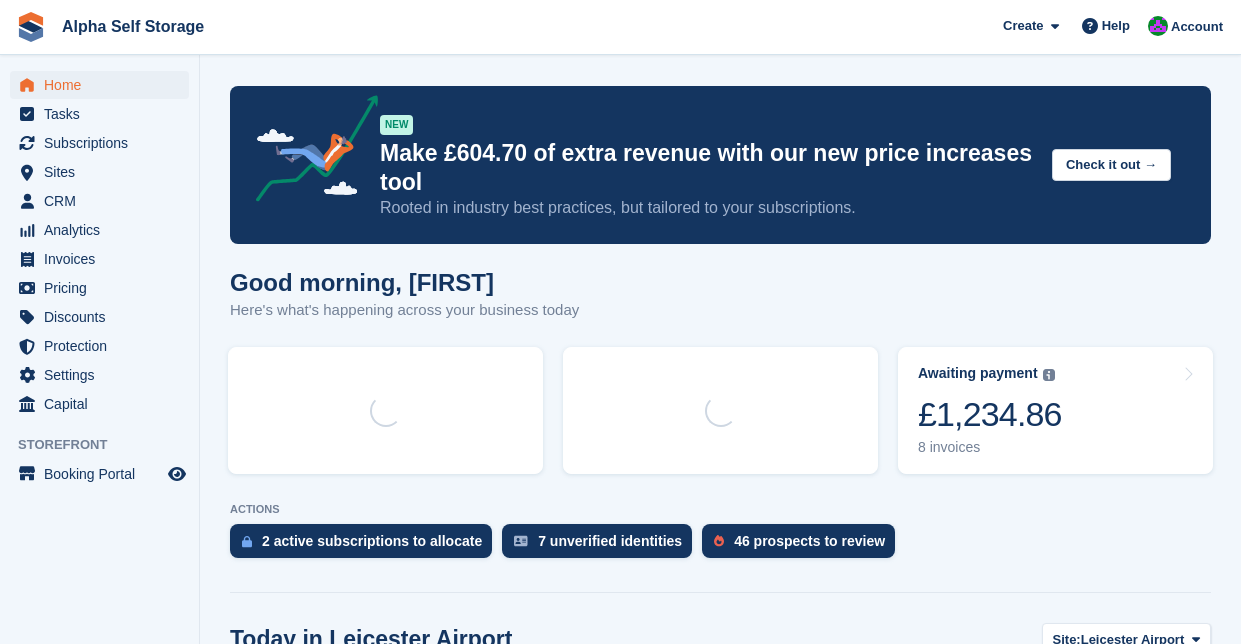 scroll, scrollTop: 0, scrollLeft: 0, axis: both 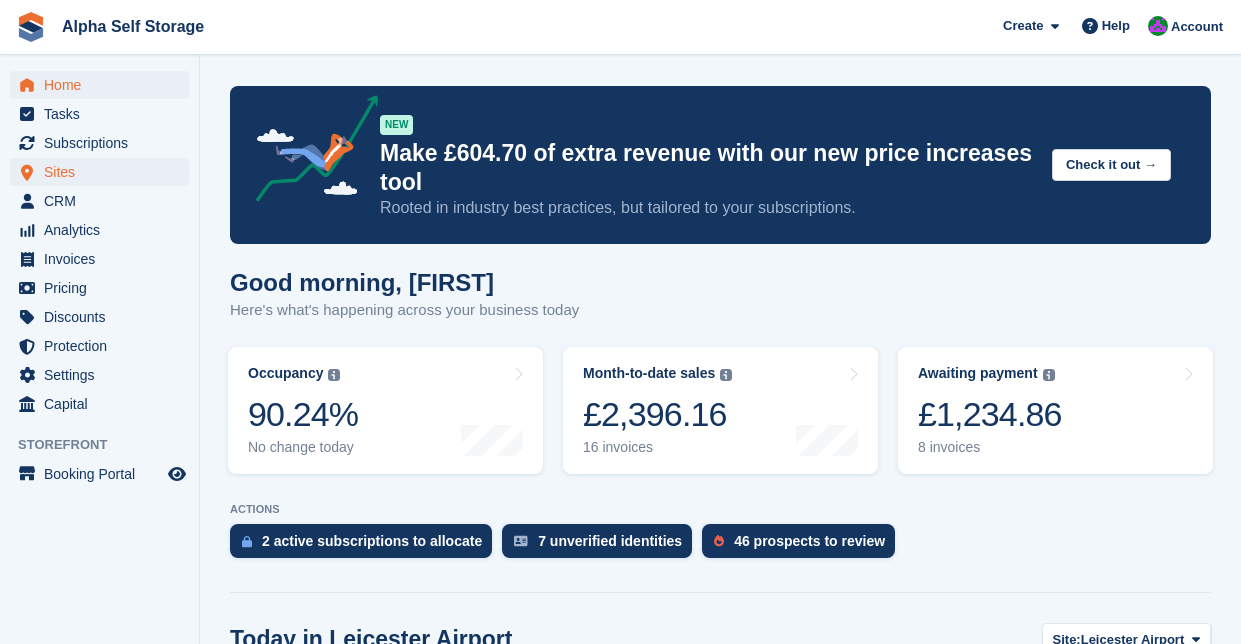 click on "Sites" at bounding box center [104, 172] 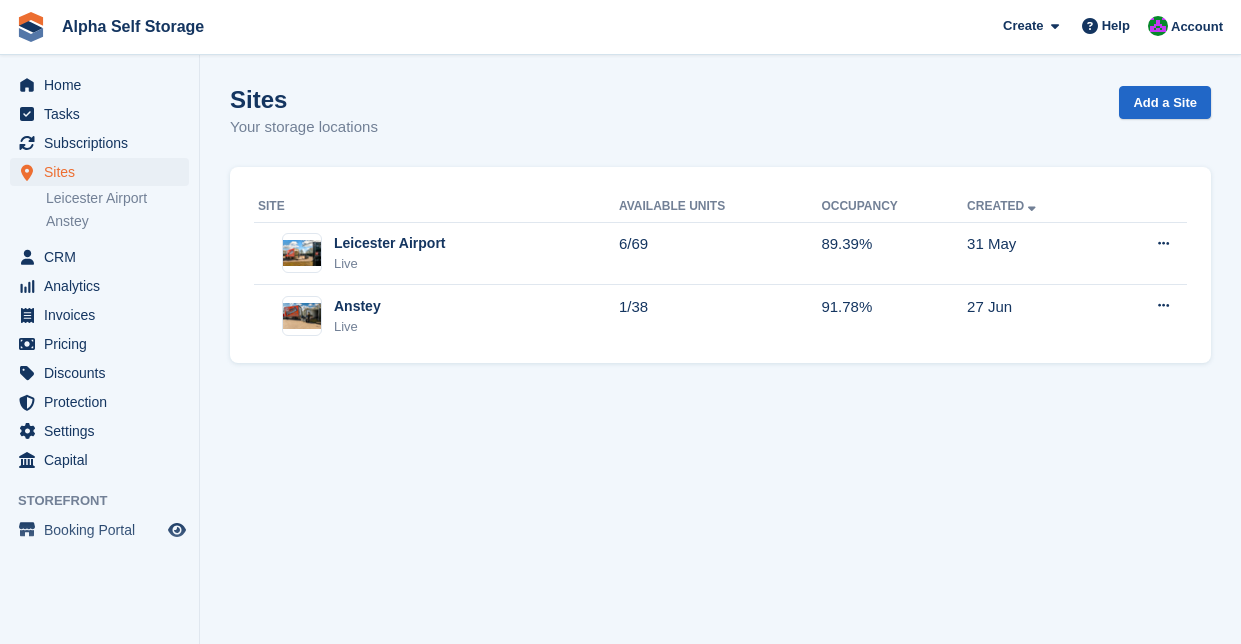 scroll, scrollTop: 0, scrollLeft: 0, axis: both 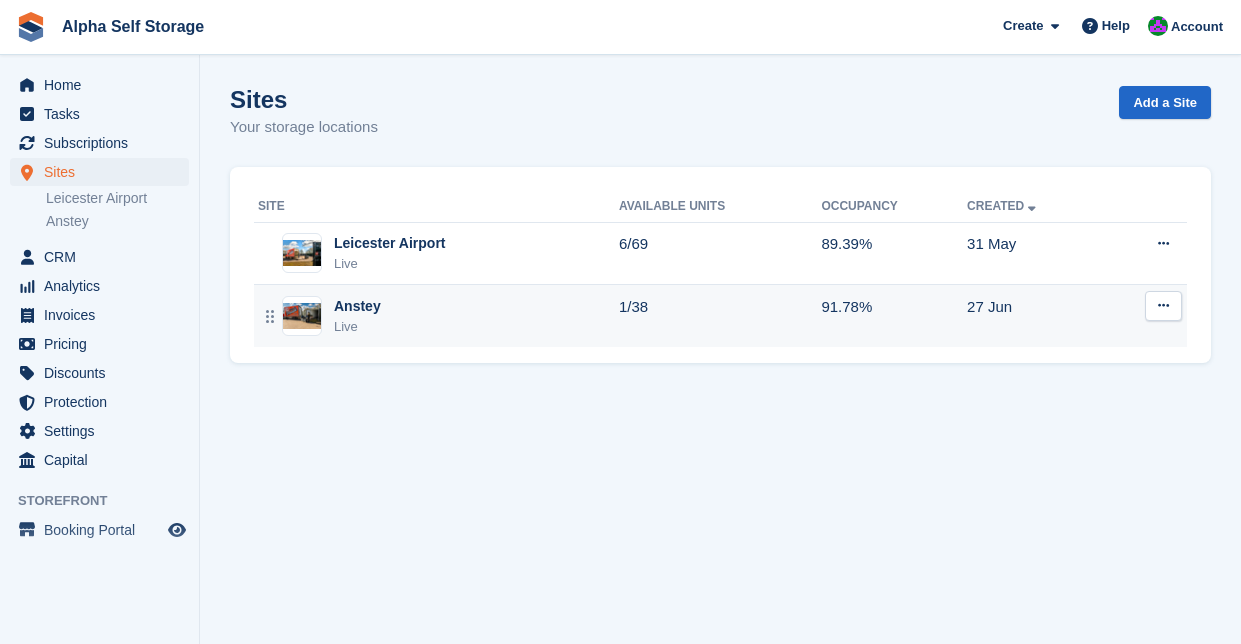 click on "Anstey
Live" at bounding box center [438, 316] 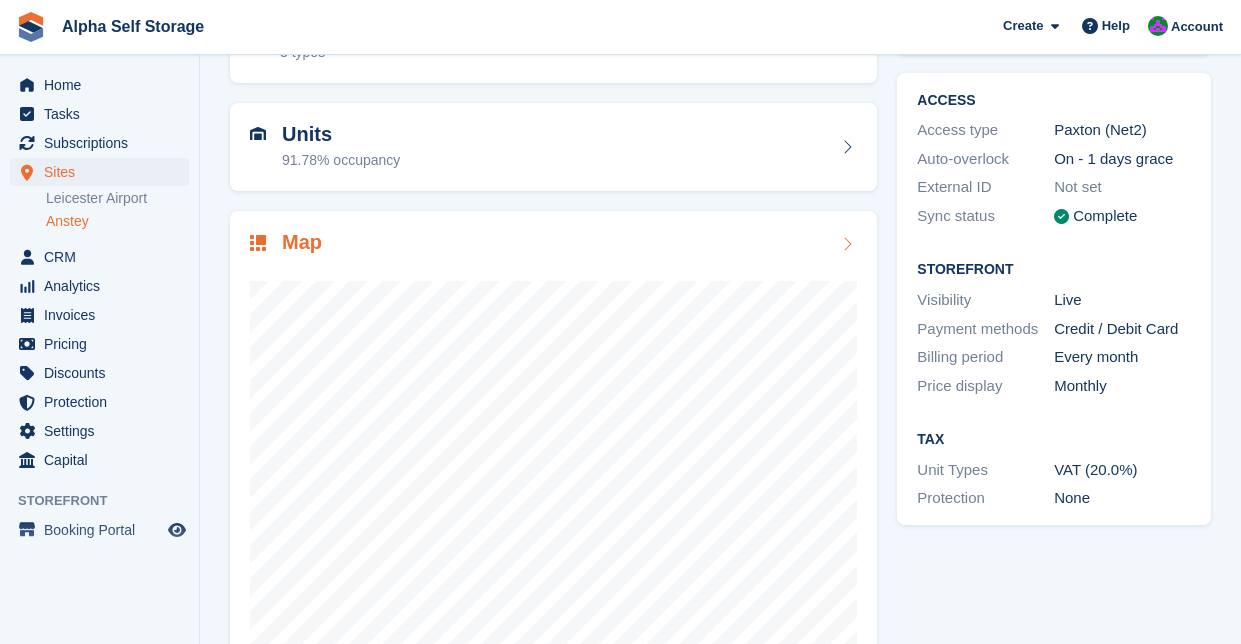 scroll, scrollTop: 163, scrollLeft: 0, axis: vertical 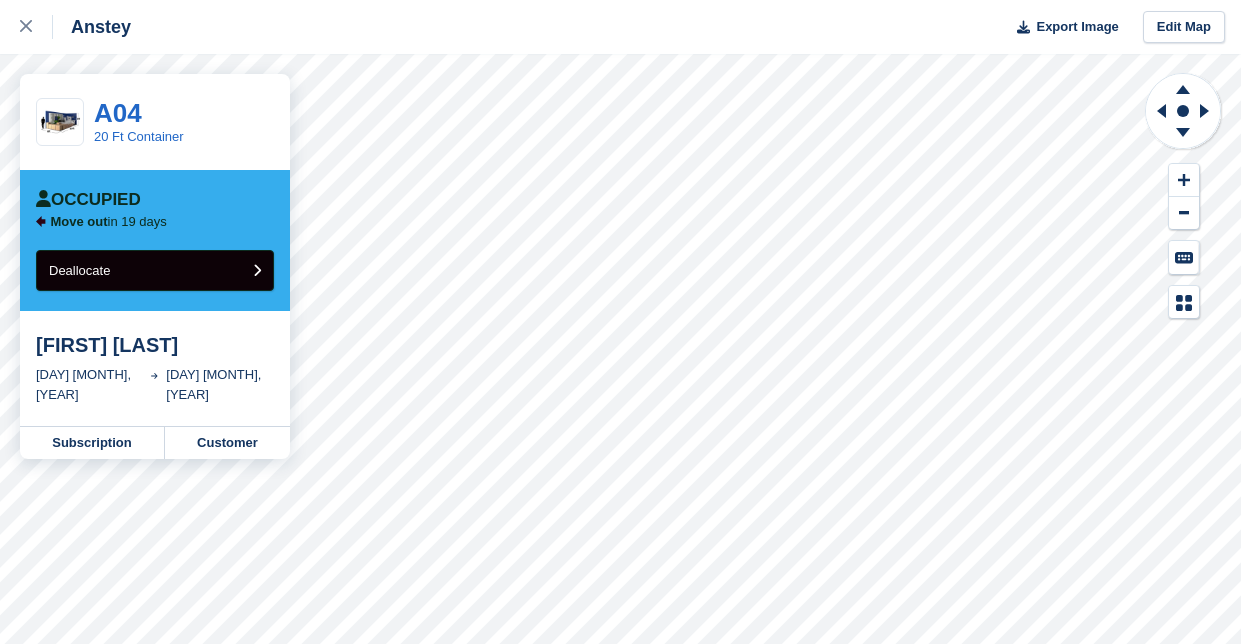 click on "Deallocate" at bounding box center [155, 270] 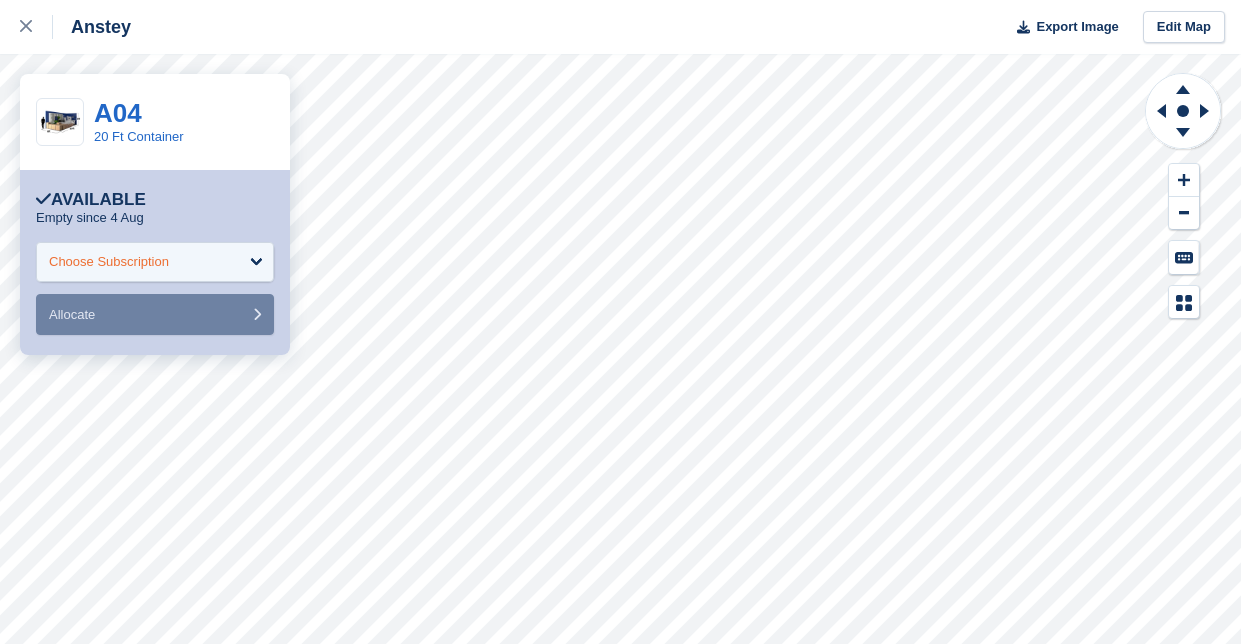 click on "Choose Subscription" at bounding box center [155, 262] 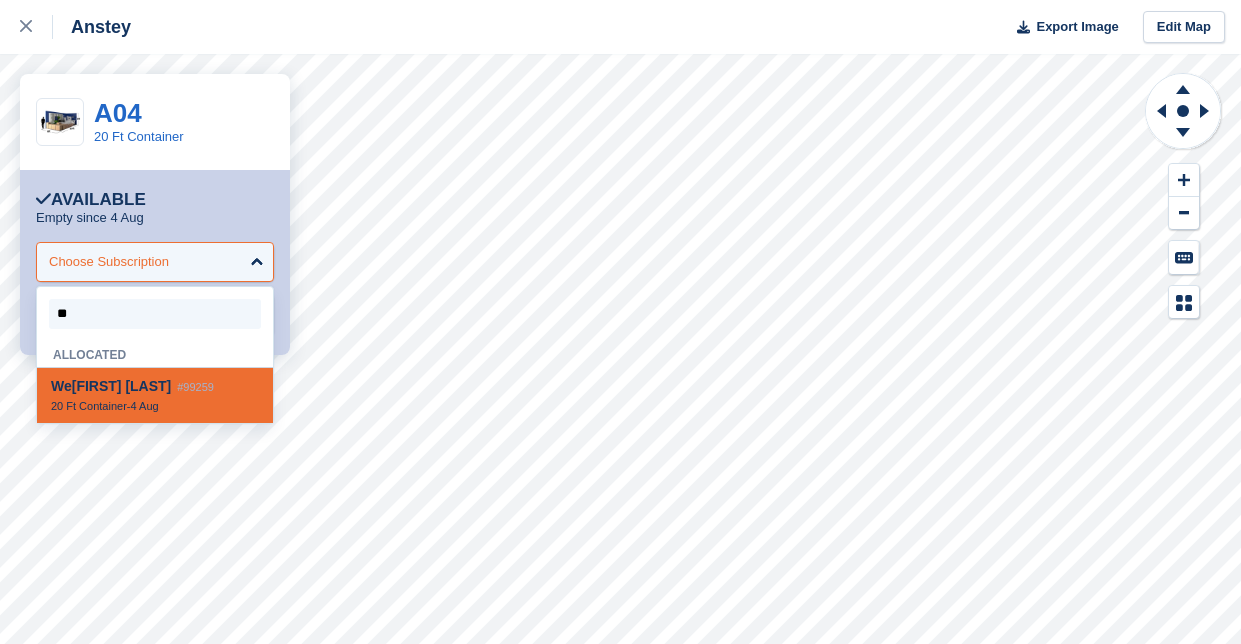 type on "***" 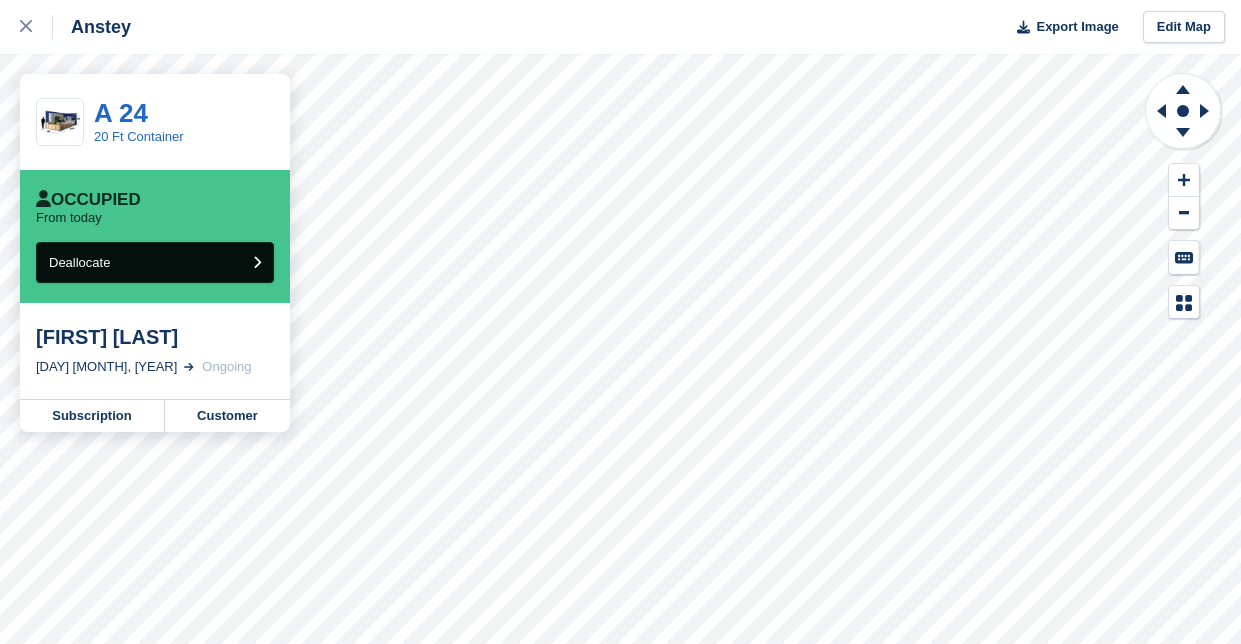 click at bounding box center [257, 262] 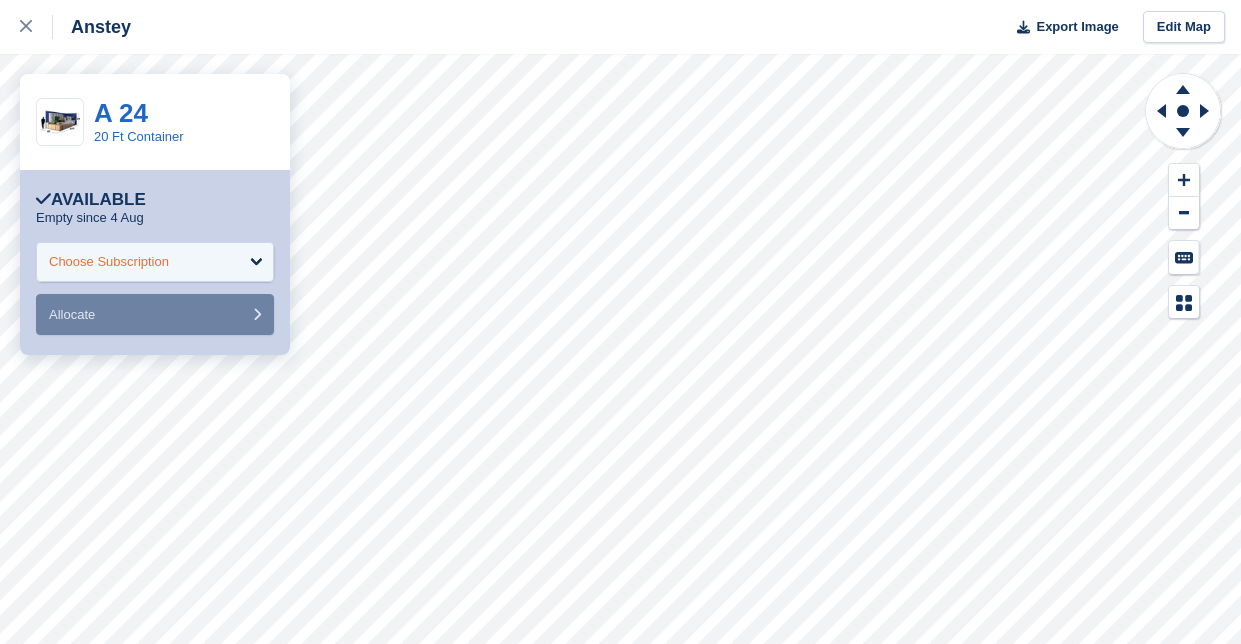 click on "Choose Subscription" at bounding box center [155, 262] 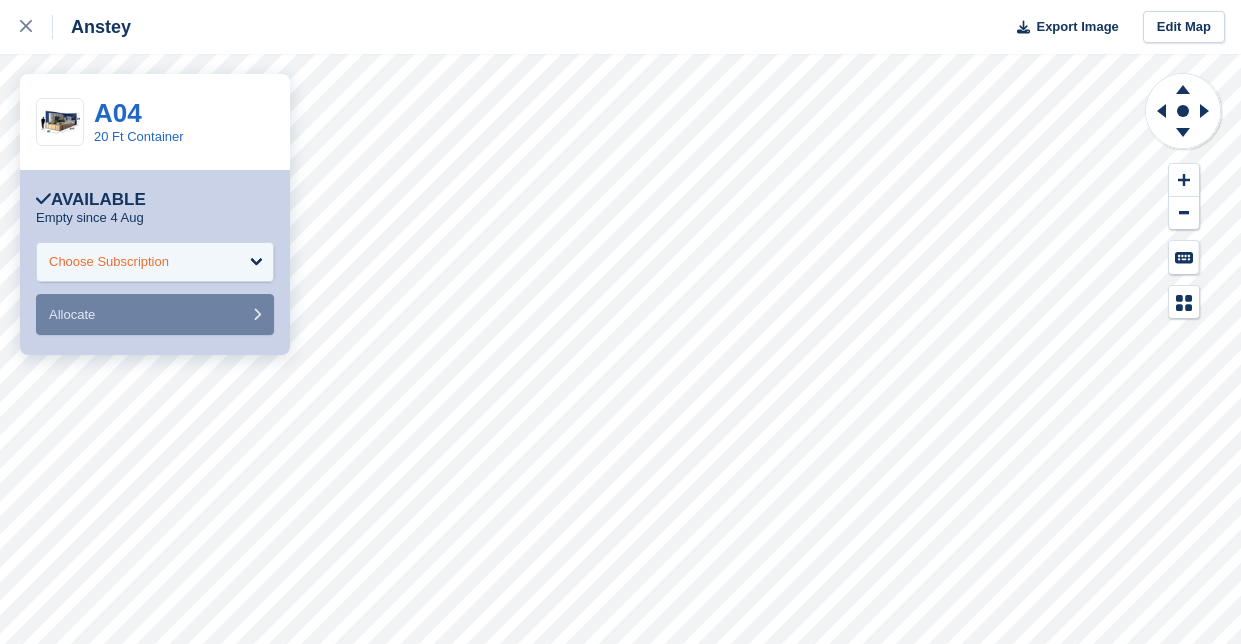 click on "Choose Subscription" at bounding box center (155, 262) 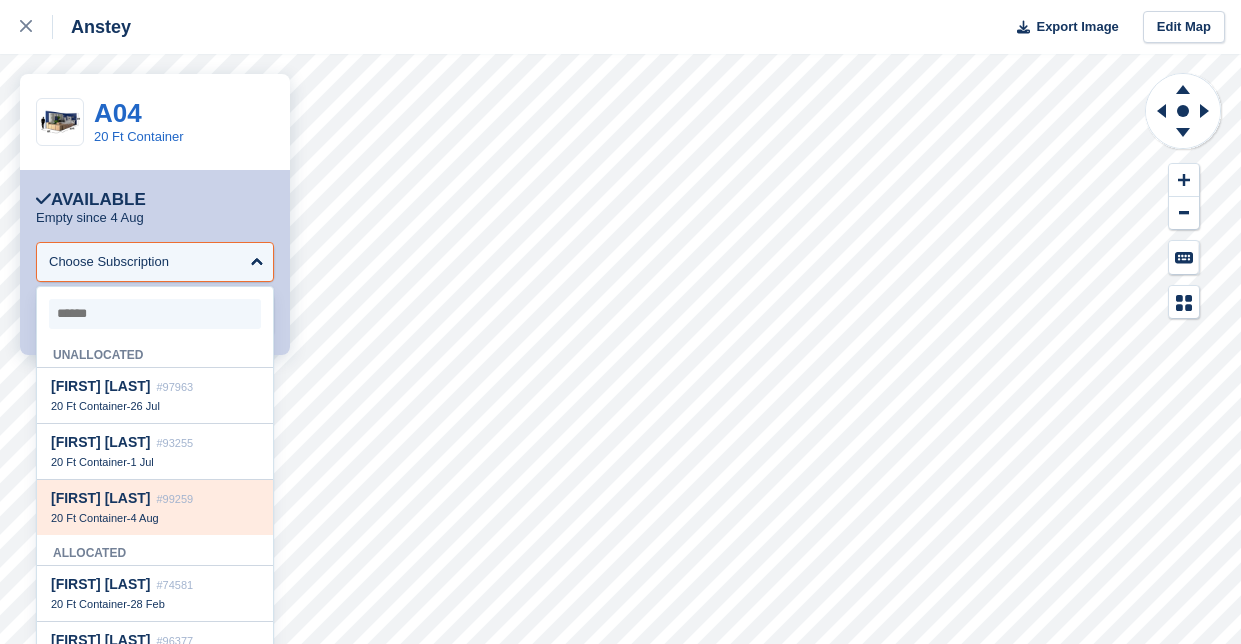 click on "Wendy Maw
#99259" at bounding box center [155, 498] 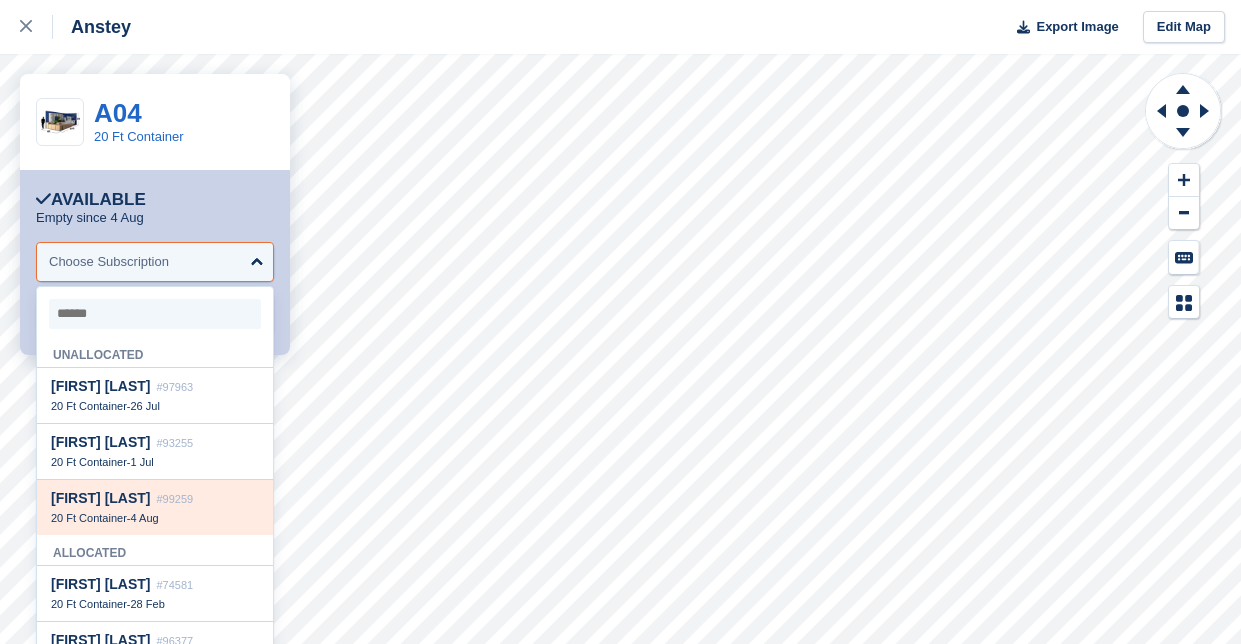 select on "*****" 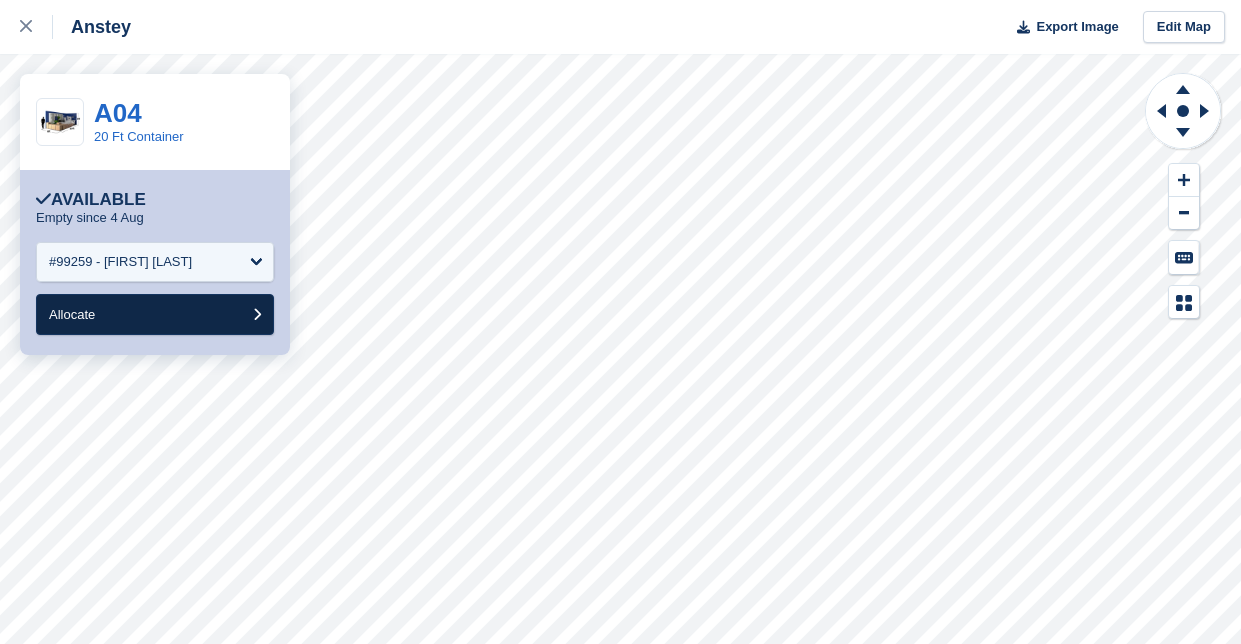 click on "Allocate" at bounding box center (155, 314) 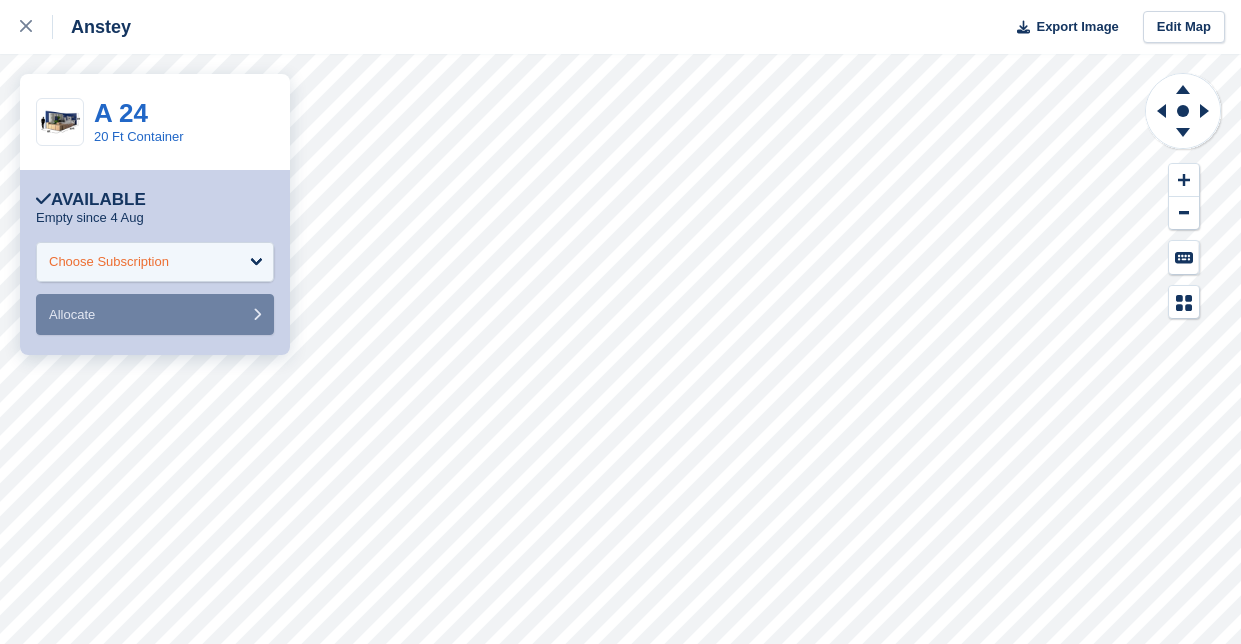 click on "Choose Subscription" at bounding box center (155, 262) 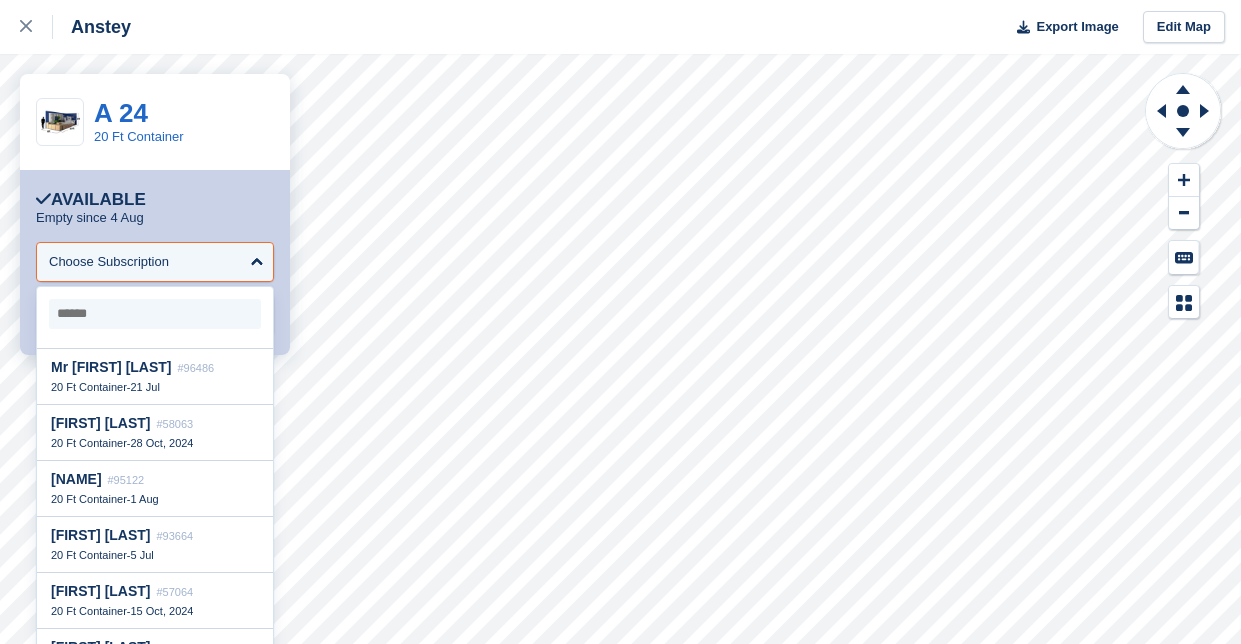 scroll, scrollTop: 1426, scrollLeft: 0, axis: vertical 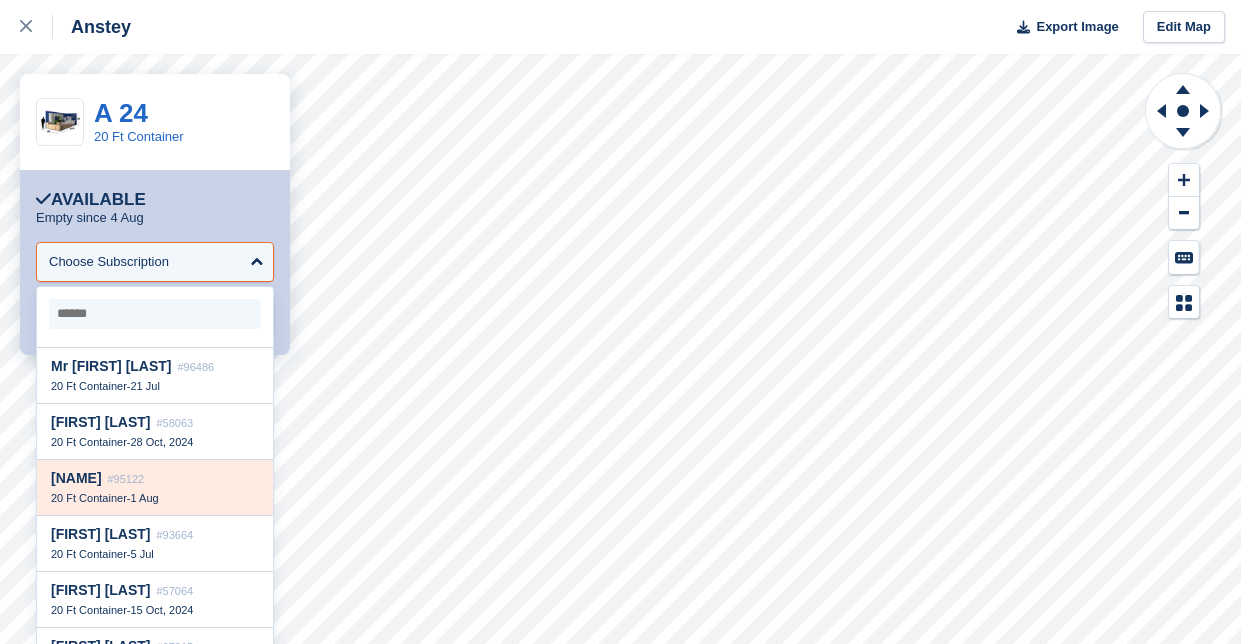 click on "pericles perikleous
#95122
20 Ft Container  -   1 Aug" at bounding box center [155, 488] 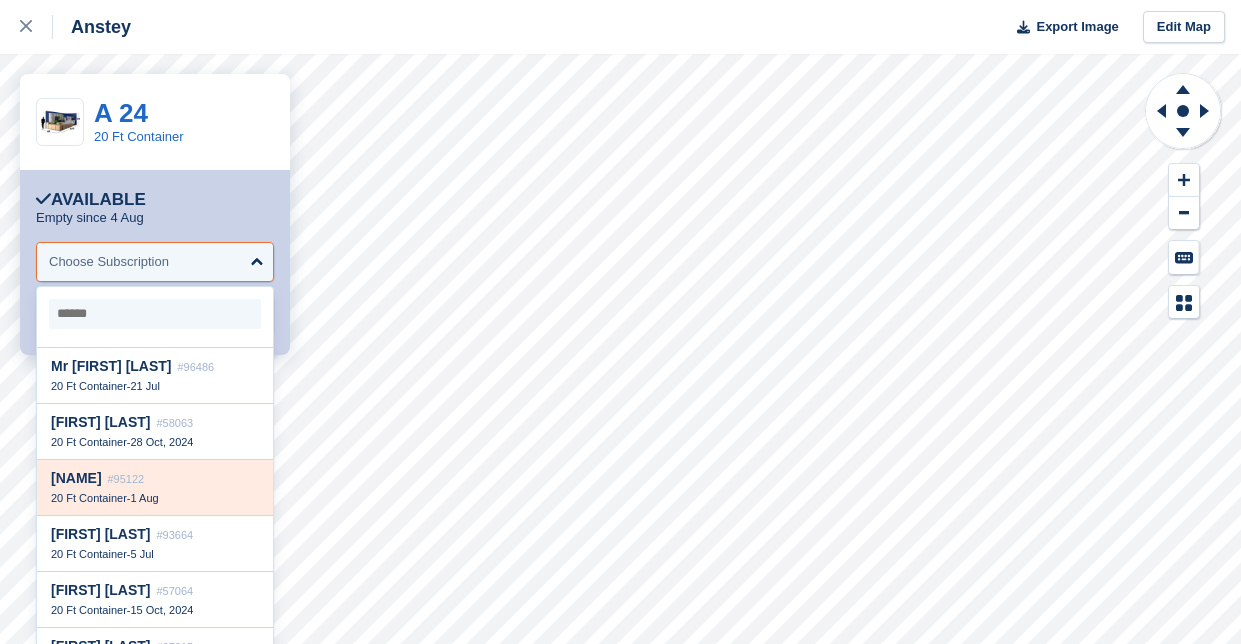 select on "*****" 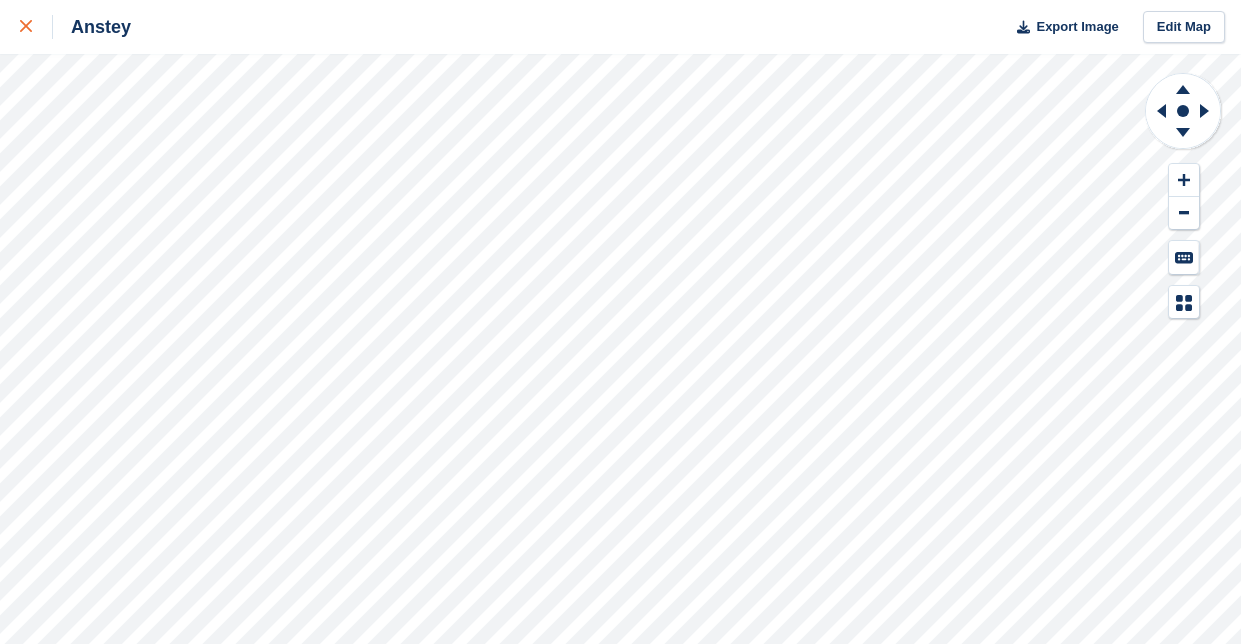 click 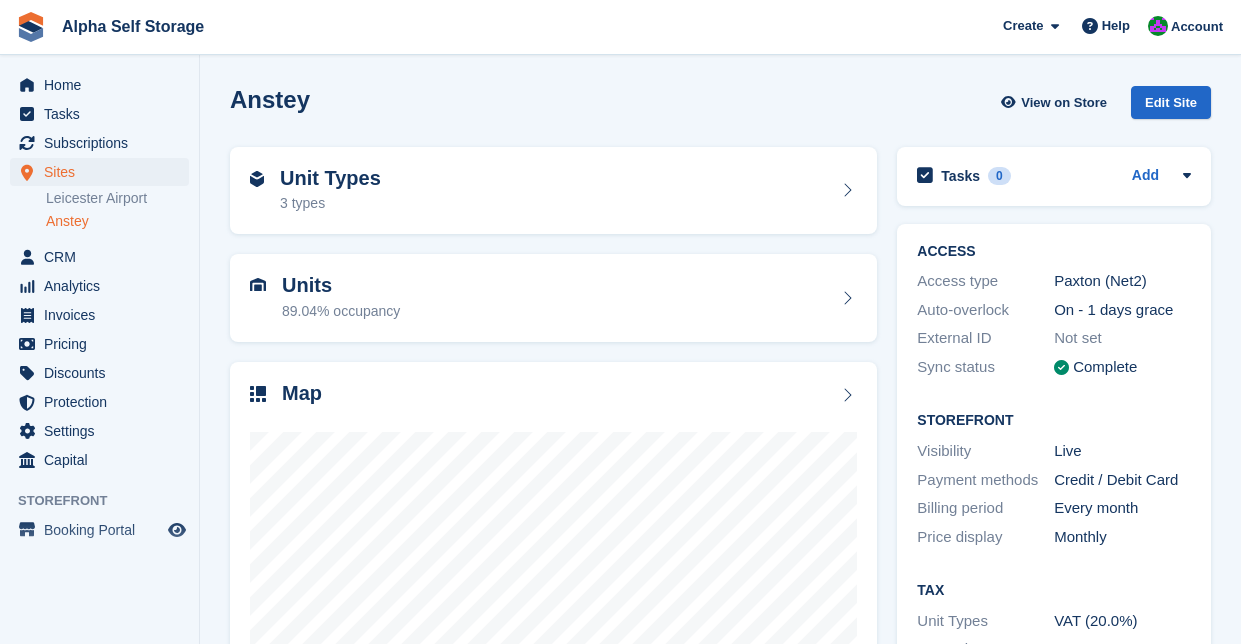 scroll, scrollTop: 0, scrollLeft: 0, axis: both 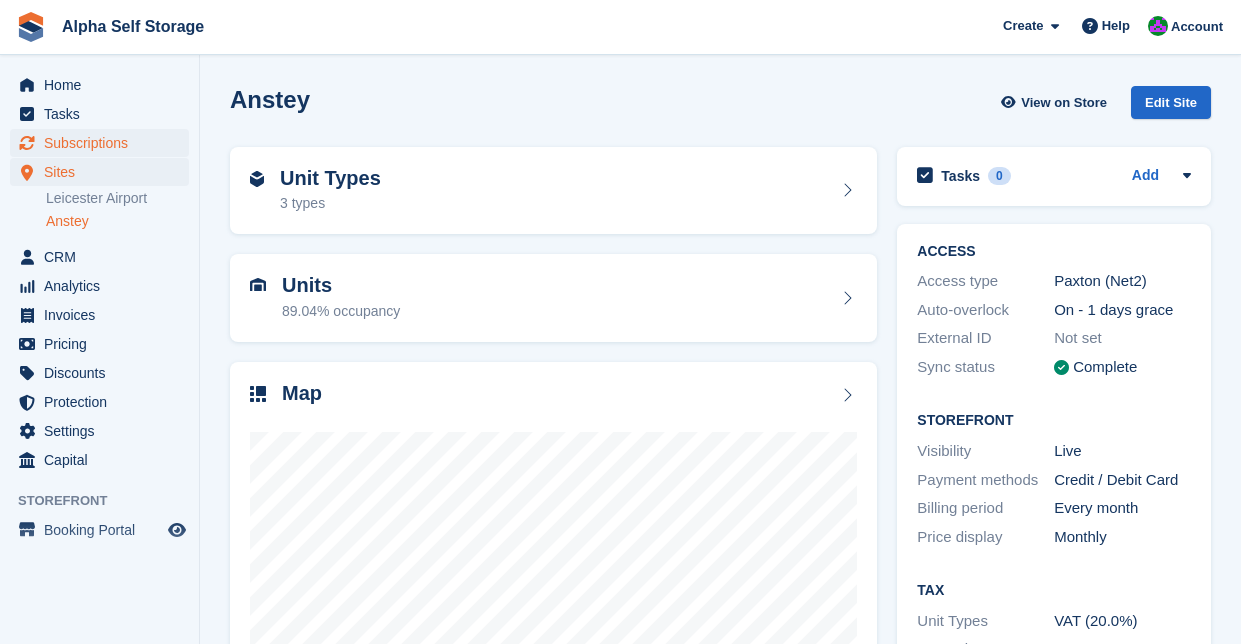 click on "Subscriptions" at bounding box center [104, 143] 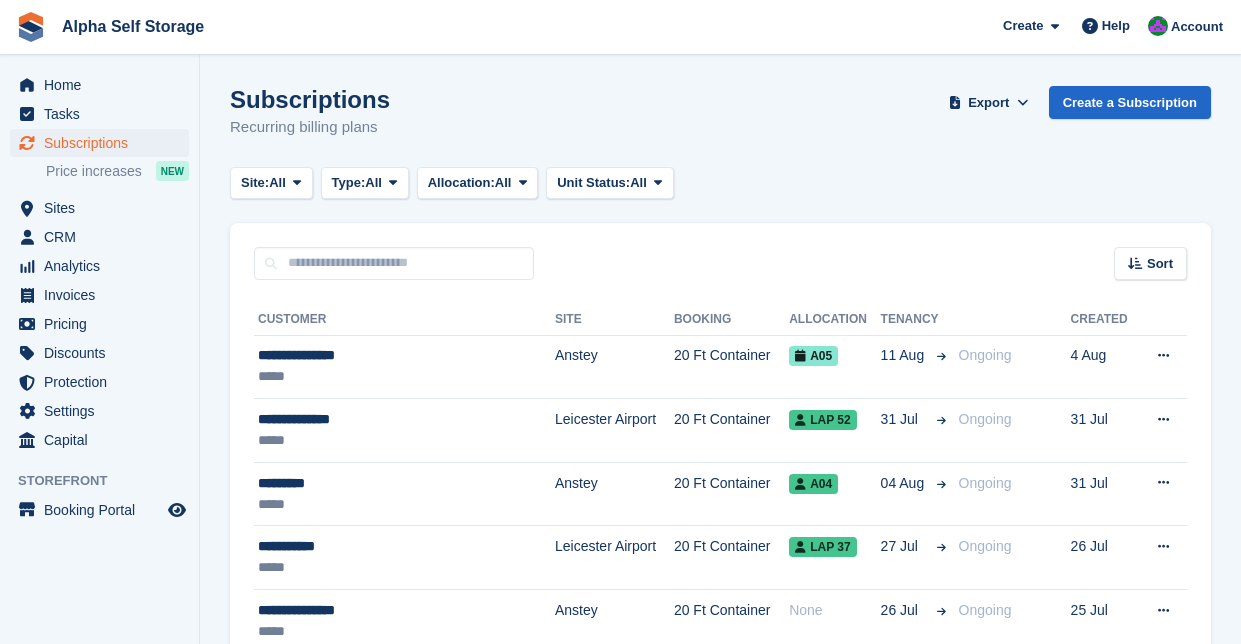 scroll, scrollTop: 0, scrollLeft: 0, axis: both 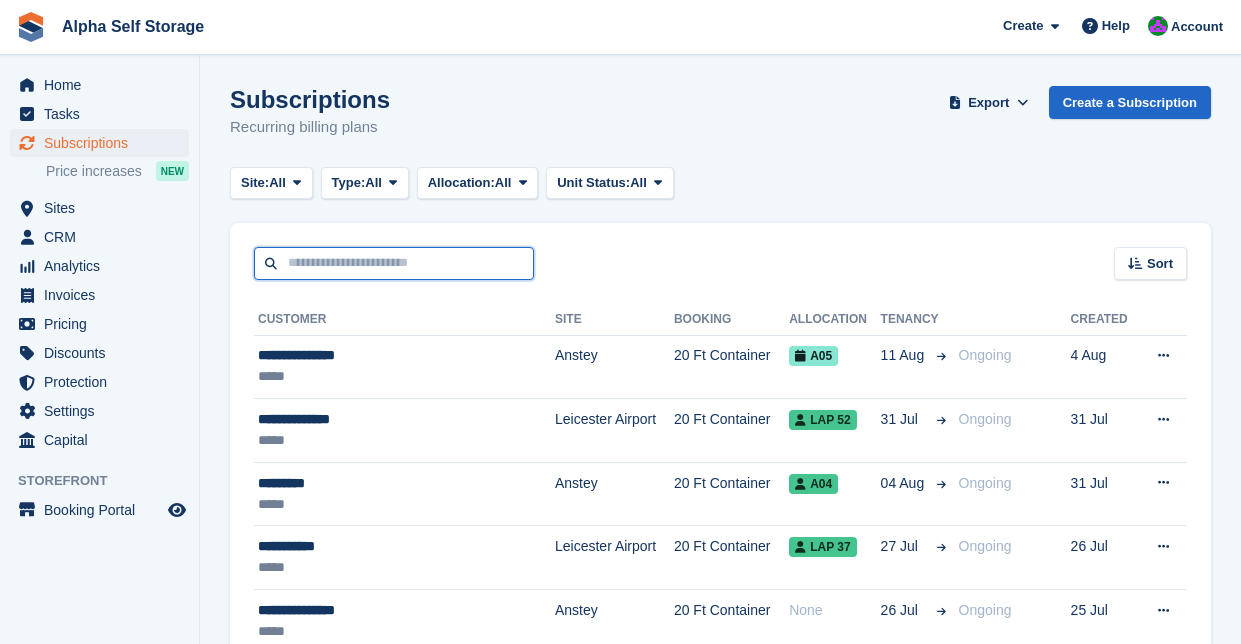 click at bounding box center (394, 263) 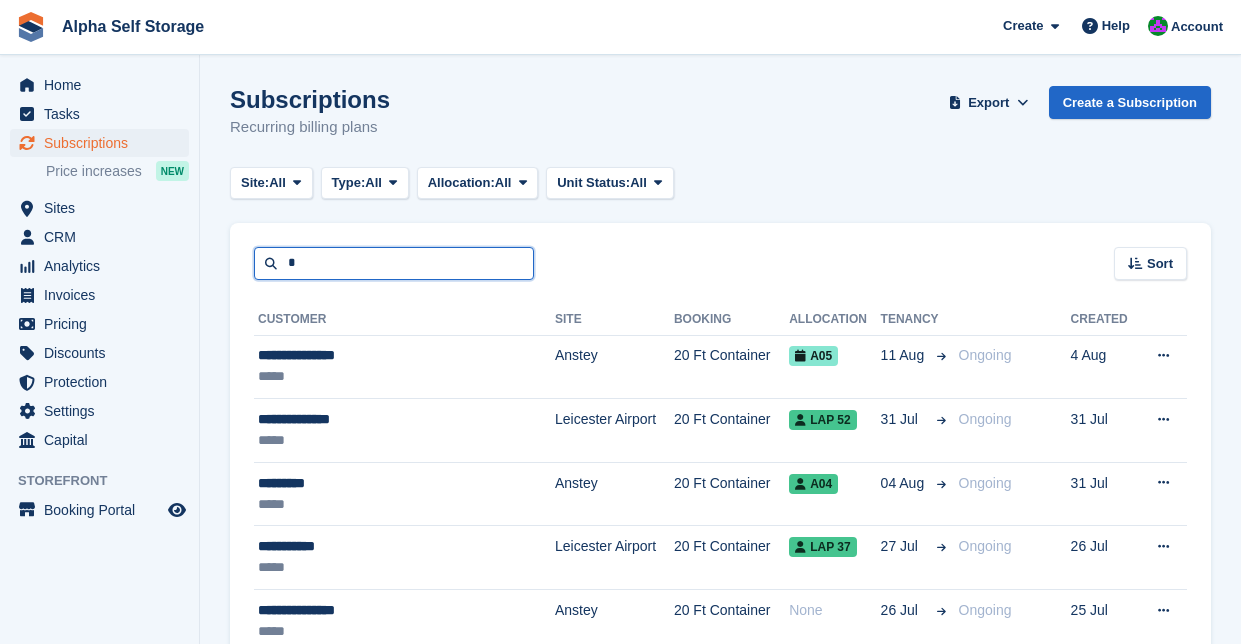type on "**" 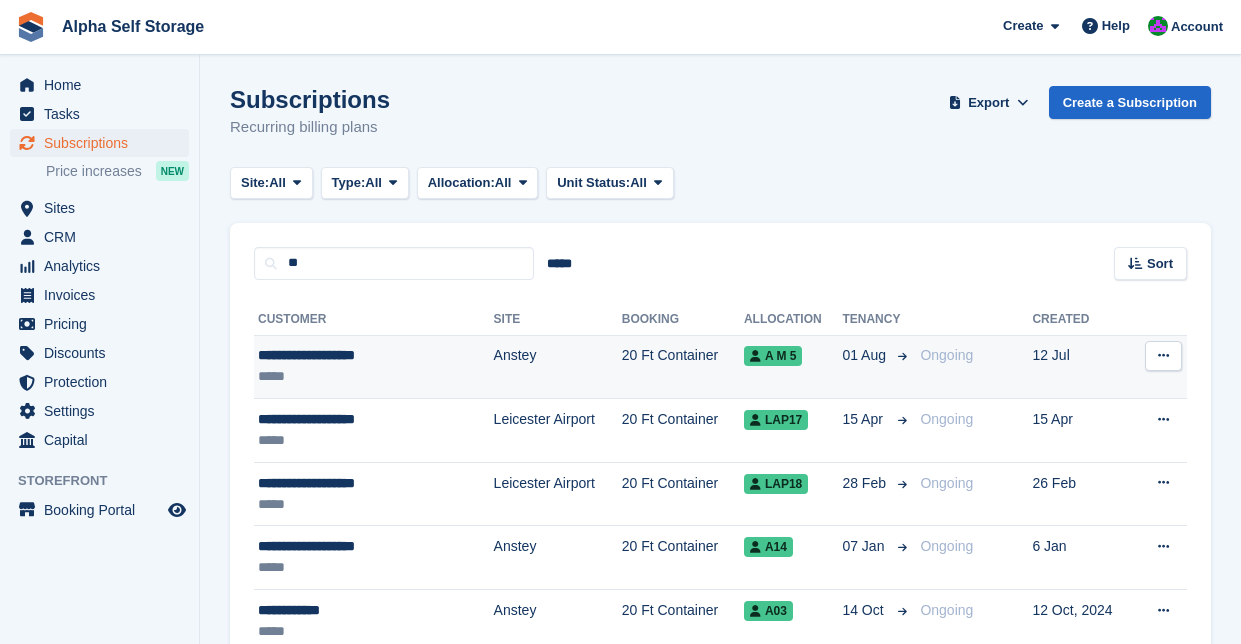 click on "*****" at bounding box center (350, 376) 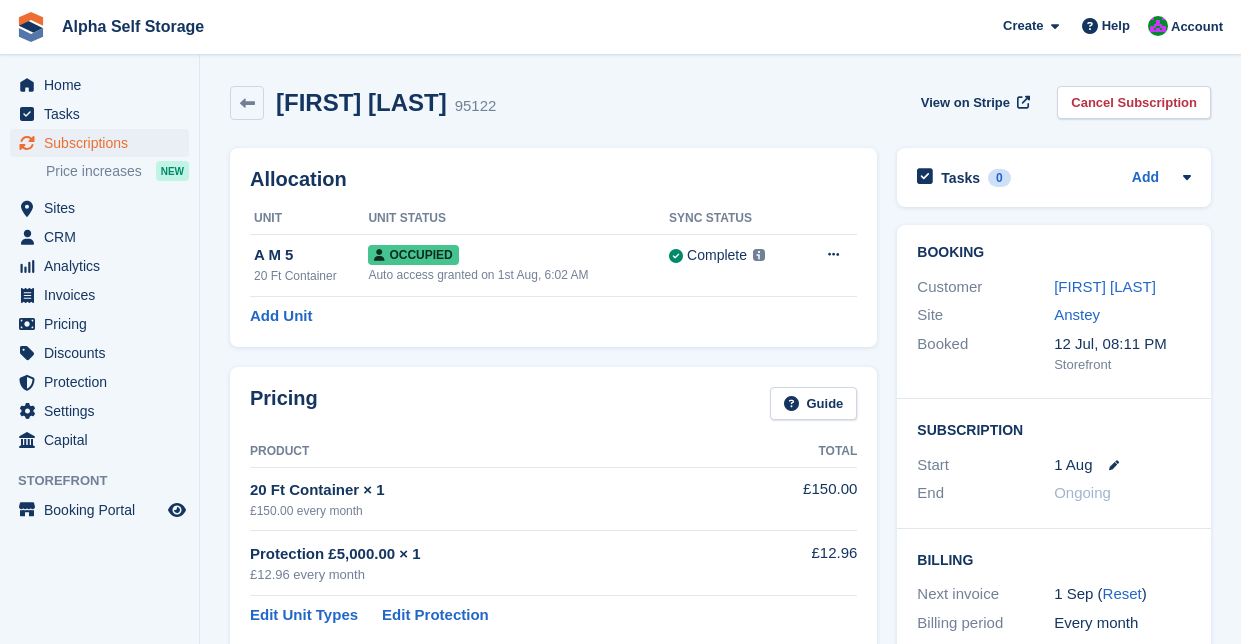 scroll, scrollTop: 0, scrollLeft: 0, axis: both 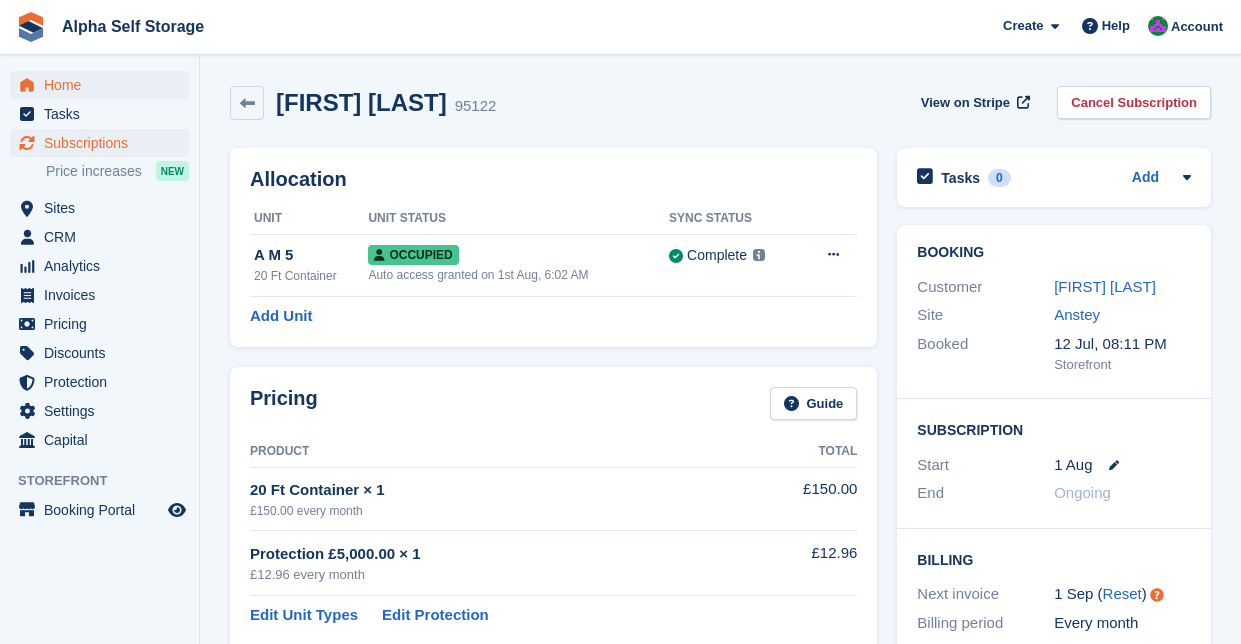 click on "Home" at bounding box center [104, 85] 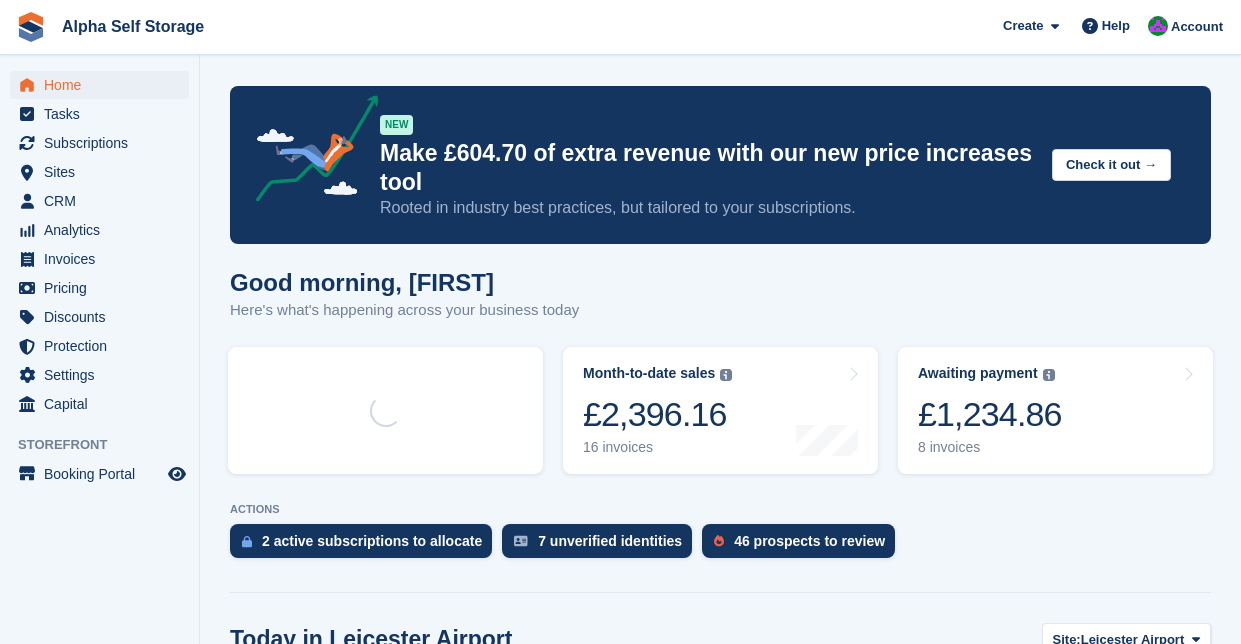 scroll, scrollTop: 0, scrollLeft: 0, axis: both 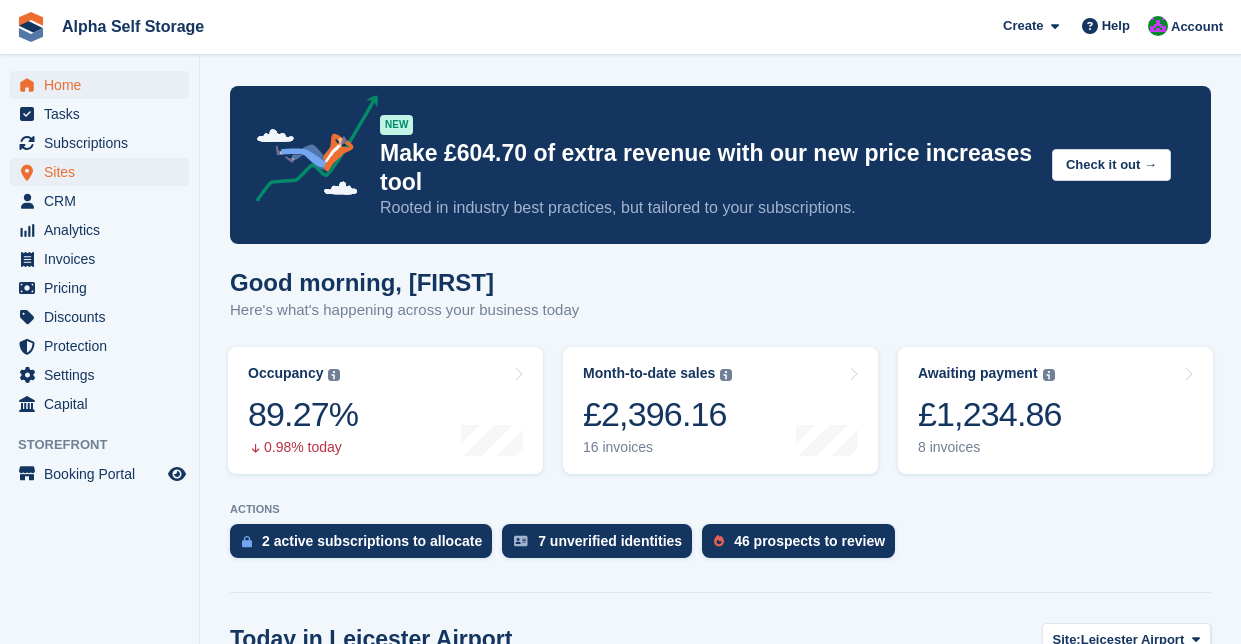 click on "Sites" at bounding box center [104, 172] 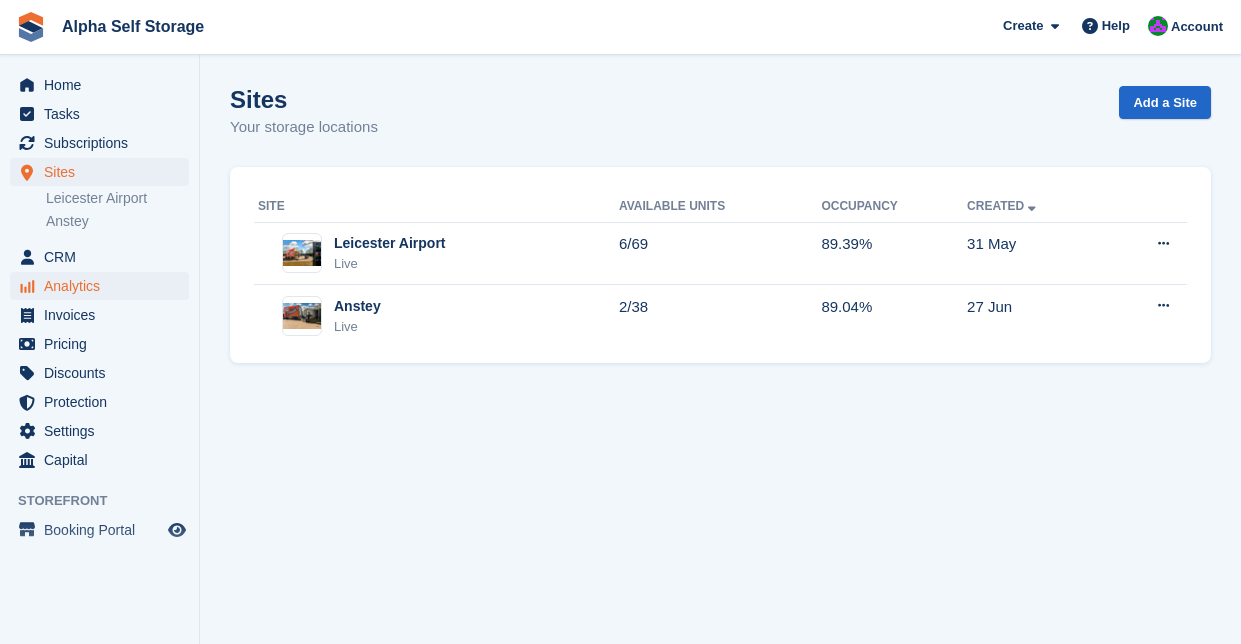 scroll, scrollTop: 0, scrollLeft: 0, axis: both 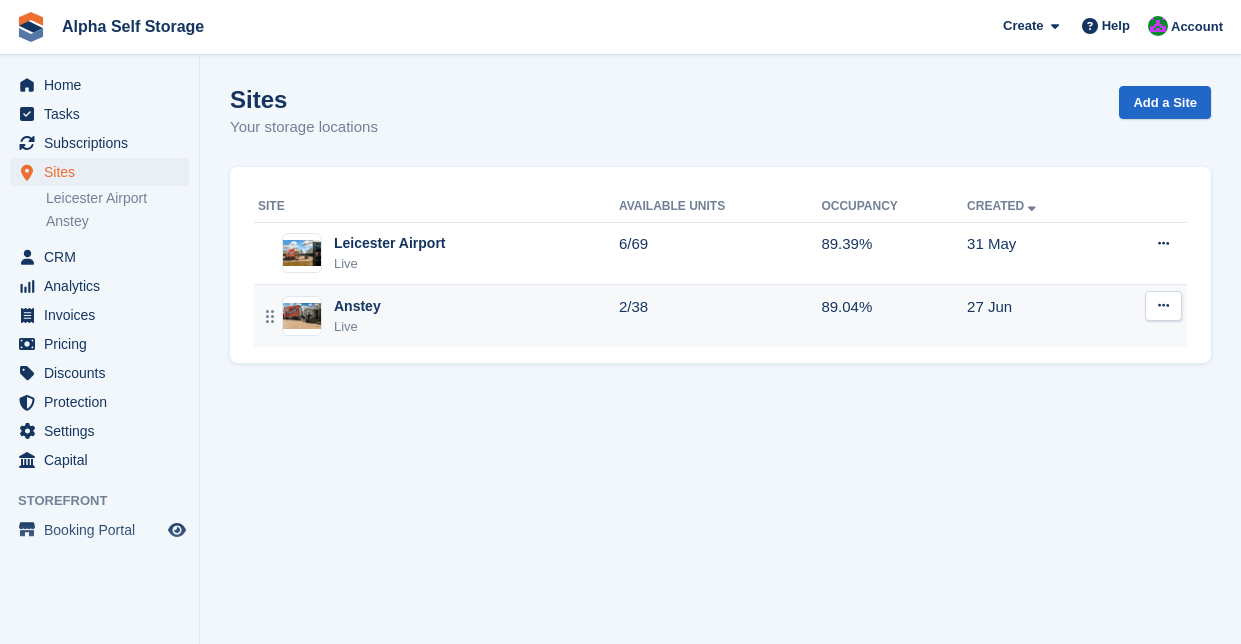 click on "Anstey" at bounding box center (357, 306) 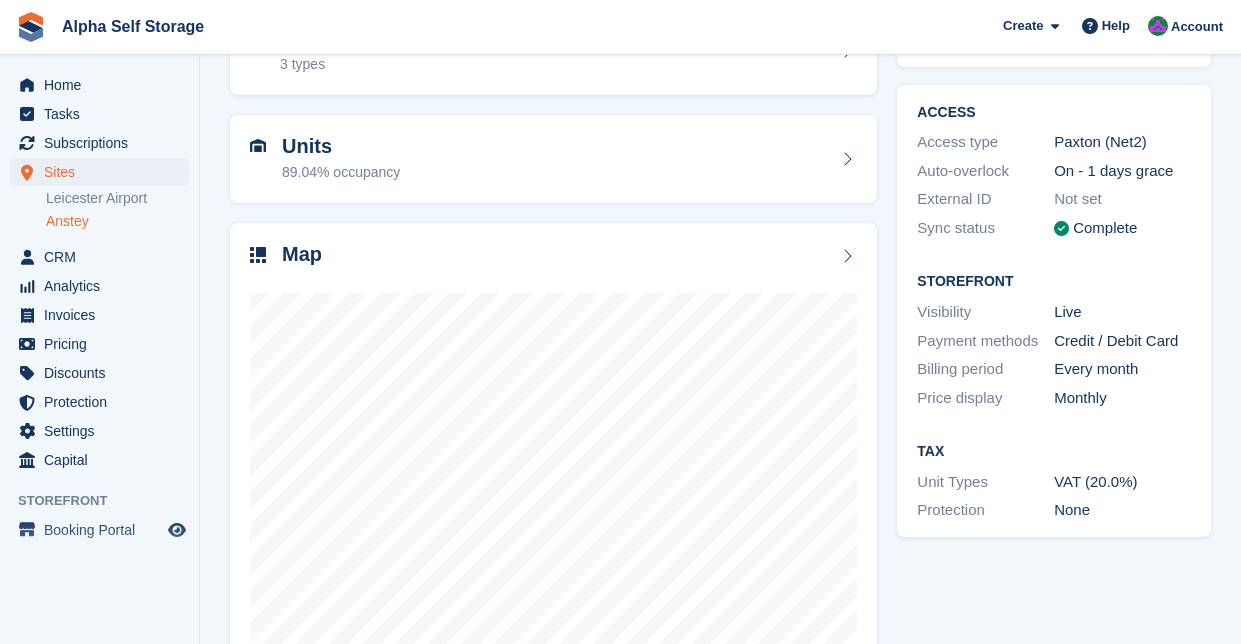 scroll, scrollTop: 142, scrollLeft: 0, axis: vertical 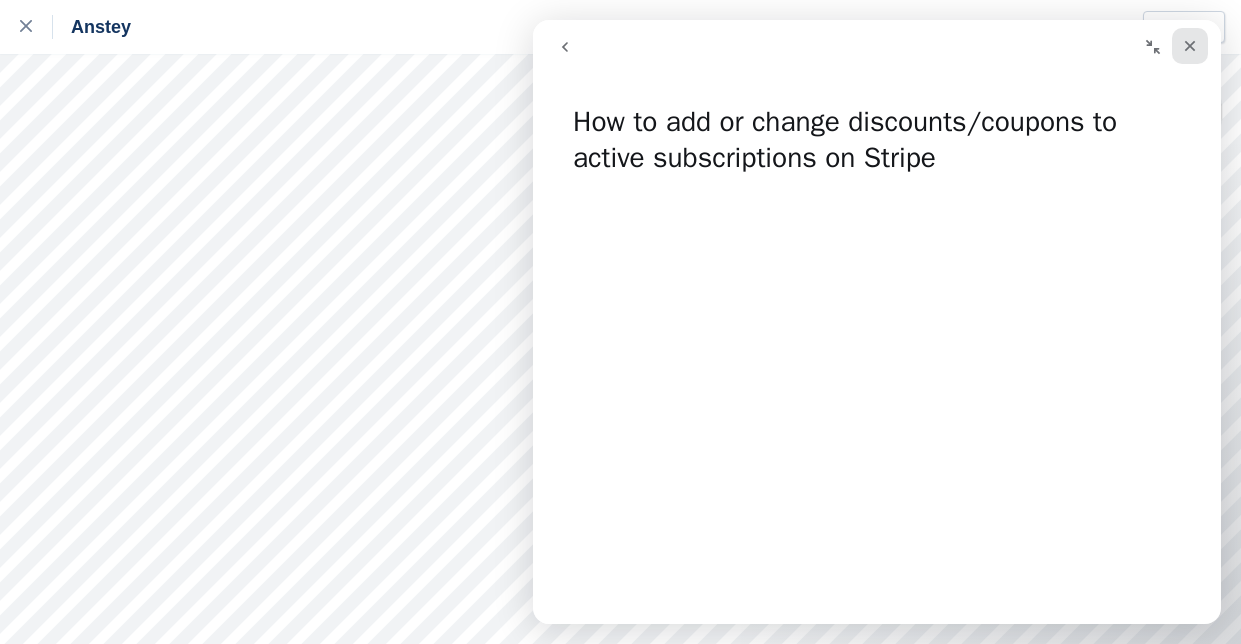 click 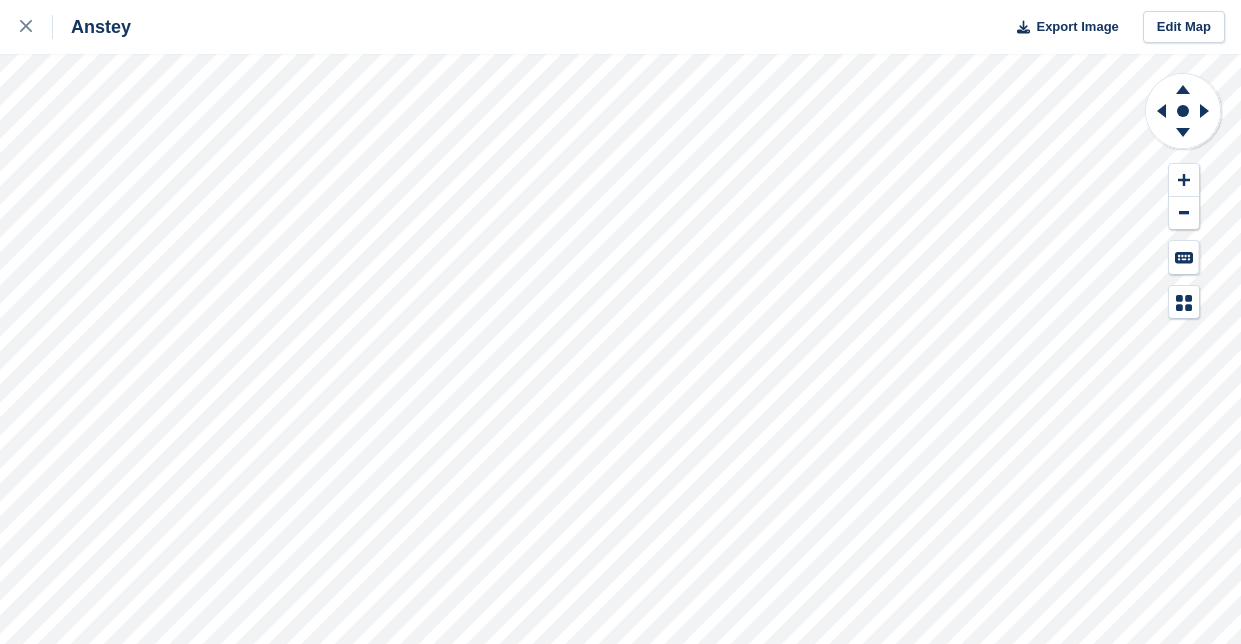 scroll, scrollTop: 0, scrollLeft: 0, axis: both 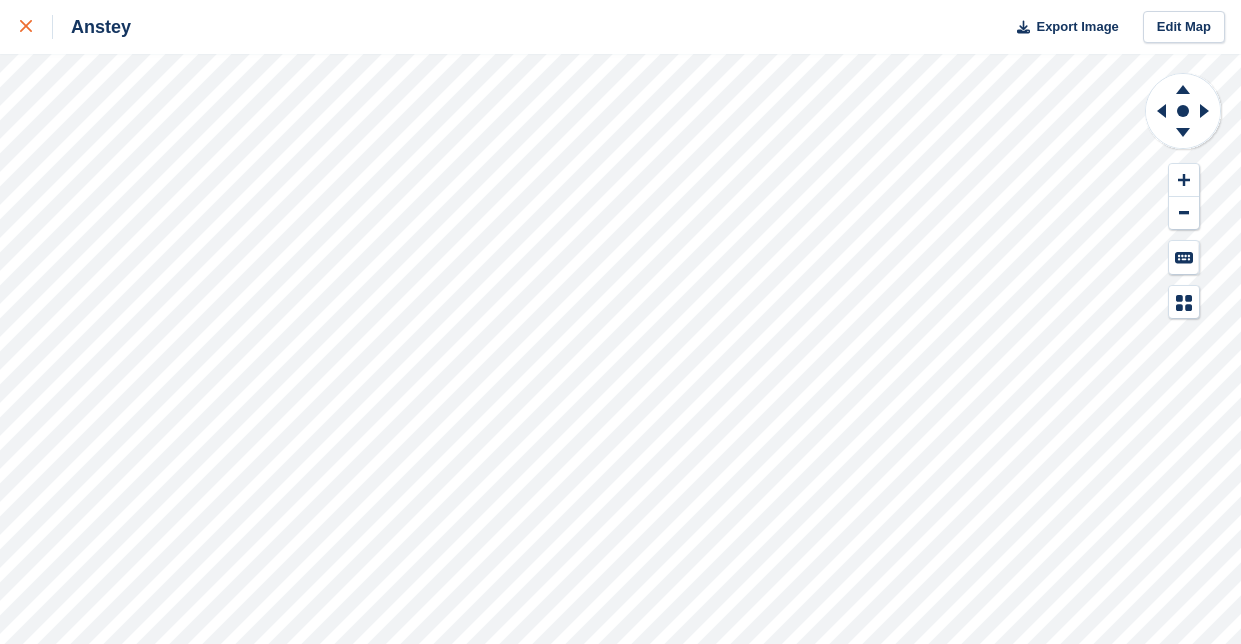 click at bounding box center [26, 27] 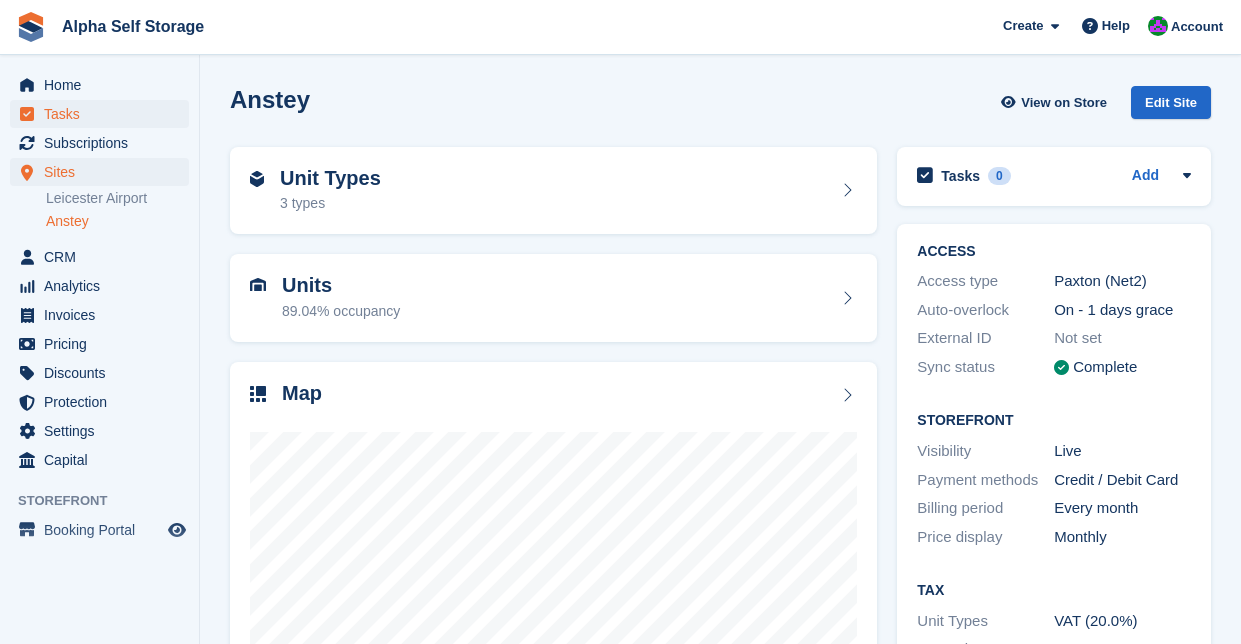 scroll, scrollTop: 0, scrollLeft: 0, axis: both 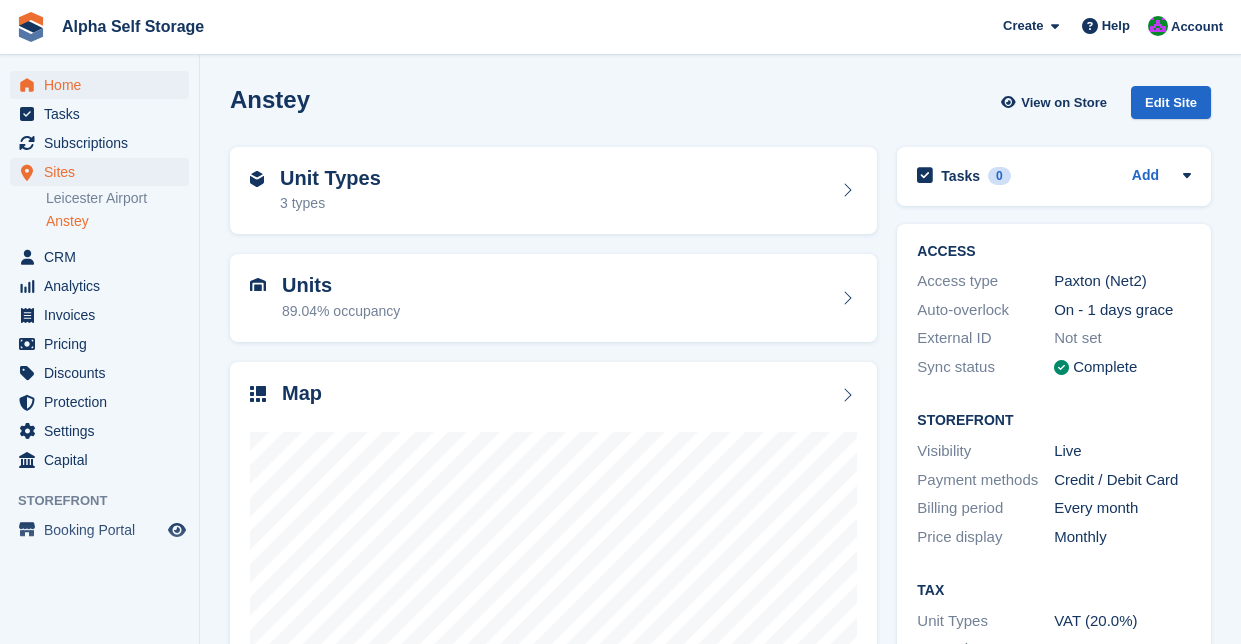 click on "Home" at bounding box center (104, 85) 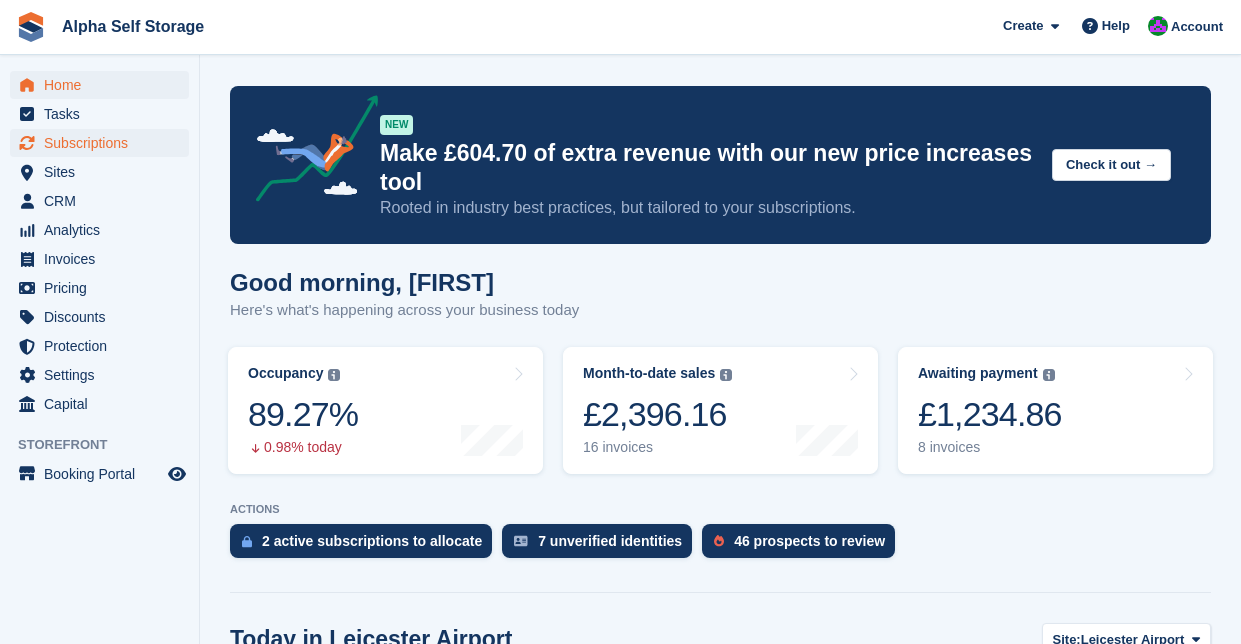 click on "Subscriptions" at bounding box center [104, 143] 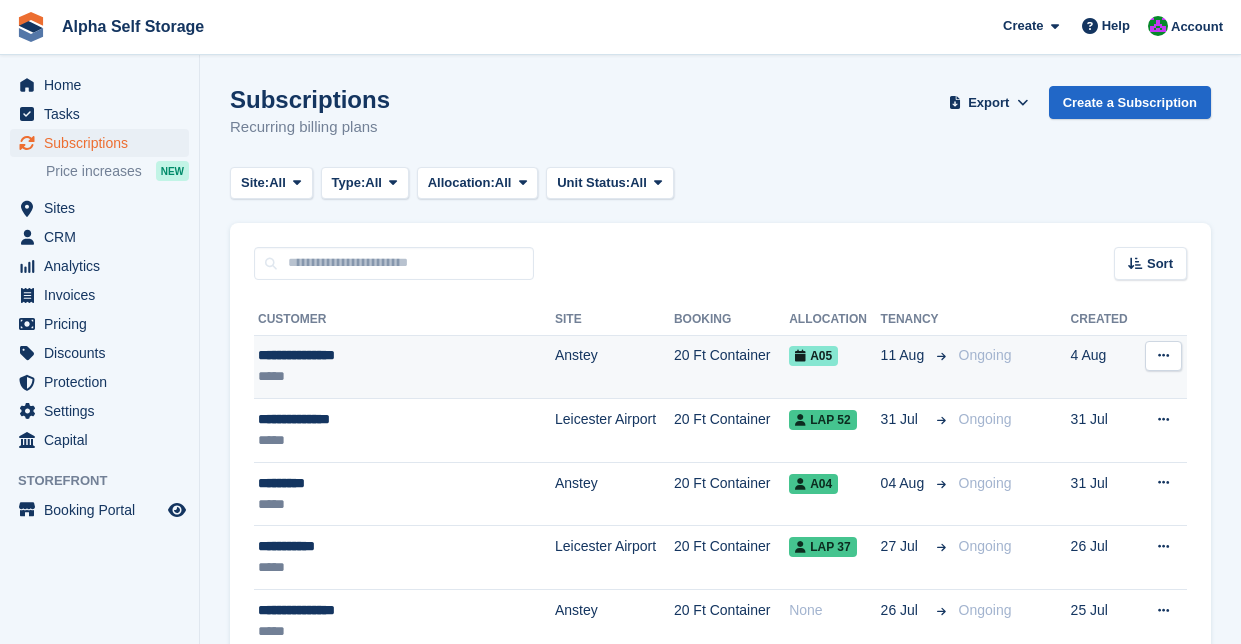scroll, scrollTop: 0, scrollLeft: 0, axis: both 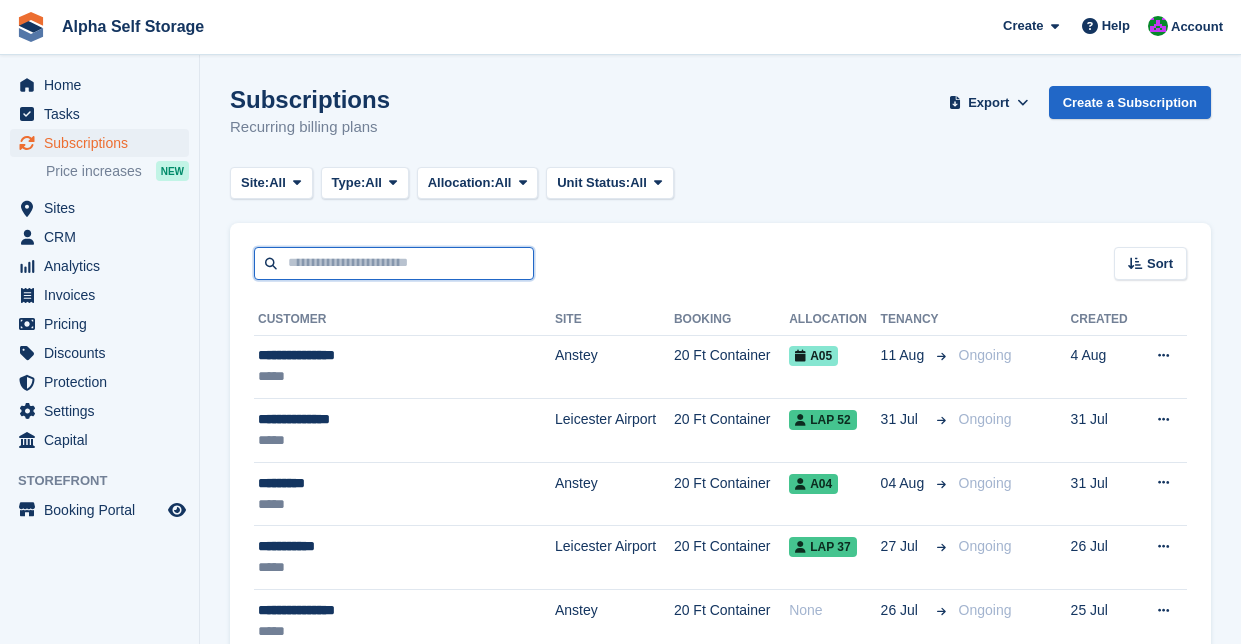 click at bounding box center (394, 263) 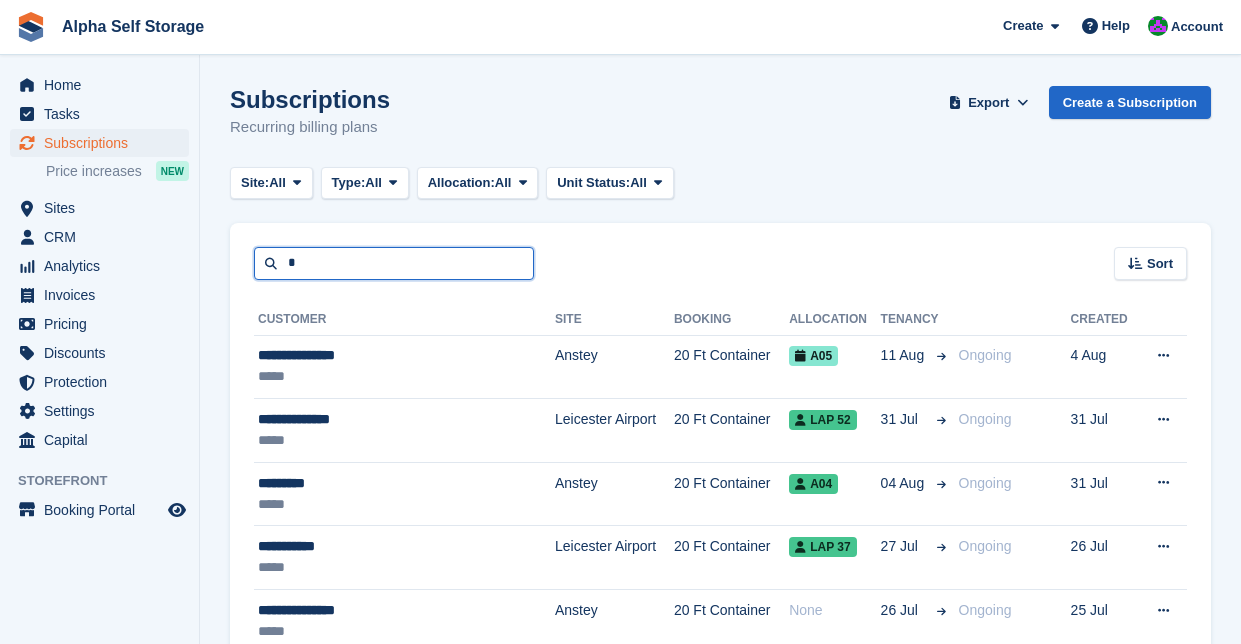 type on "**" 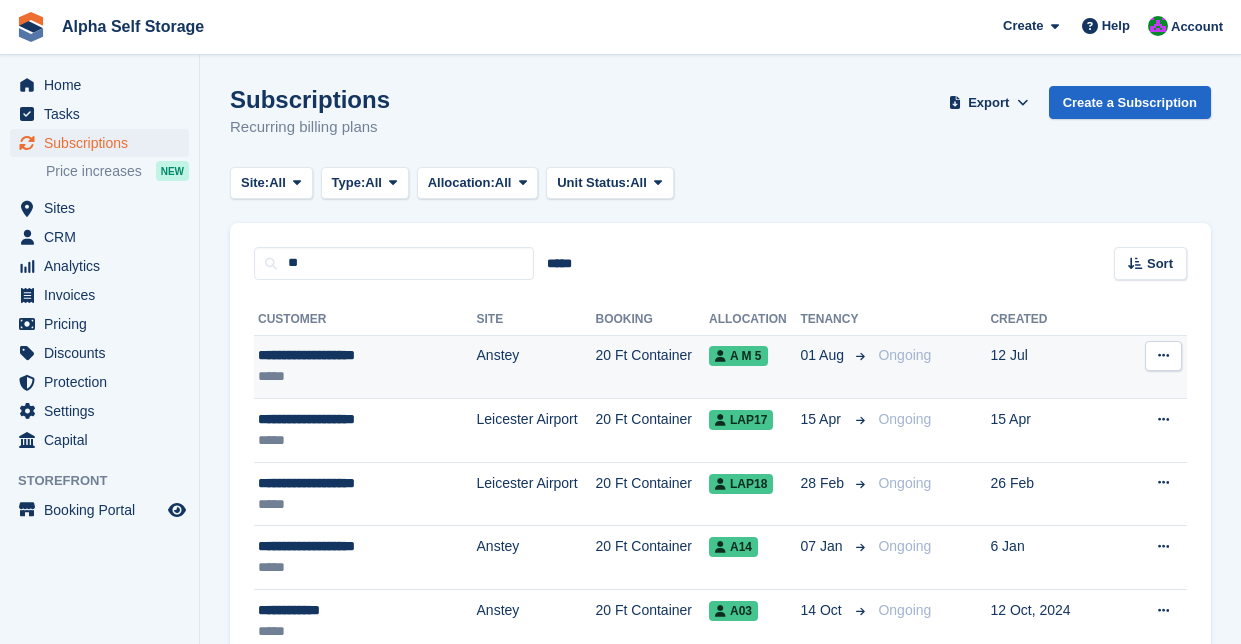 click on "*****" at bounding box center [350, 376] 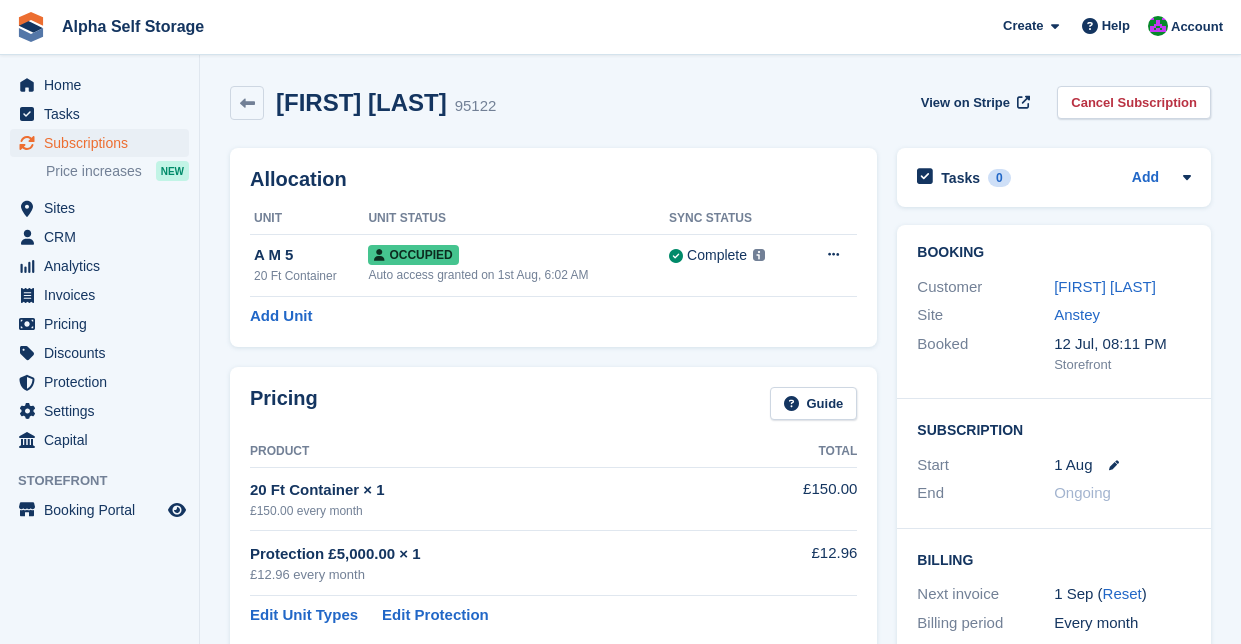 scroll, scrollTop: 0, scrollLeft: 0, axis: both 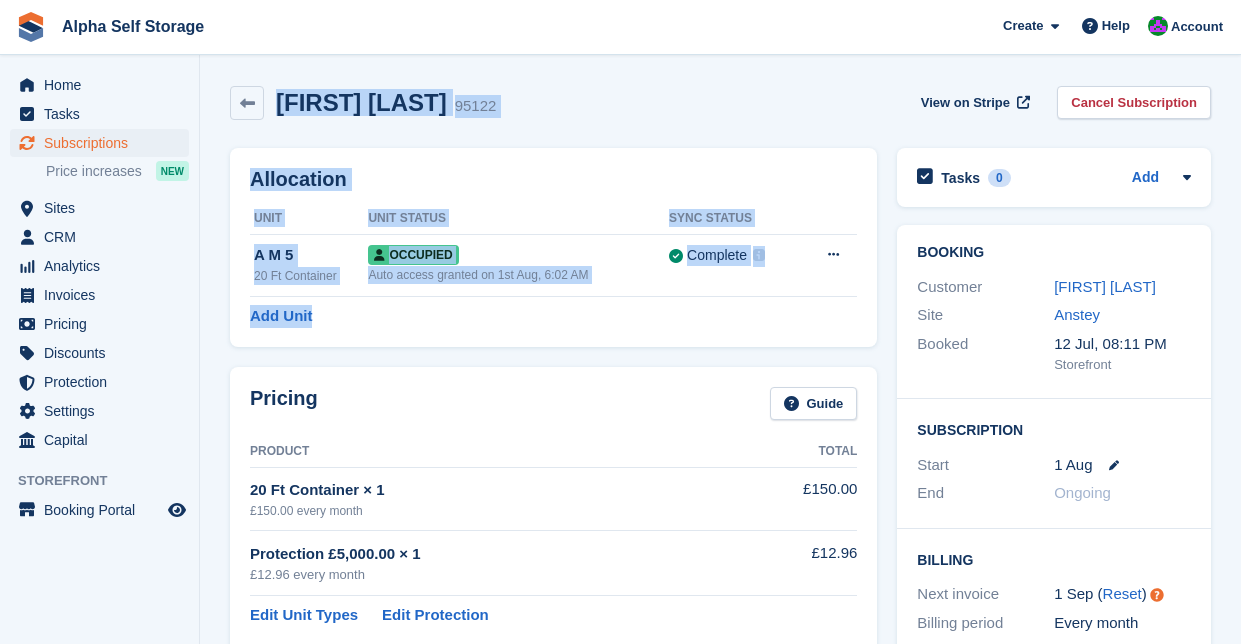 drag, startPoint x: 215, startPoint y: 69, endPoint x: 767, endPoint y: 313, distance: 603.523 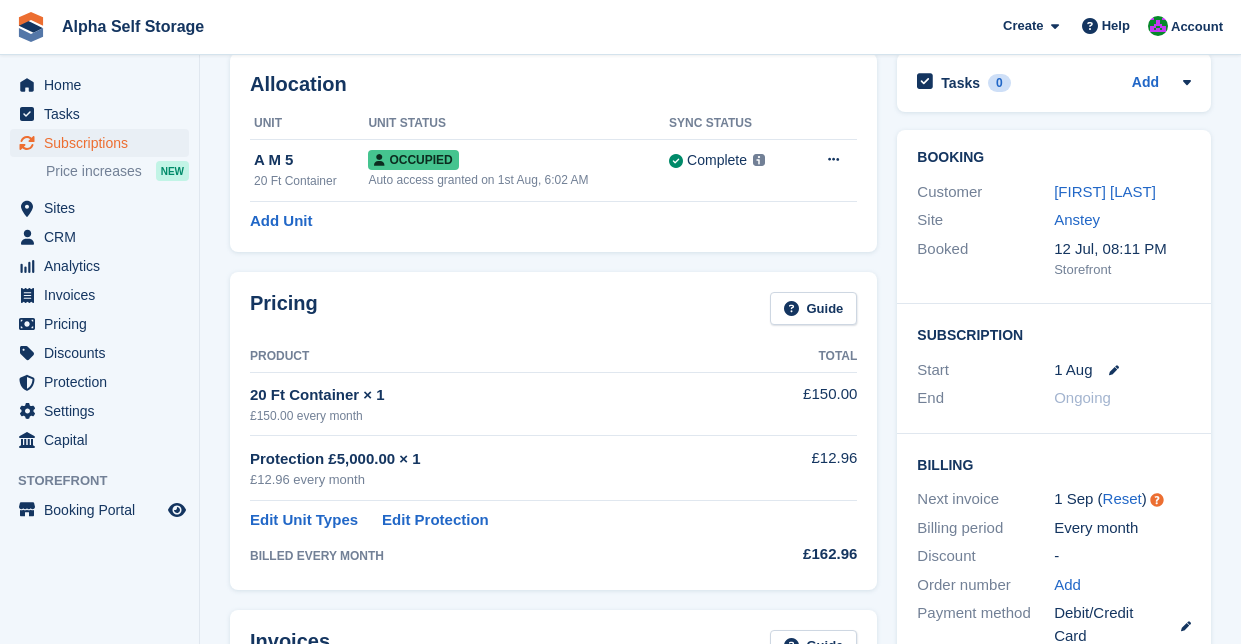 scroll, scrollTop: 94, scrollLeft: 0, axis: vertical 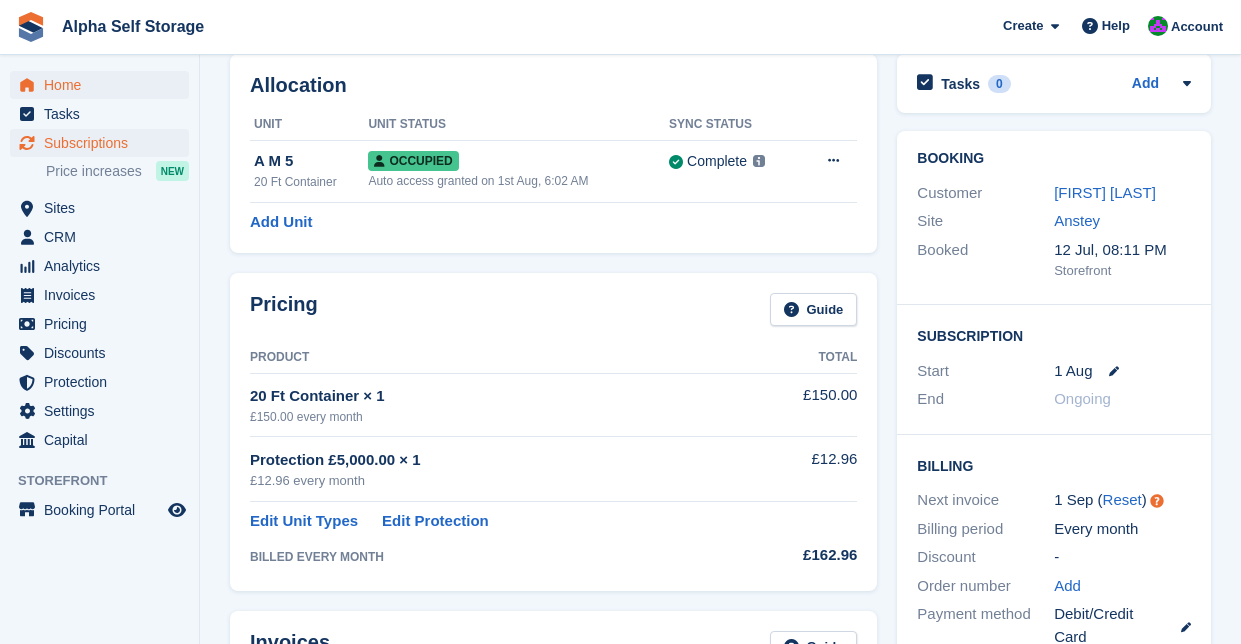 click on "Home" at bounding box center [104, 85] 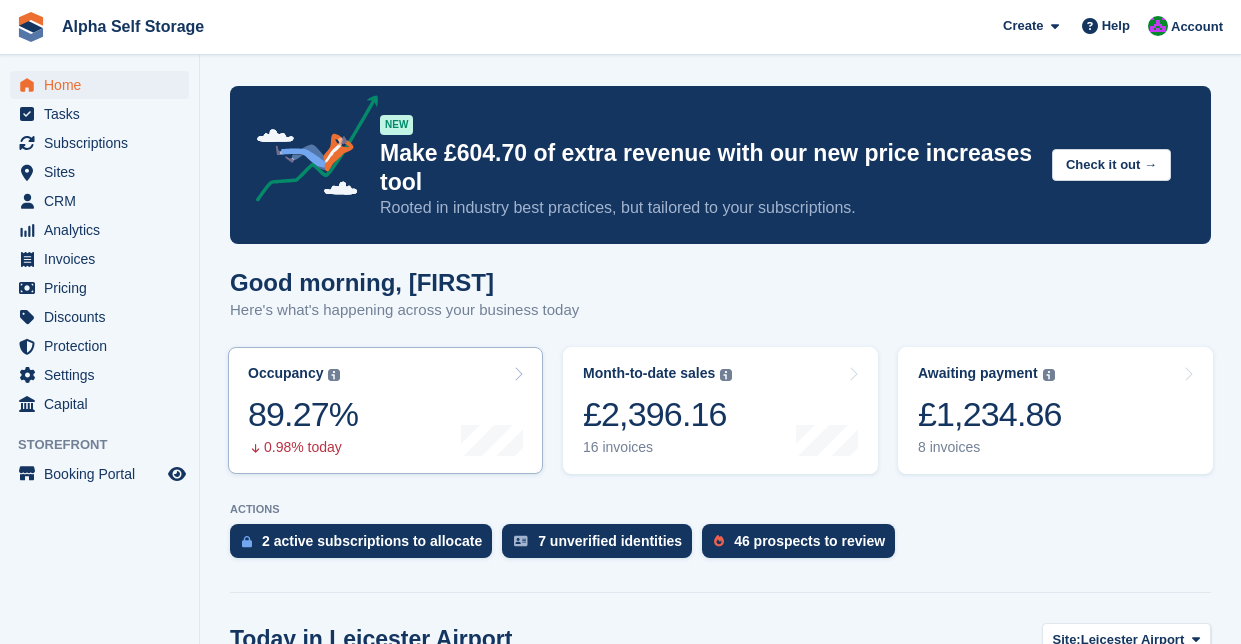 scroll, scrollTop: 0, scrollLeft: 0, axis: both 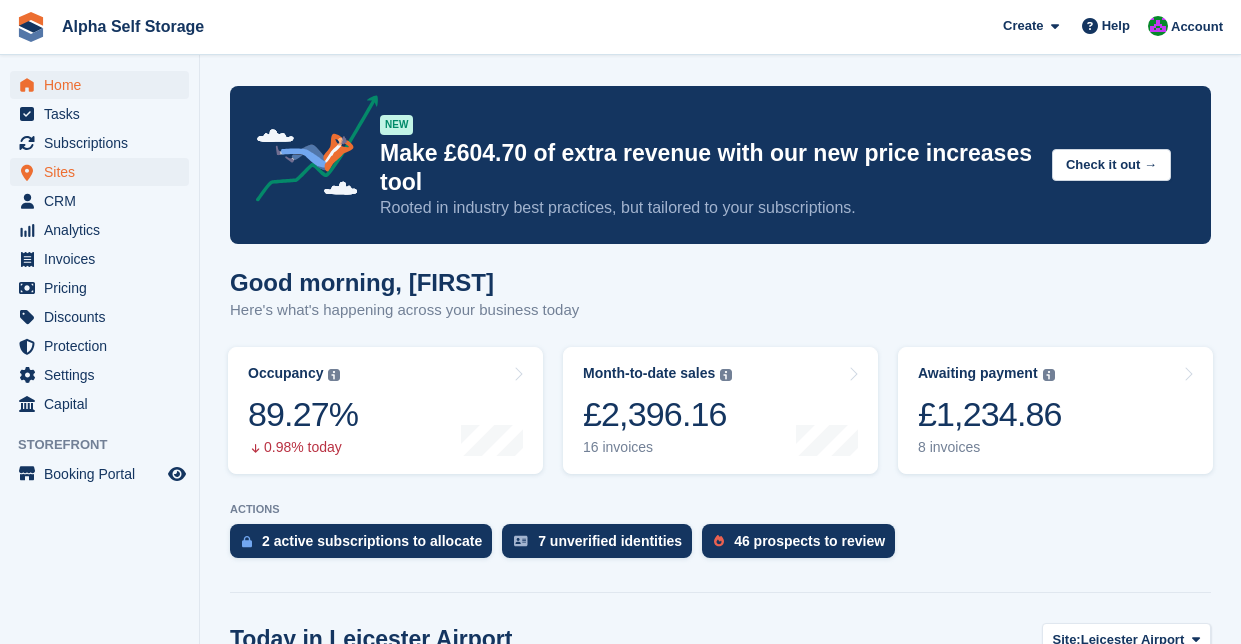 click on "Sites" at bounding box center [104, 172] 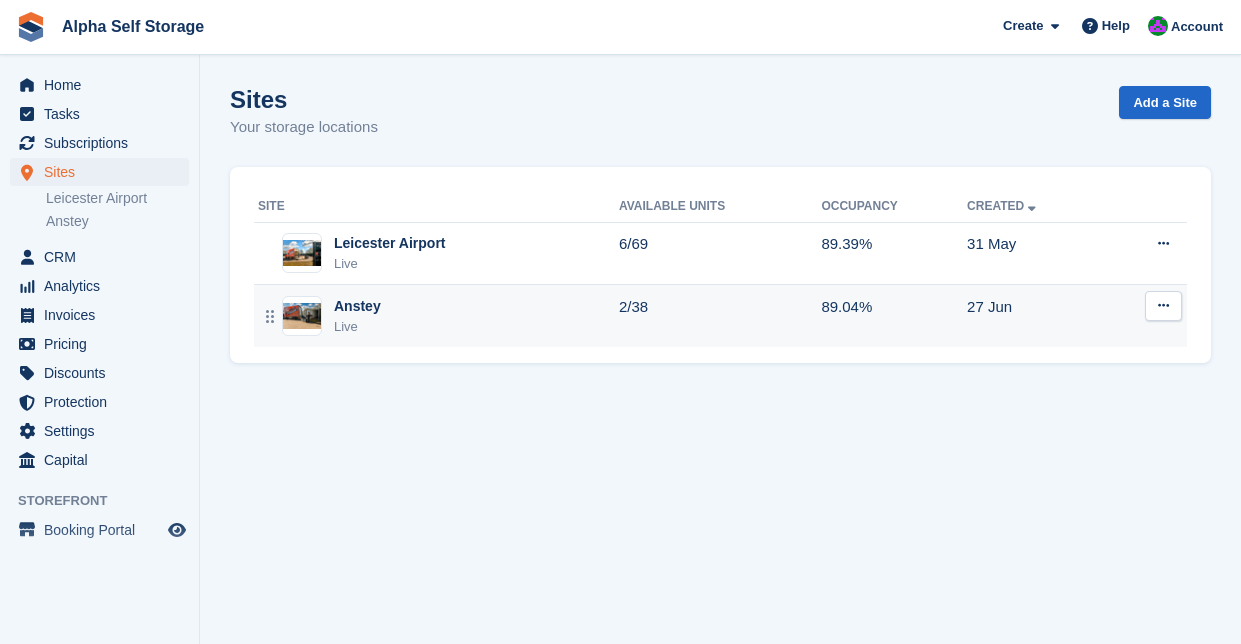 scroll, scrollTop: 0, scrollLeft: 0, axis: both 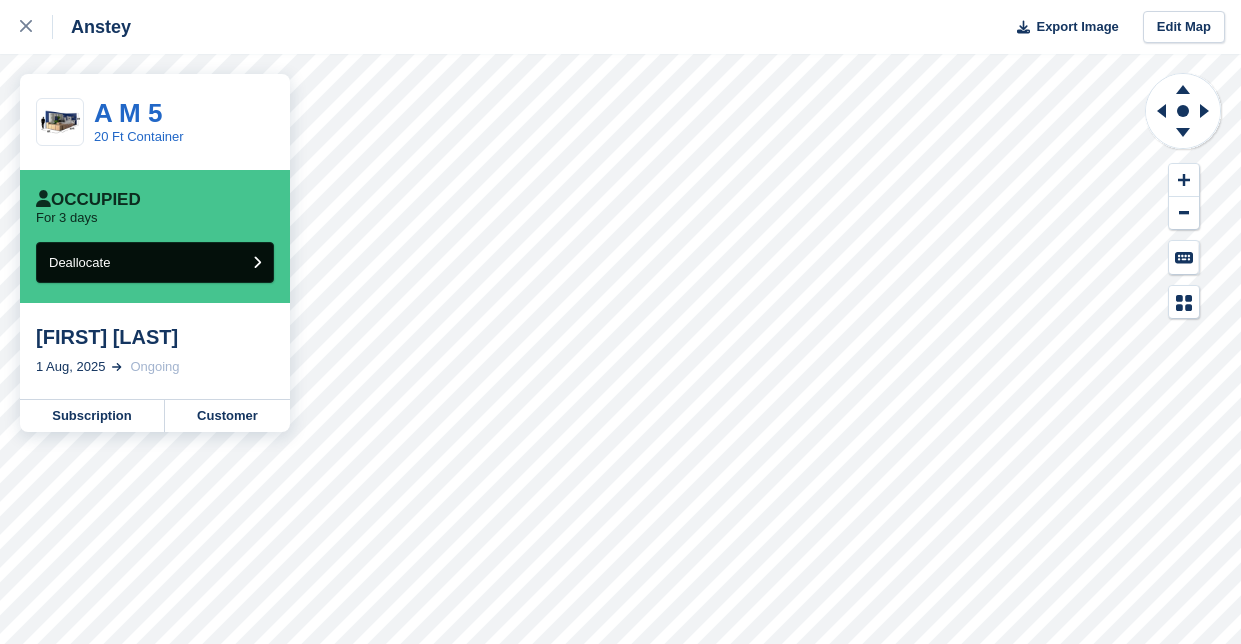 click at bounding box center [257, 262] 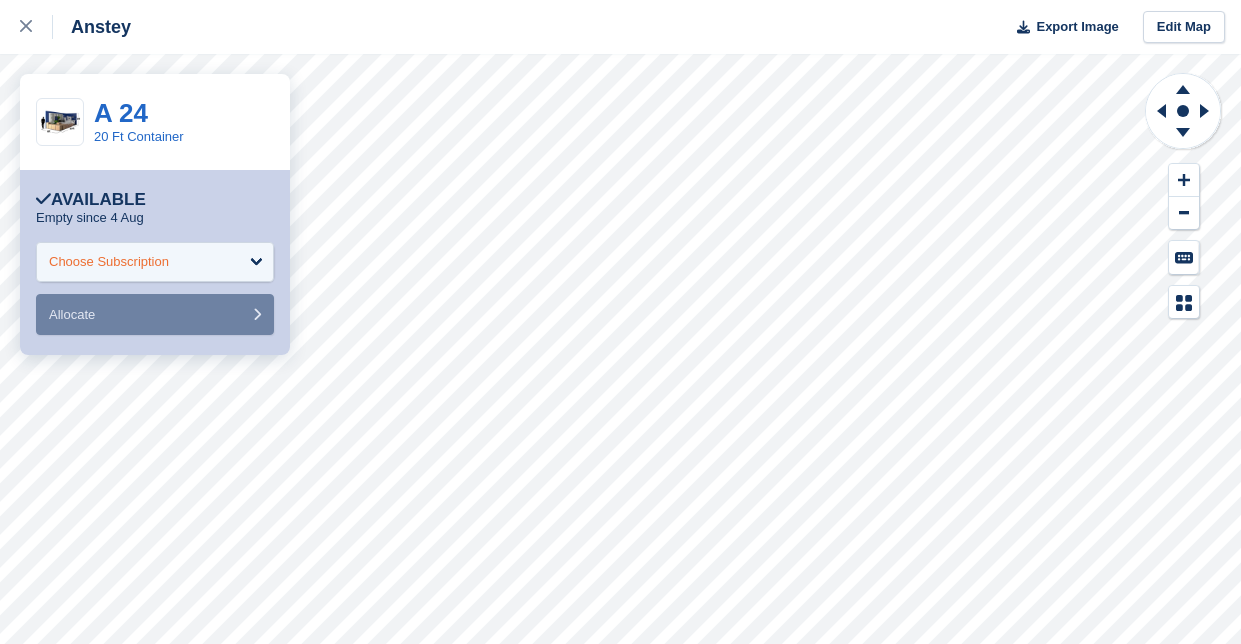 click on "Choose Subscription" at bounding box center (155, 262) 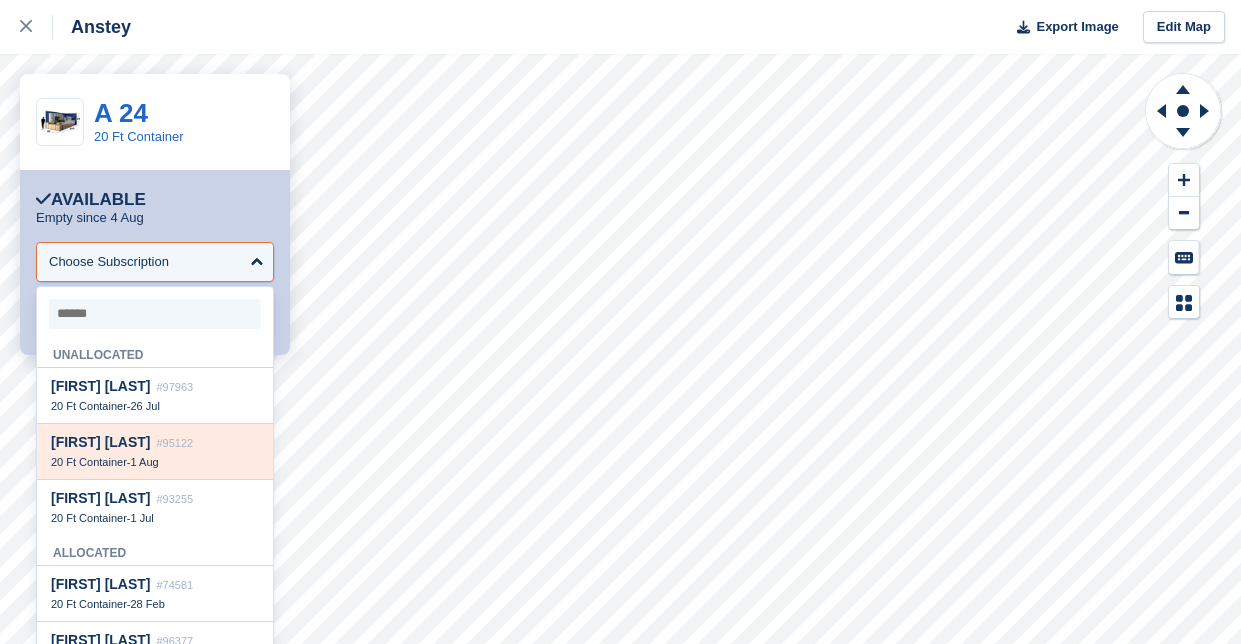 click on "#95122" at bounding box center (174, 443) 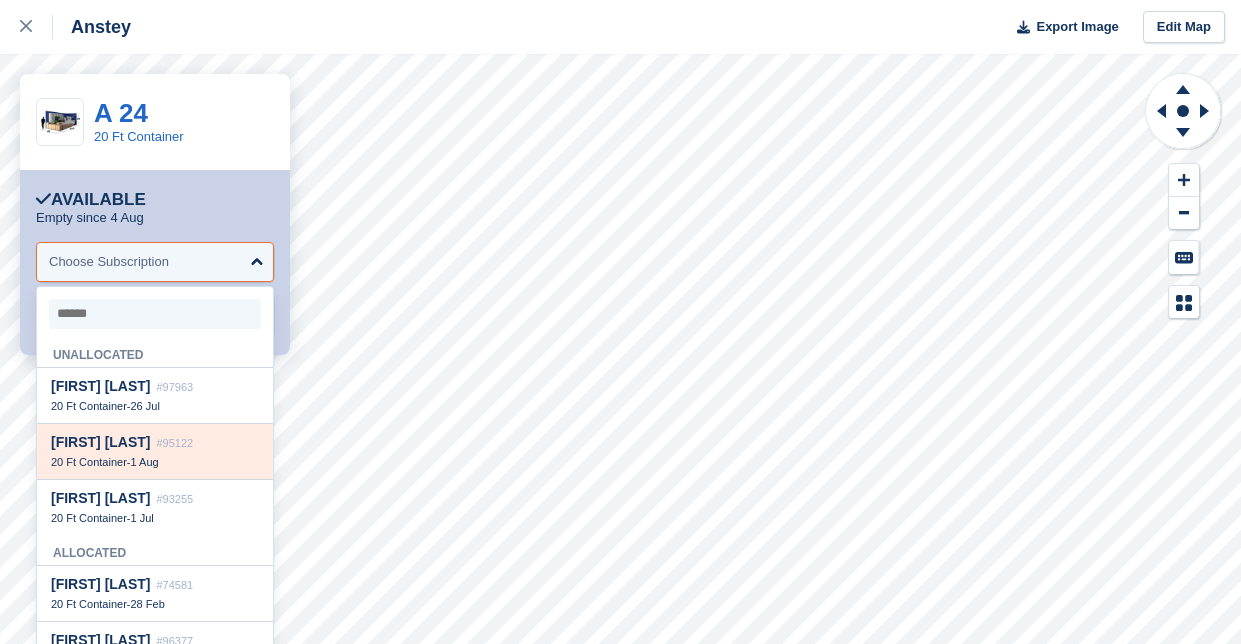 select on "*****" 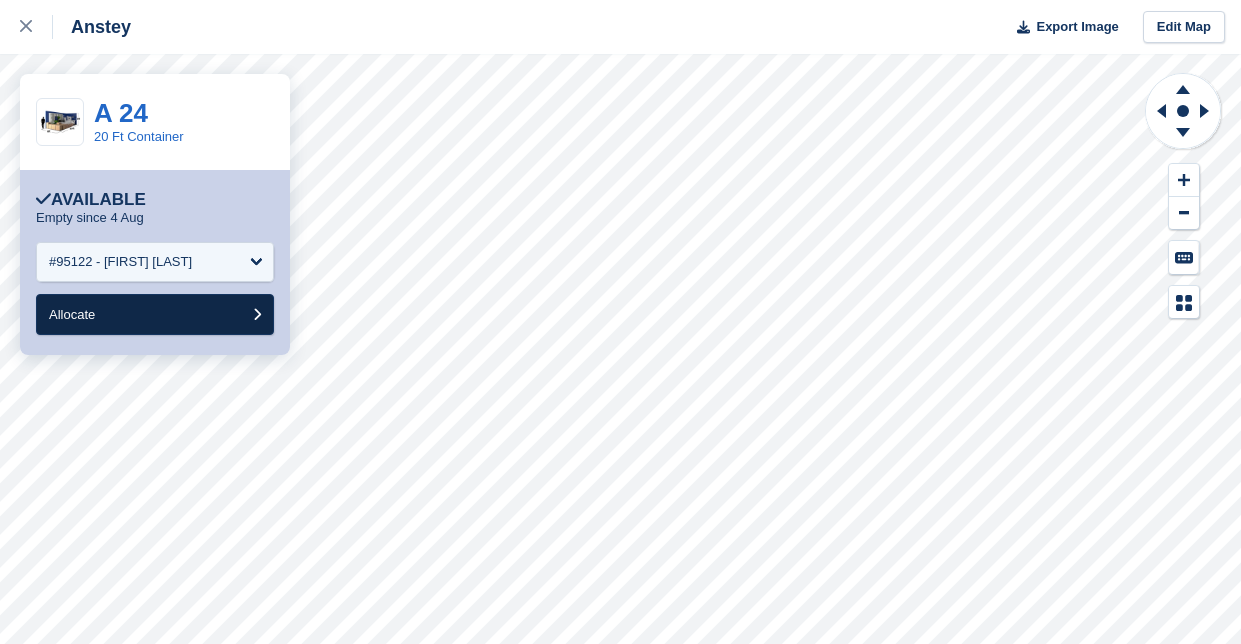 click on "Allocate" at bounding box center [155, 314] 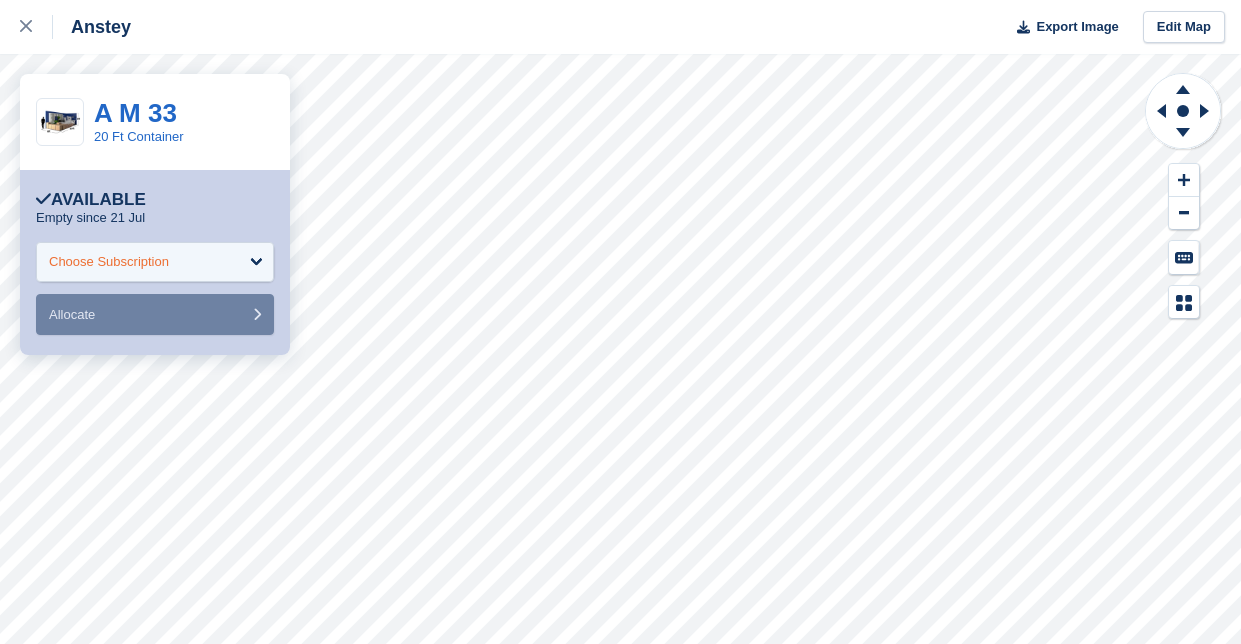 click on "Choose Subscription" at bounding box center (155, 262) 